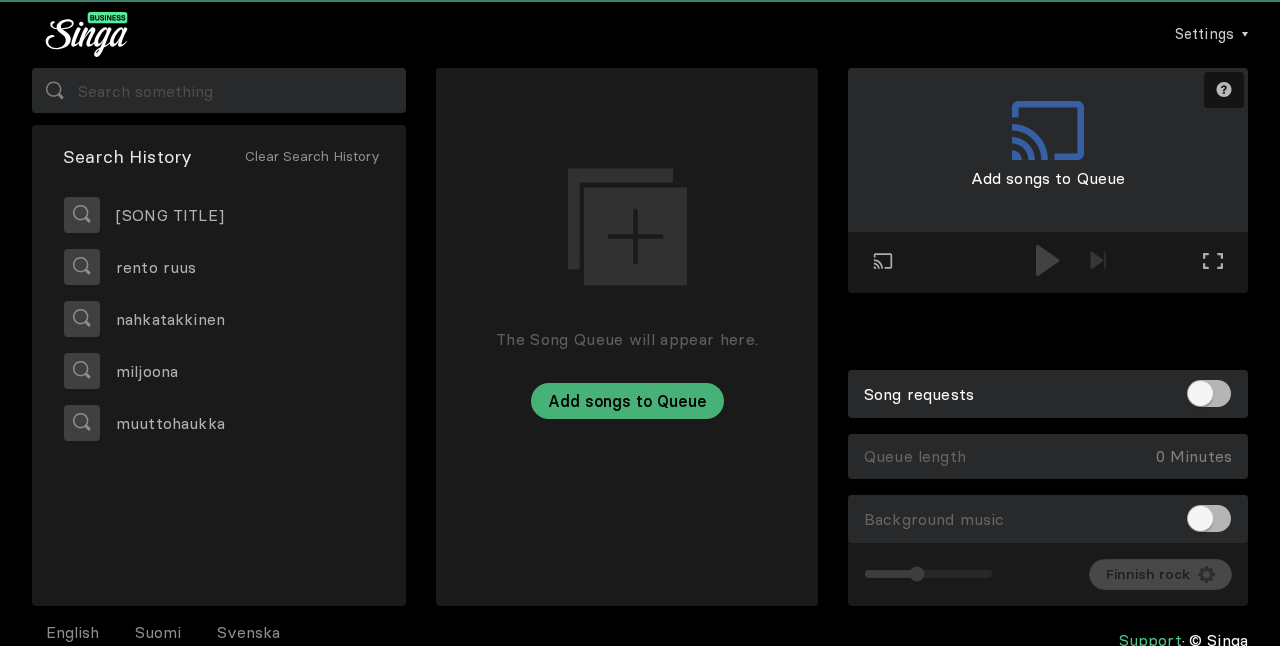 scroll, scrollTop: 0, scrollLeft: 0, axis: both 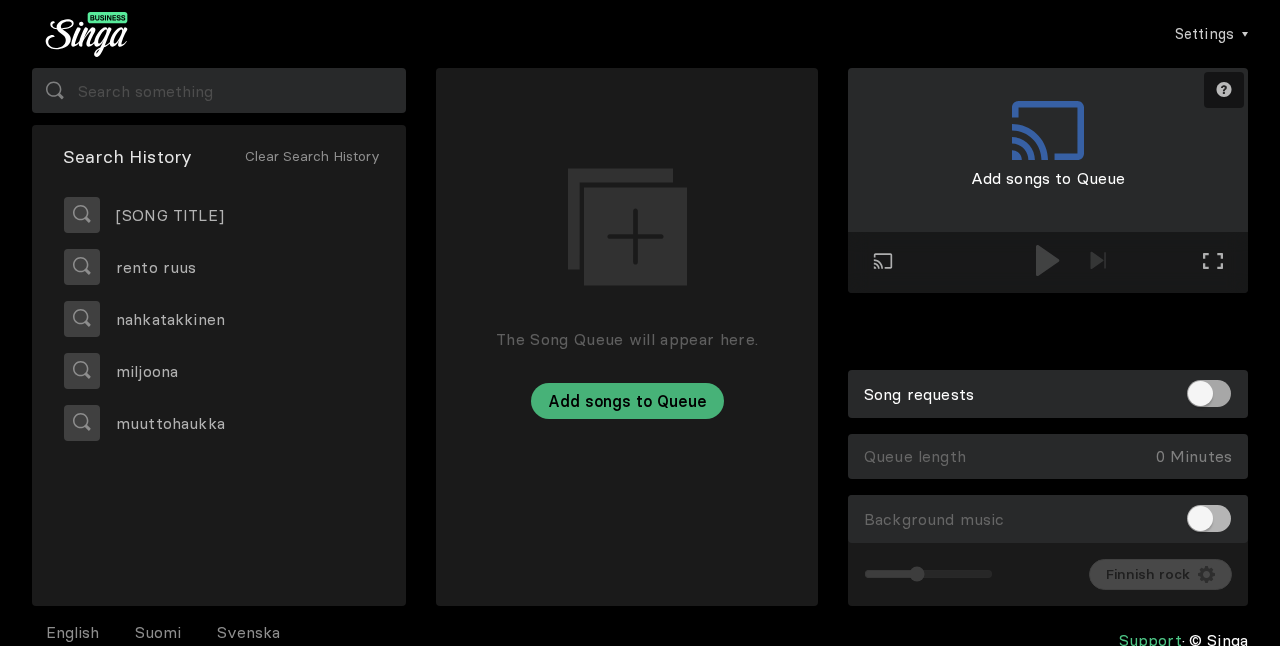 click at bounding box center (1209, 393) 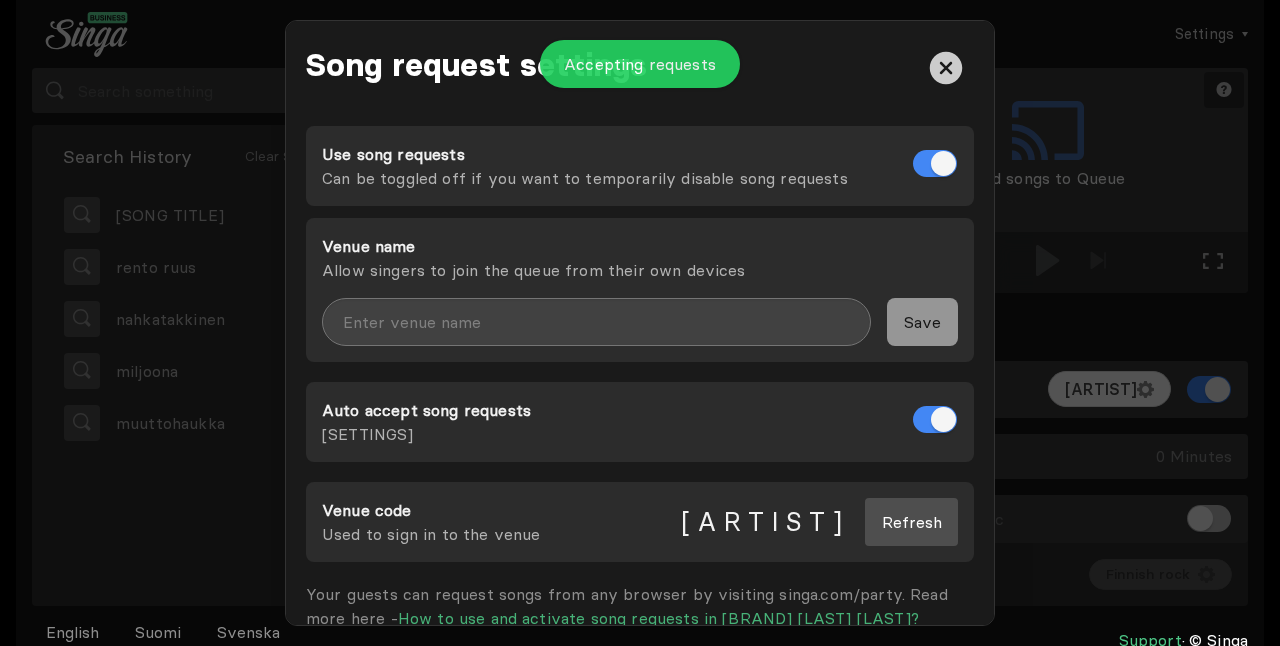 click at bounding box center [640, 323] 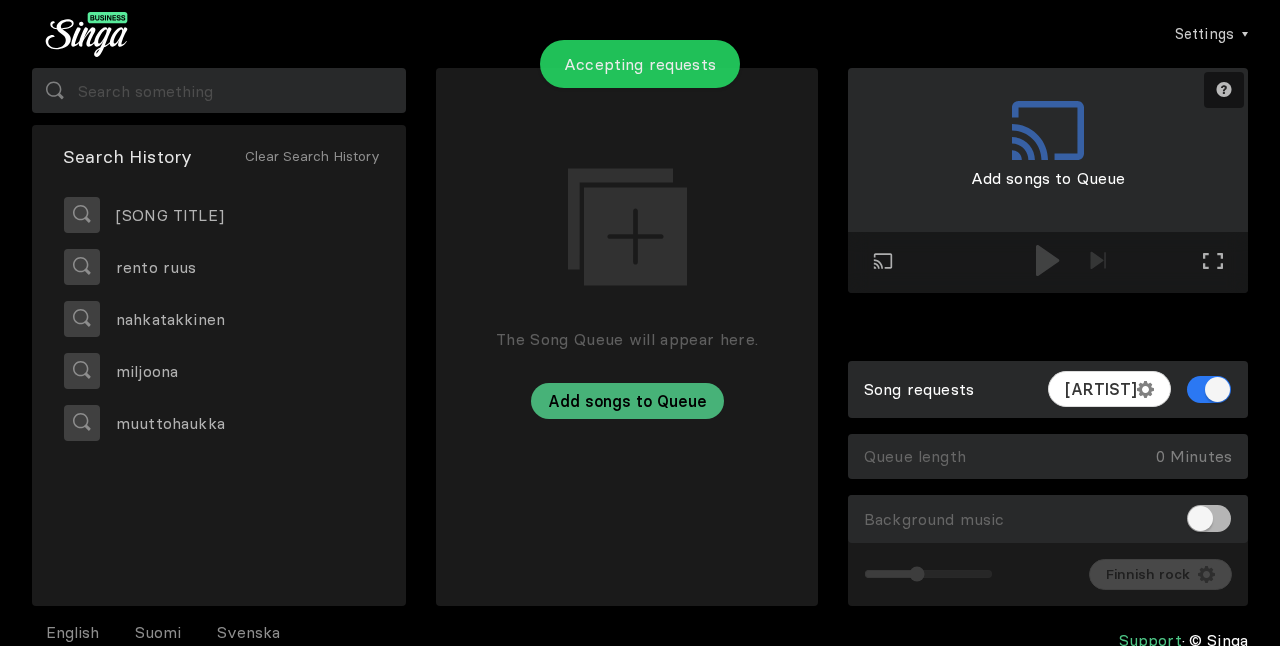 click at bounding box center [1209, 389] 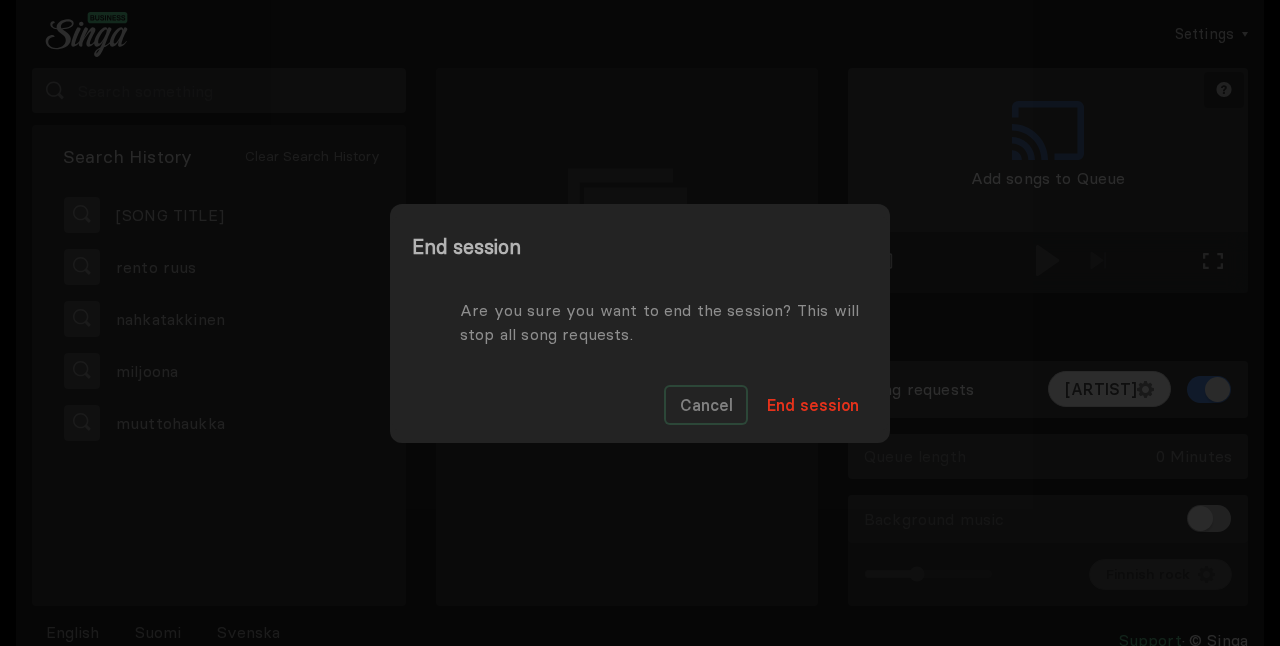 click on "Cancel" at bounding box center (706, 405) 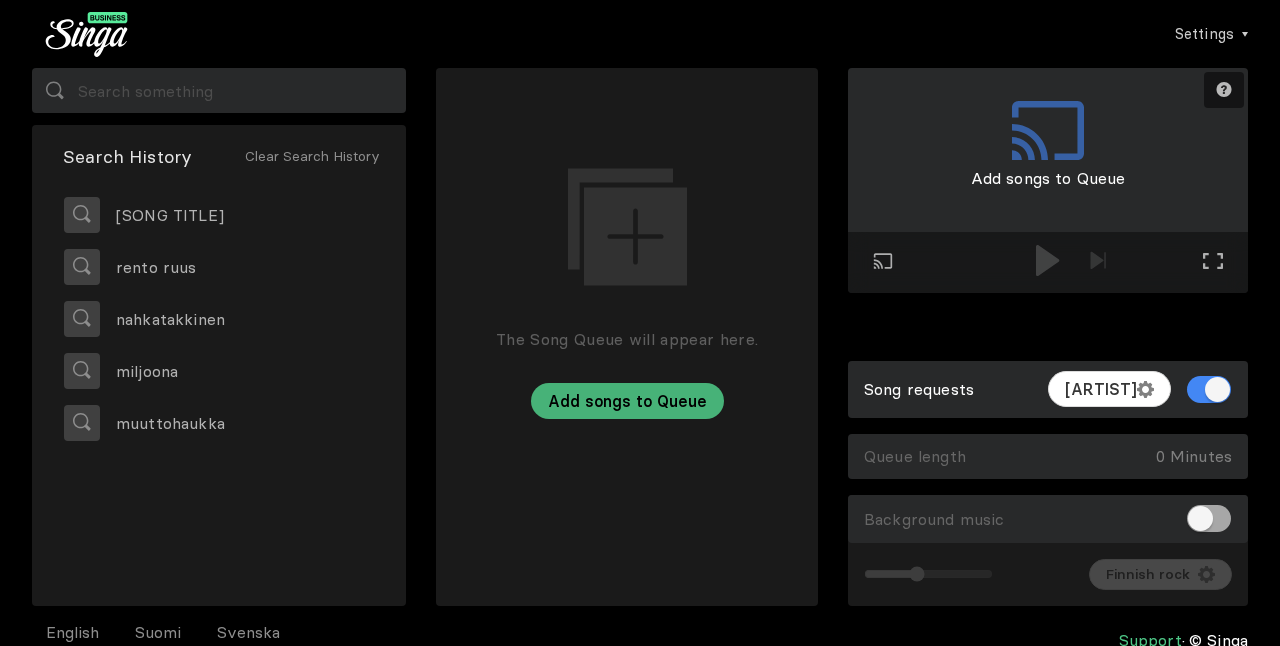 click at bounding box center [1209, 518] 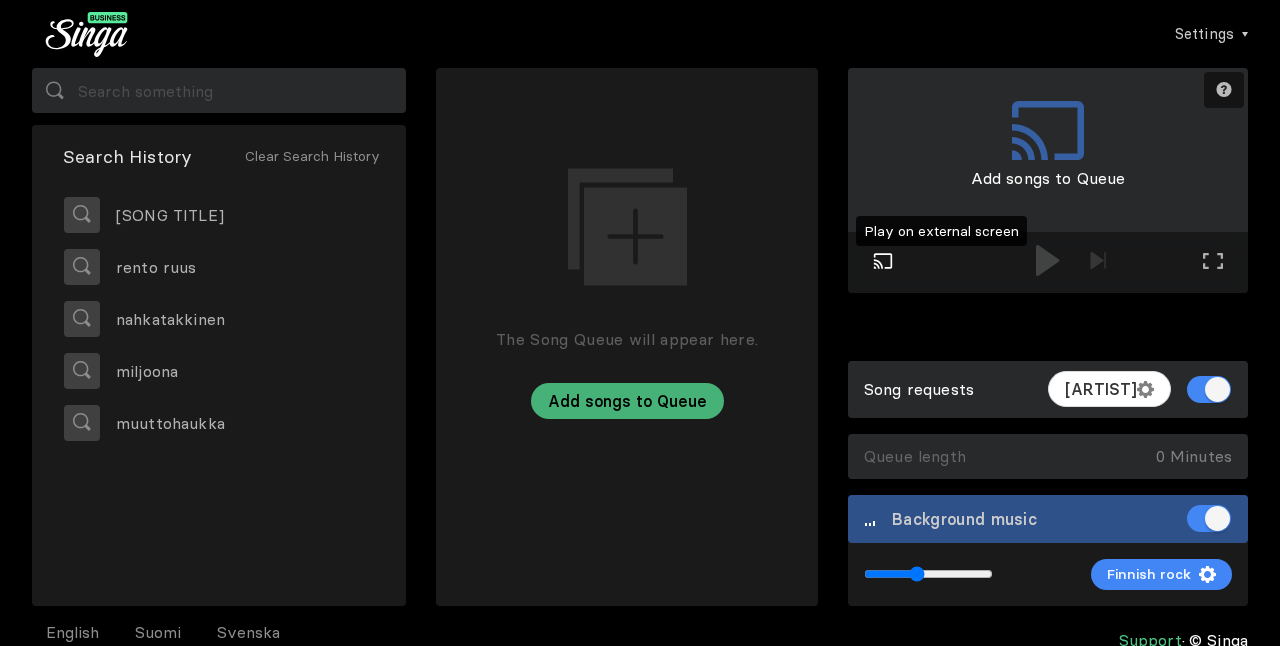 click at bounding box center (883, 261) 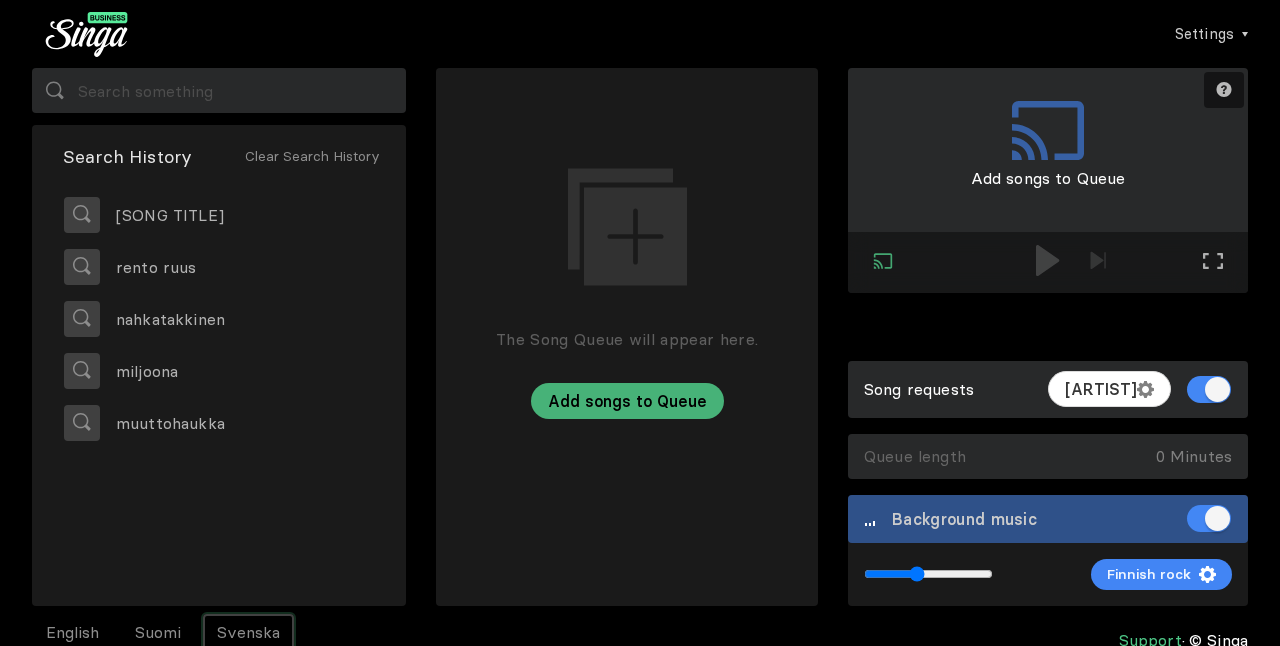 click on "Svenska" at bounding box center (248, 632) 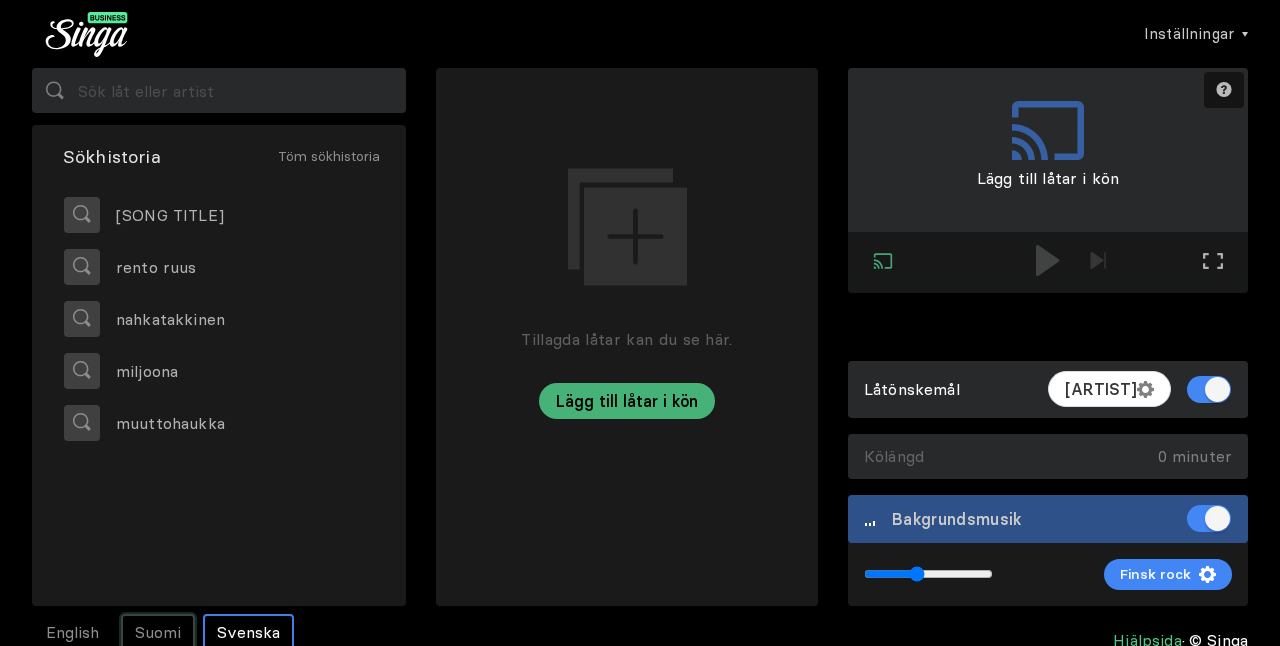 click on "Suomi" at bounding box center [158, 632] 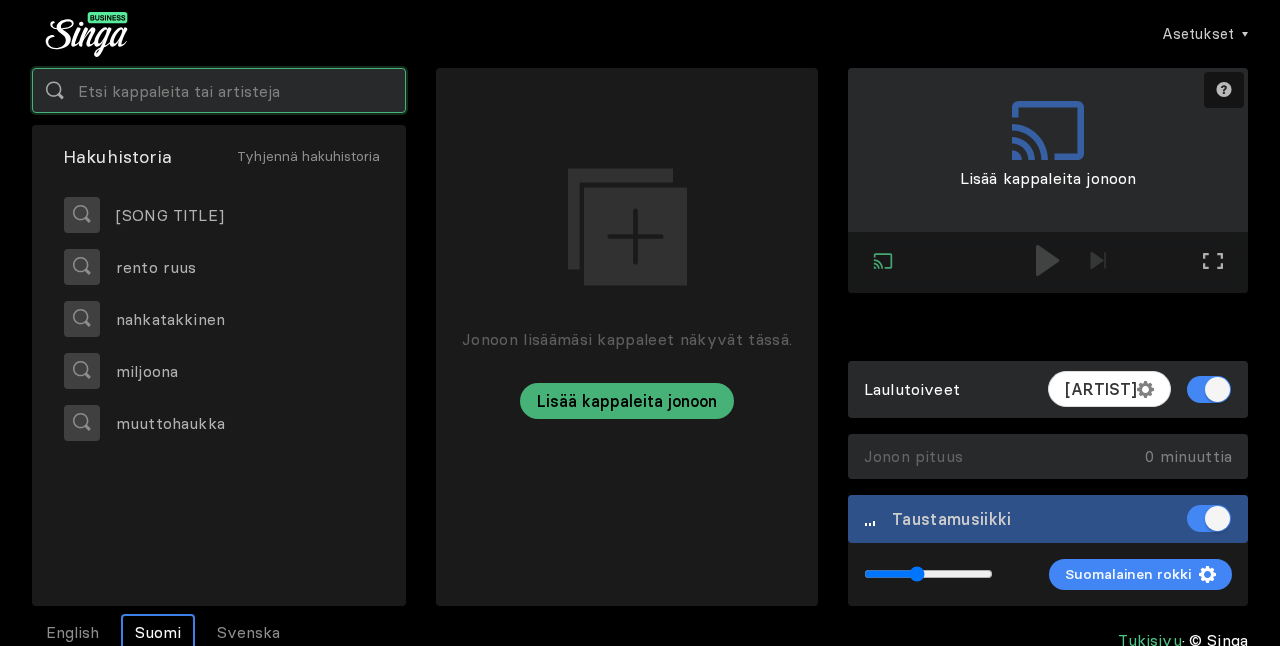 click at bounding box center [219, 90] 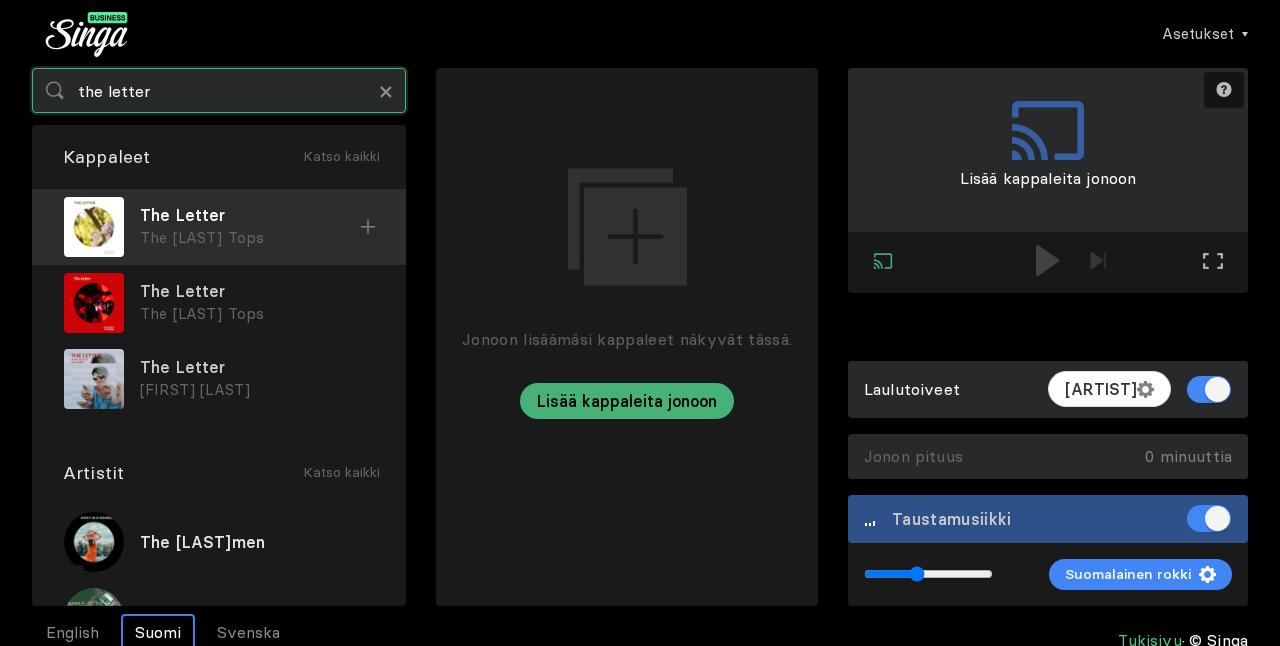 type on "the letter" 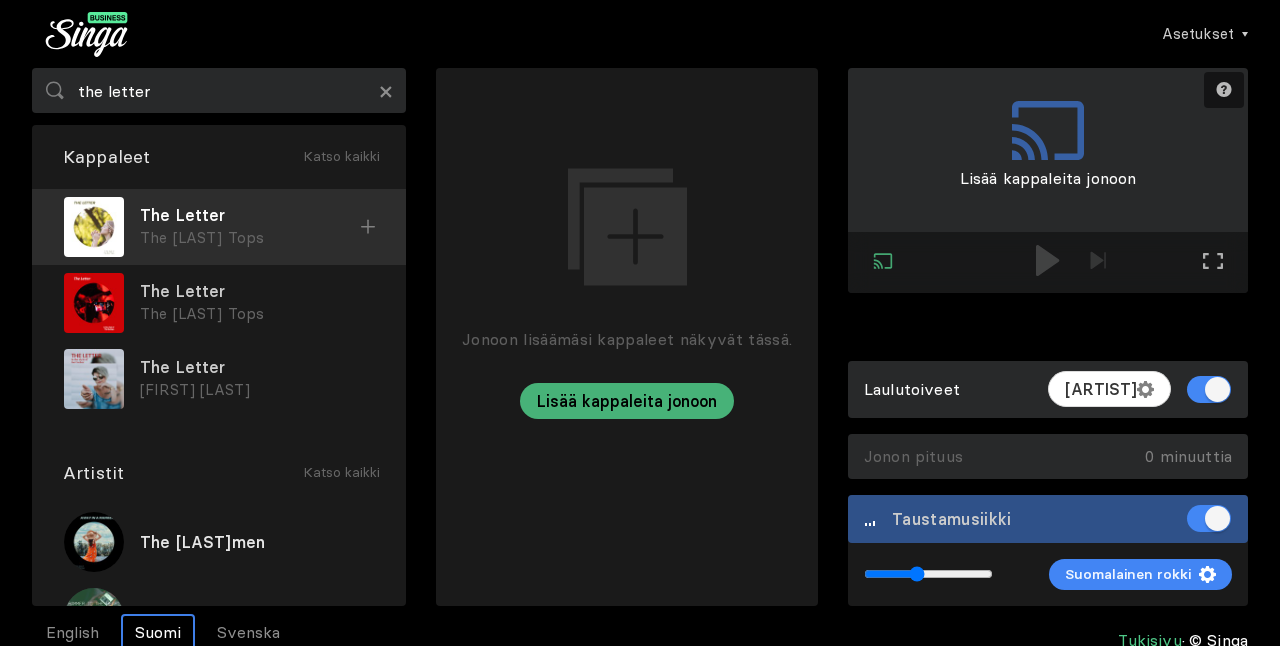 click on "The [LAST] Tops" at bounding box center [250, 238] 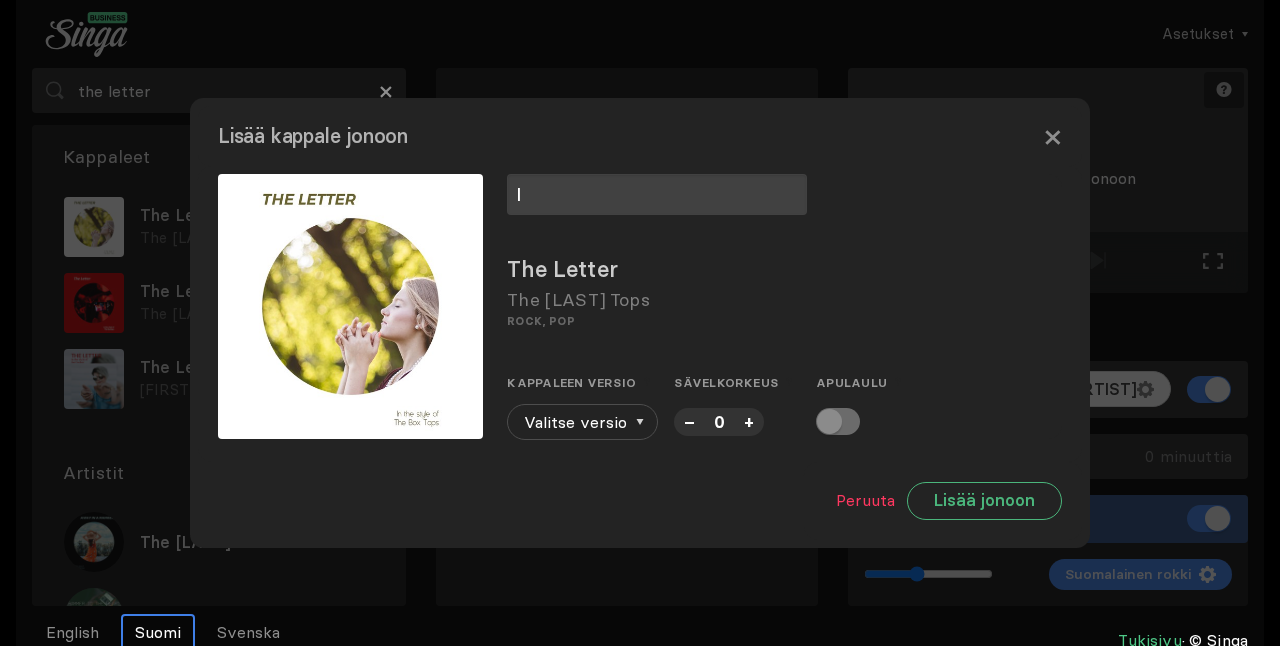 type on "l" 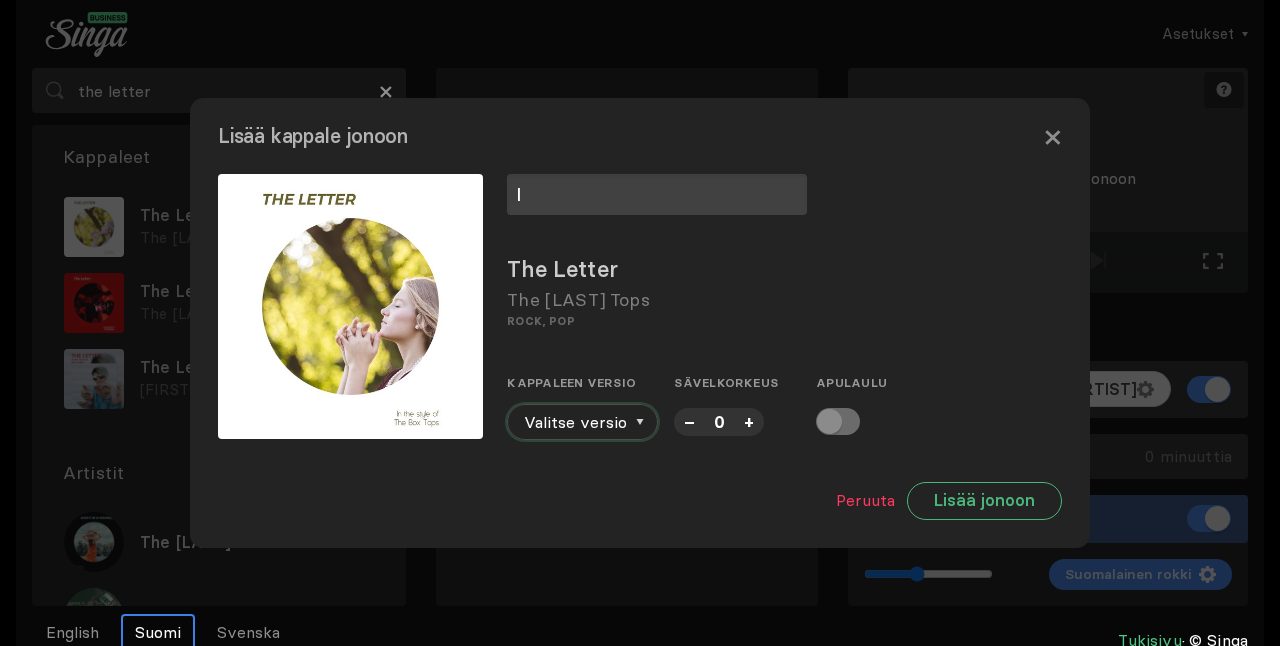 click at bounding box center (640, 422) 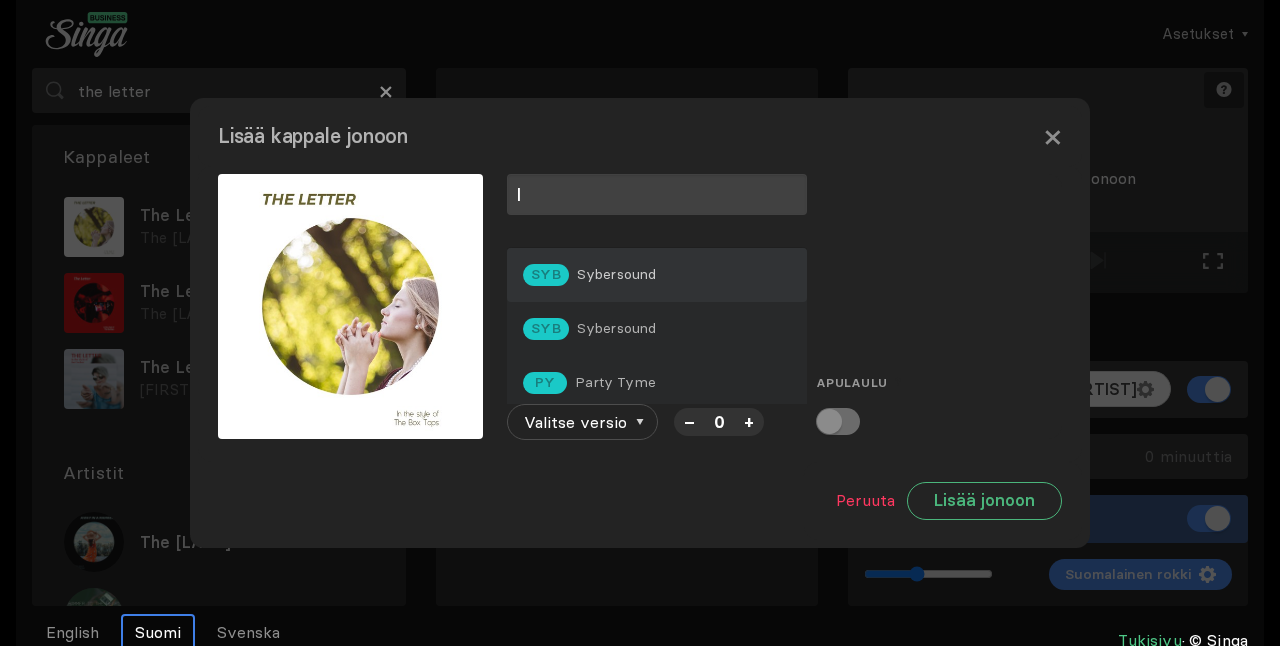 click on "SYB Sybersound" at bounding box center (657, 275) 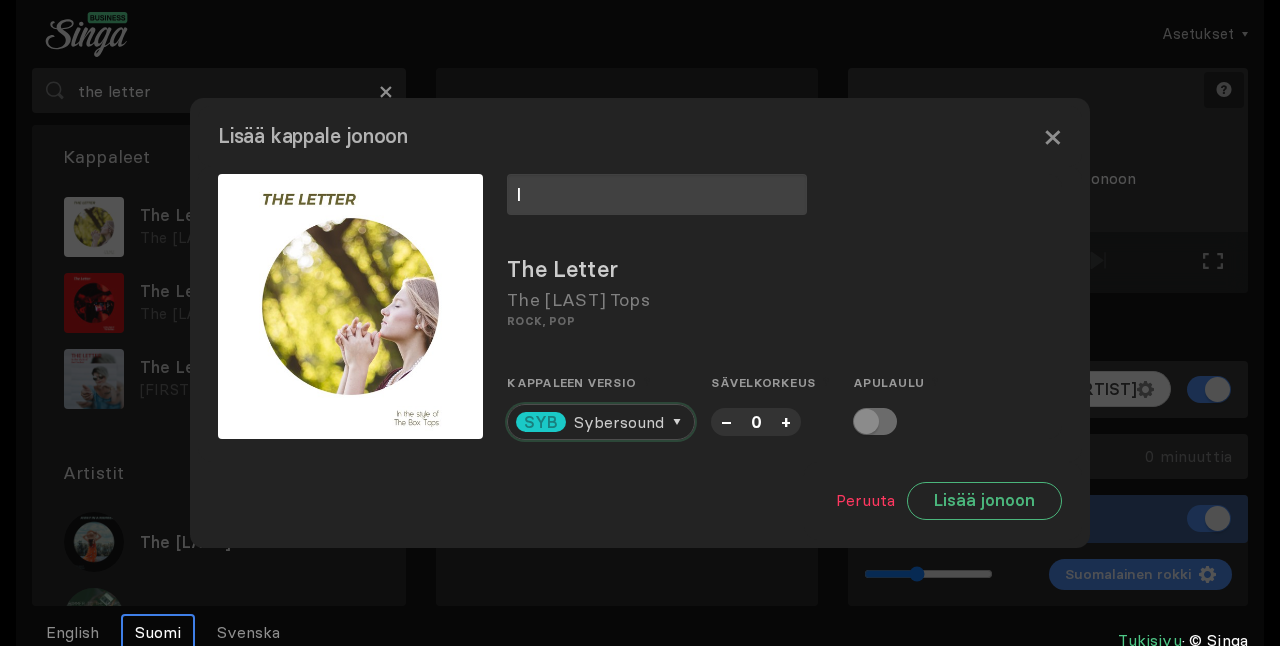 click on "Sybersound" at bounding box center (619, 422) 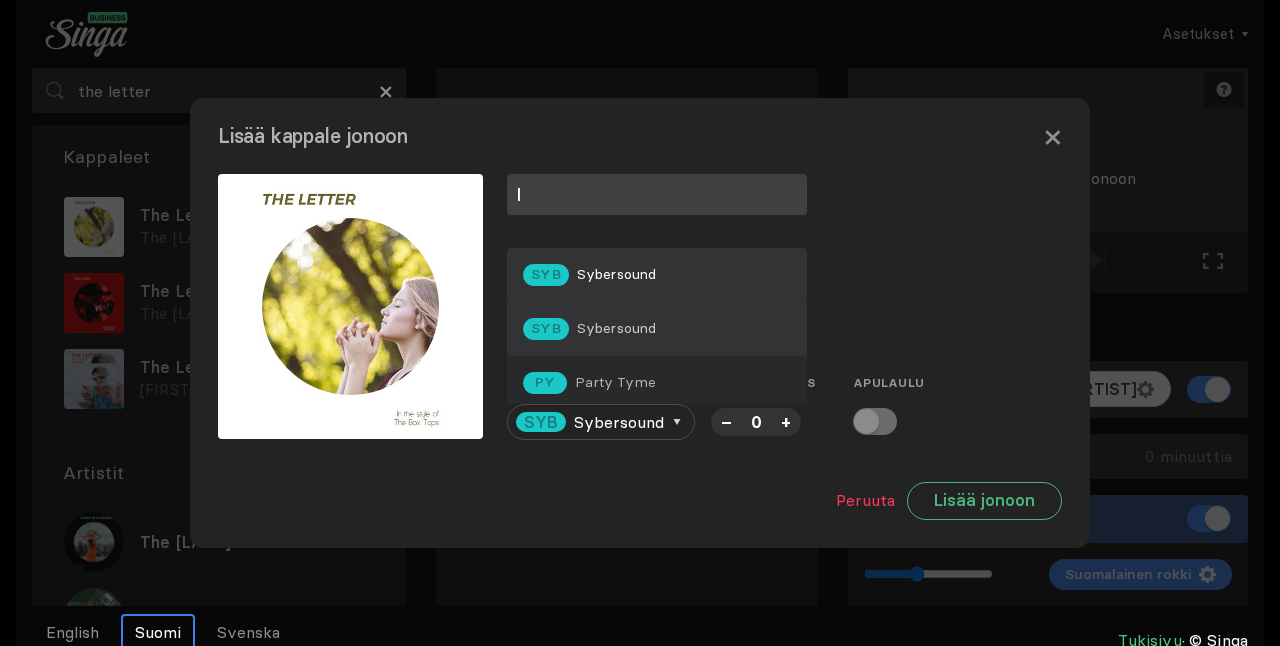 click on "Sybersound" at bounding box center (617, 274) 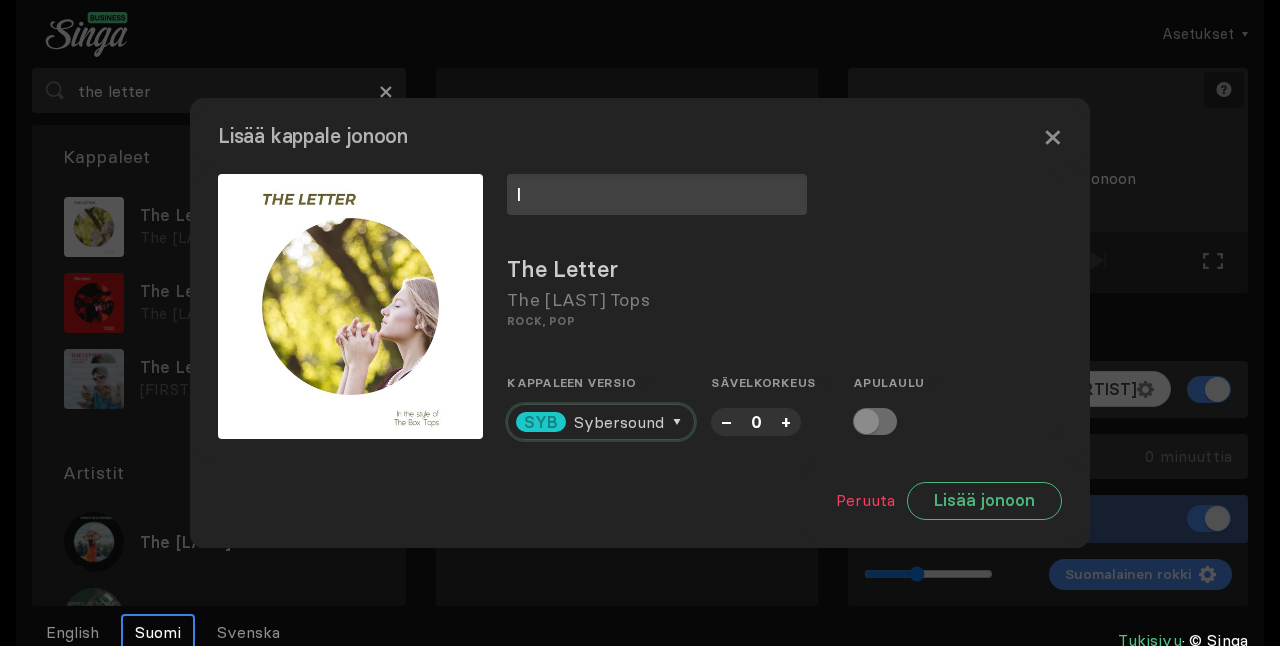 click on "Sybersound" at bounding box center [619, 422] 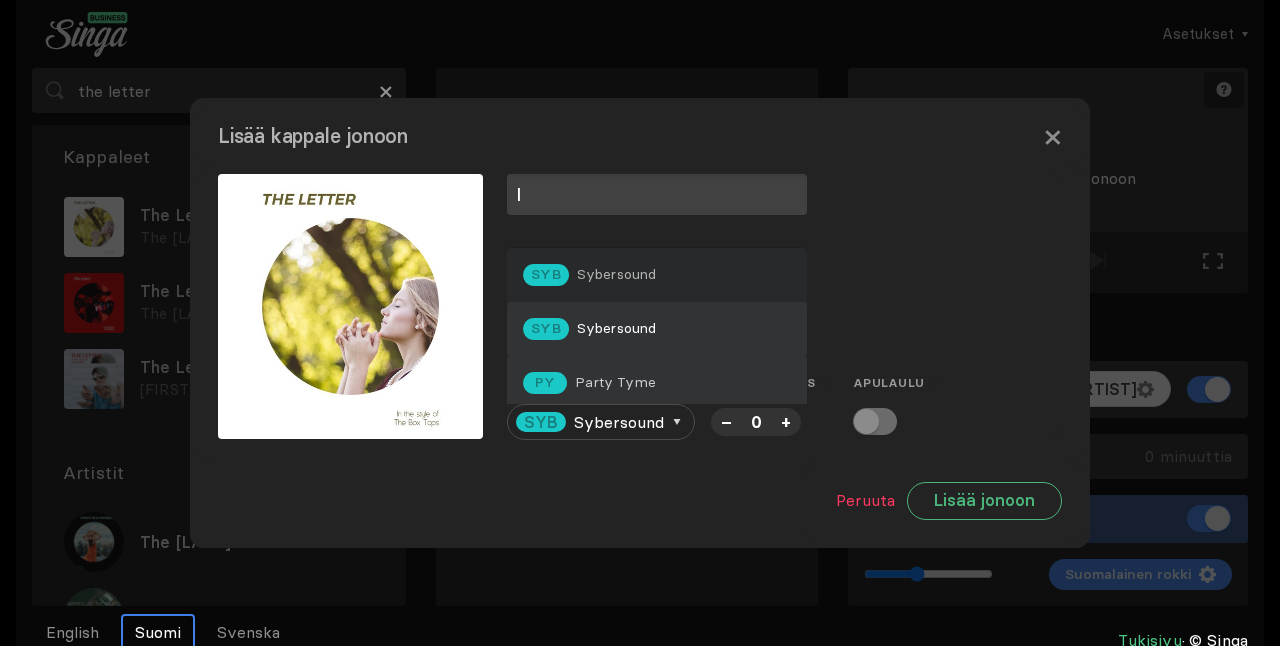 click on "Party Tyme" at bounding box center [617, 274] 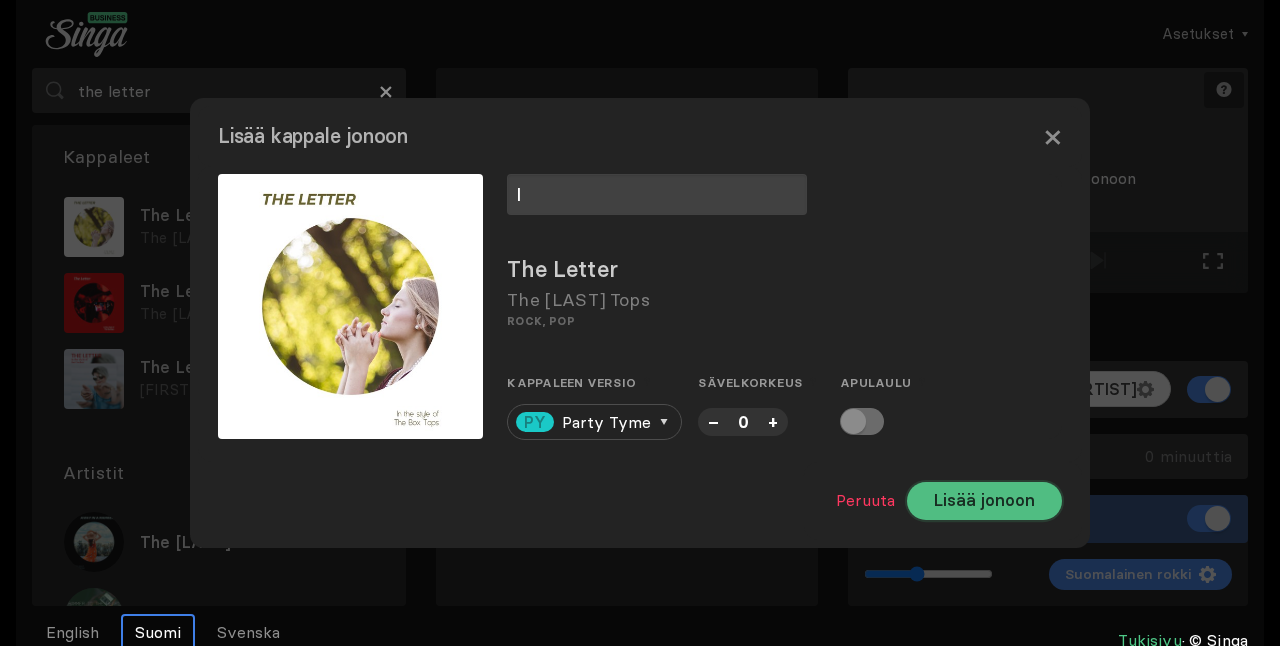click on "Lisää jonoon" at bounding box center [984, 501] 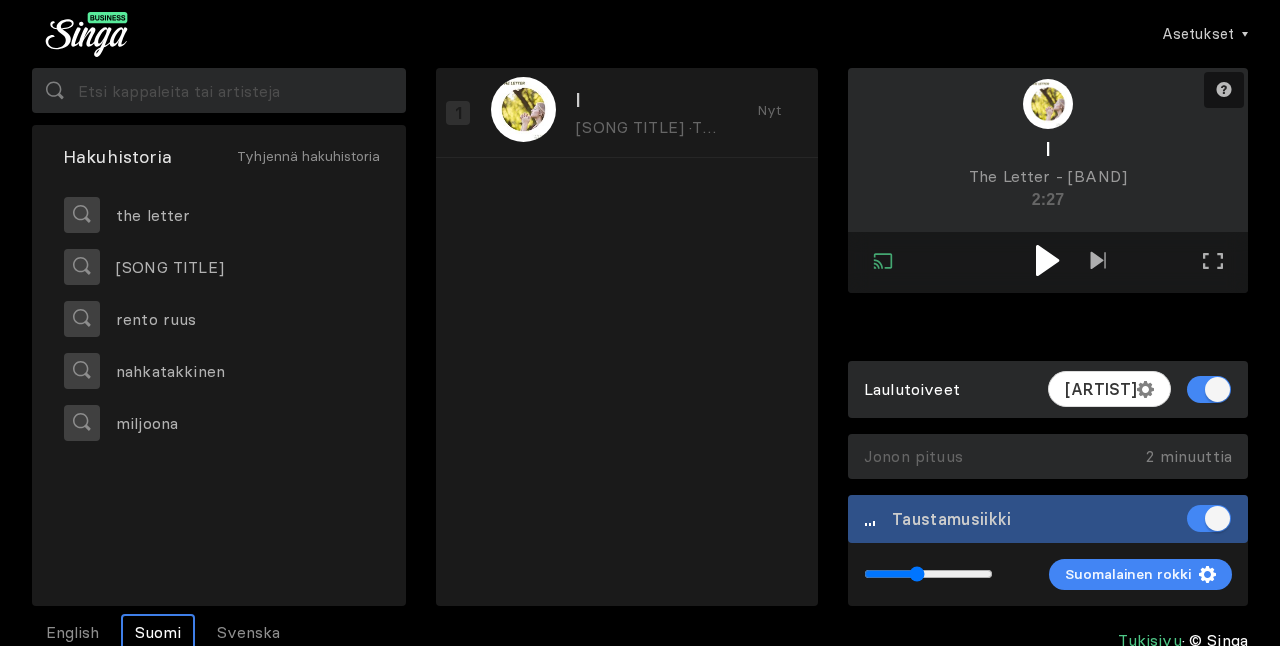 click at bounding box center [1047, 260] 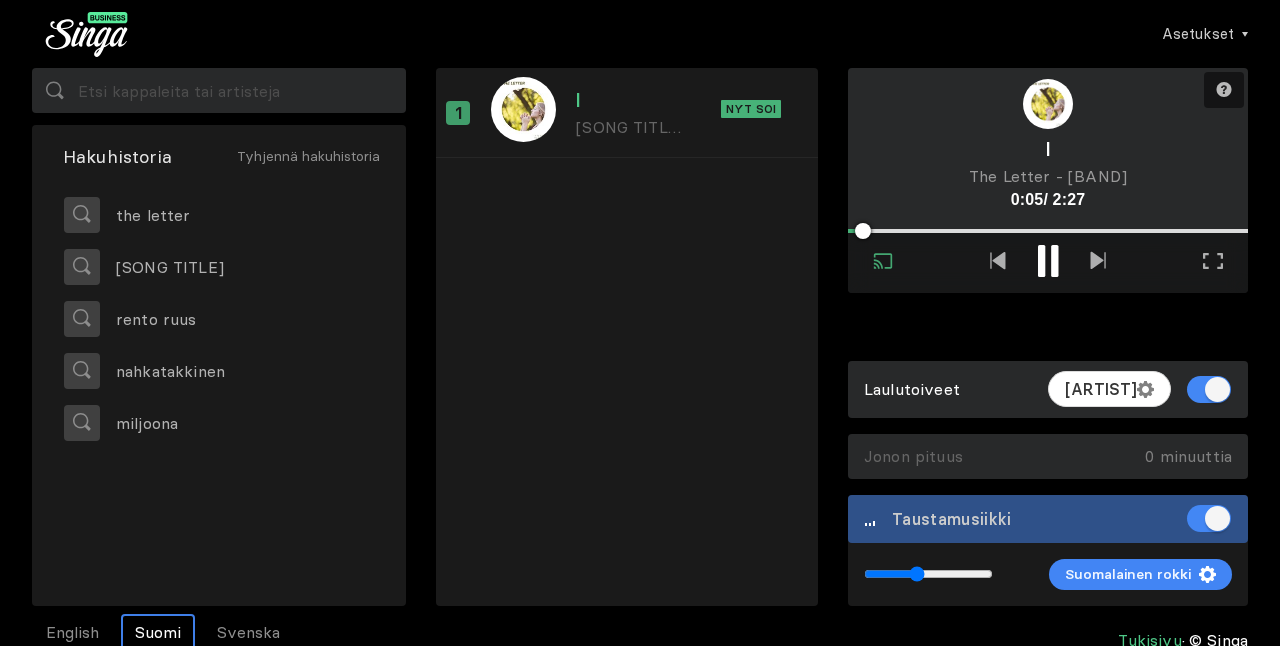 type 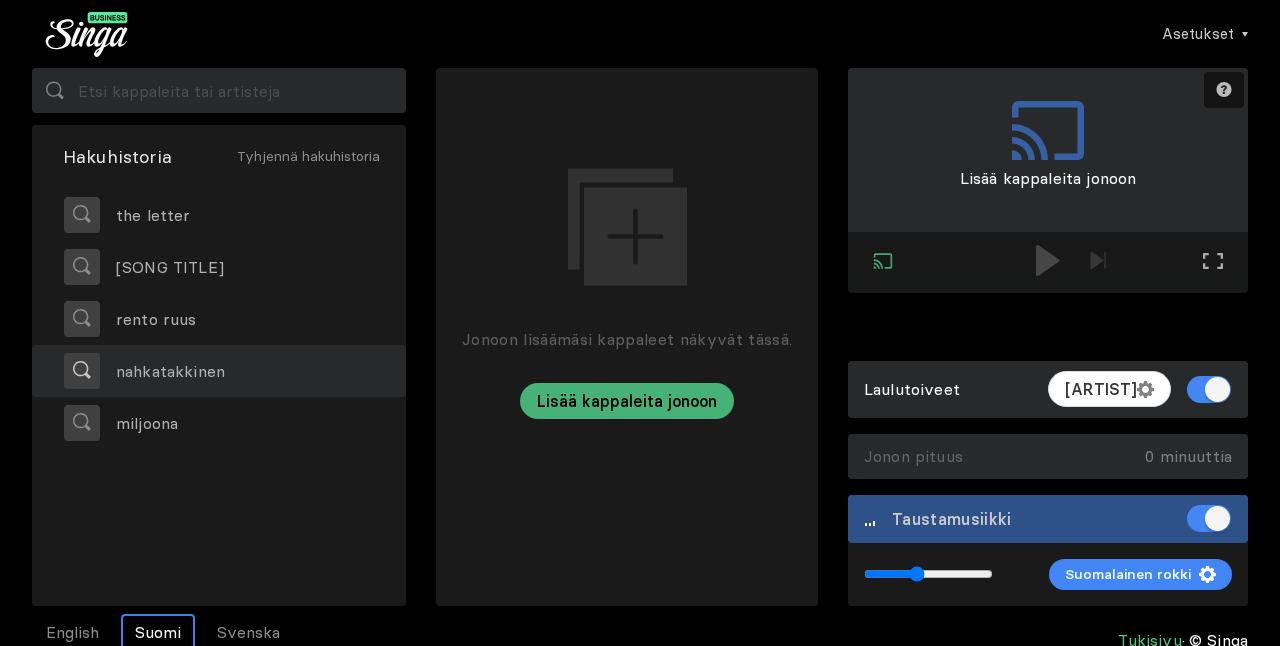 click on "nahkatakkinen" at bounding box center (219, 371) 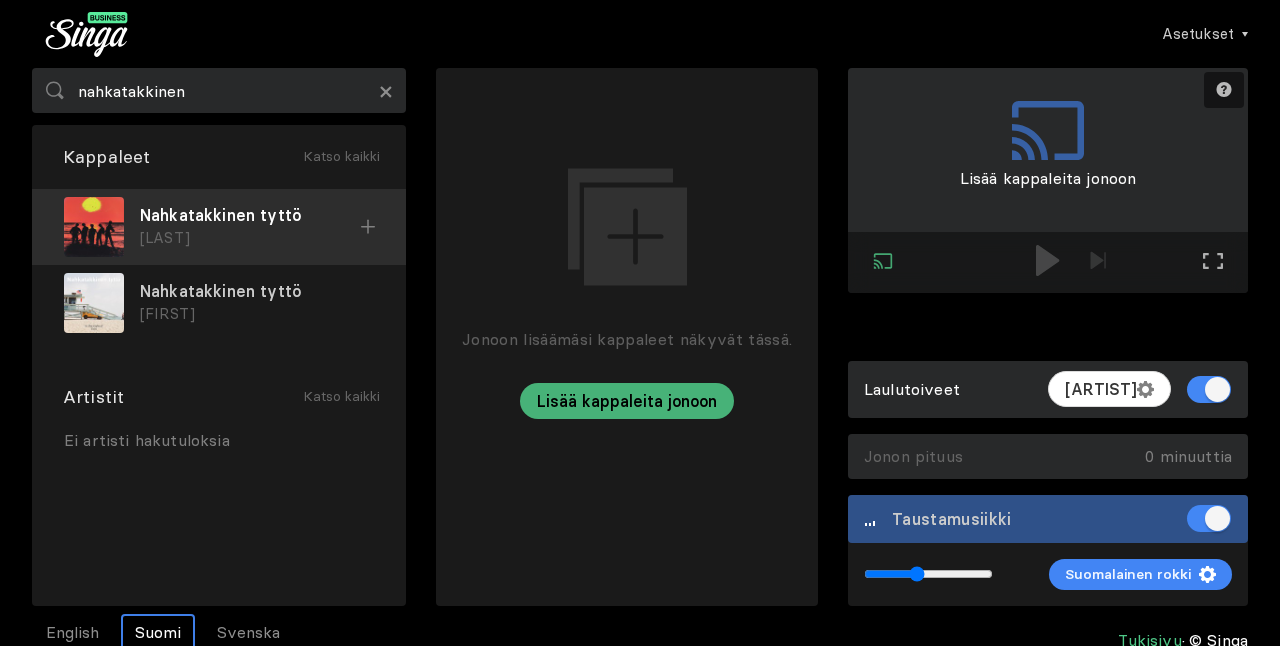 click on "[LAST]" at bounding box center [250, 238] 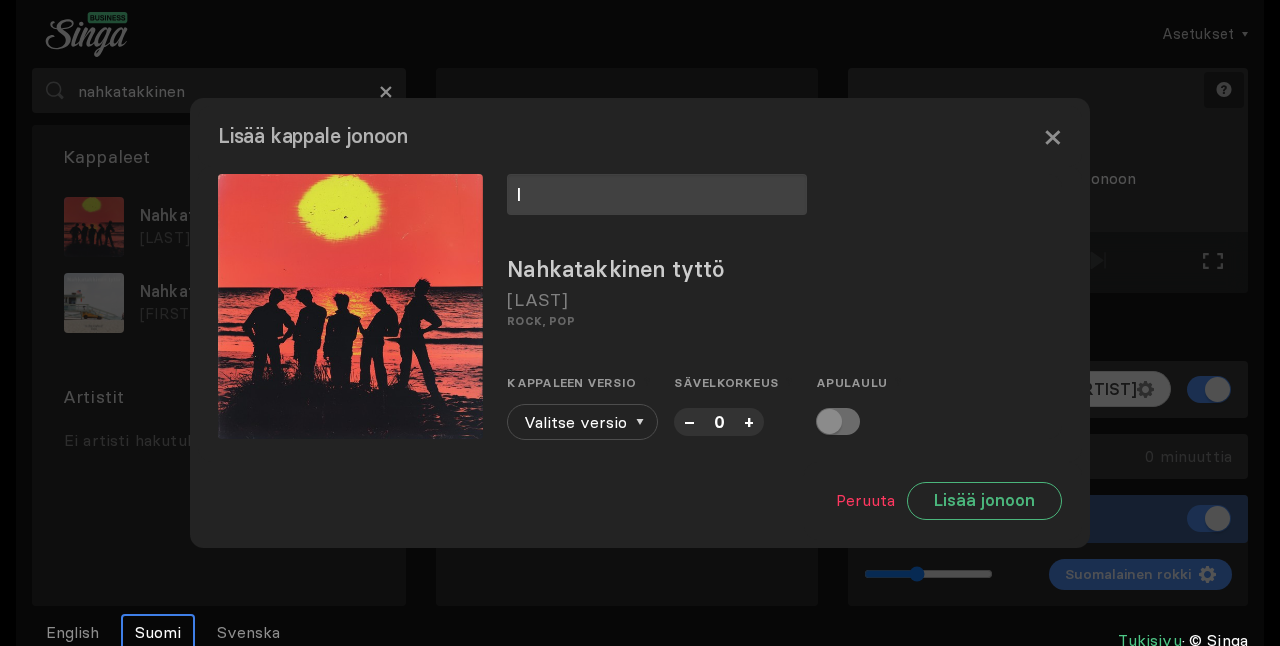 type on "l" 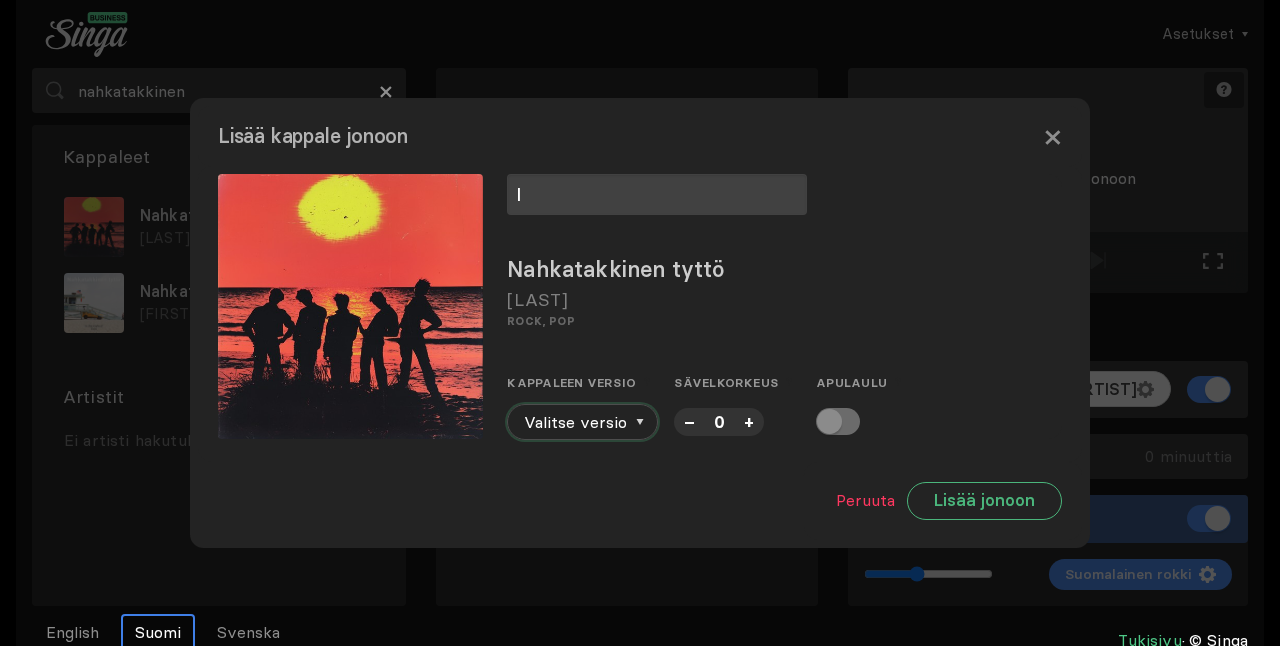 click on "Valitse versio" at bounding box center (582, 422) 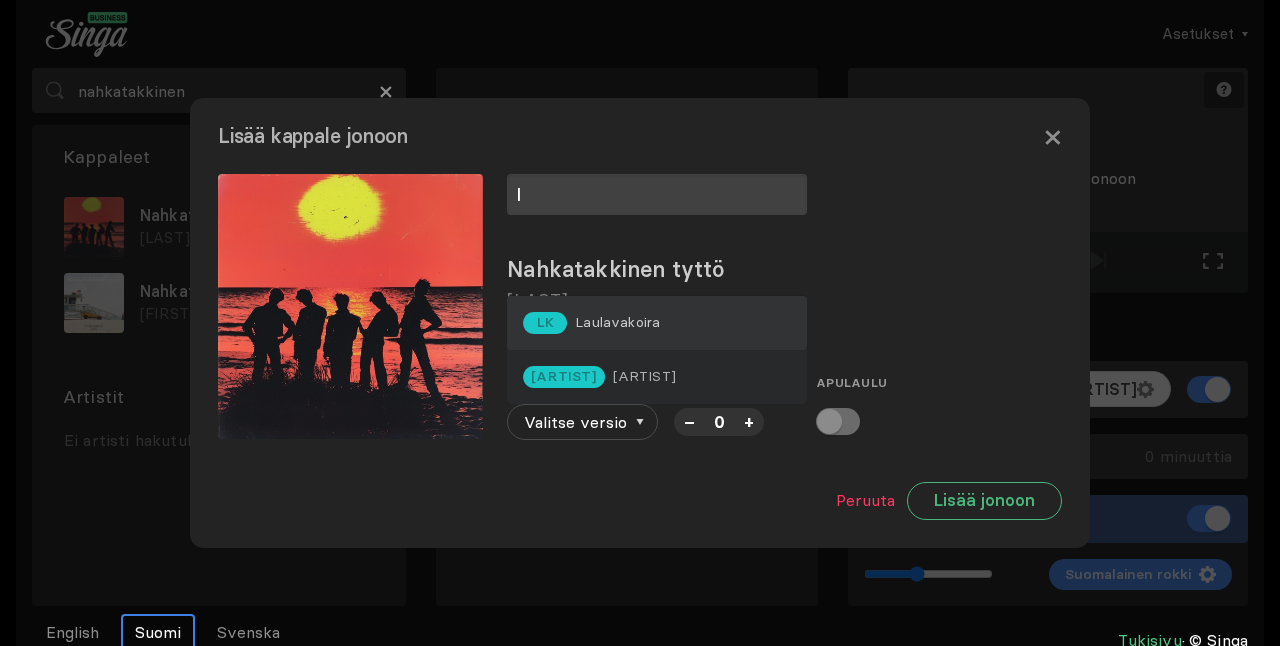 click on "LK Laulavakoira" at bounding box center (591, 323) 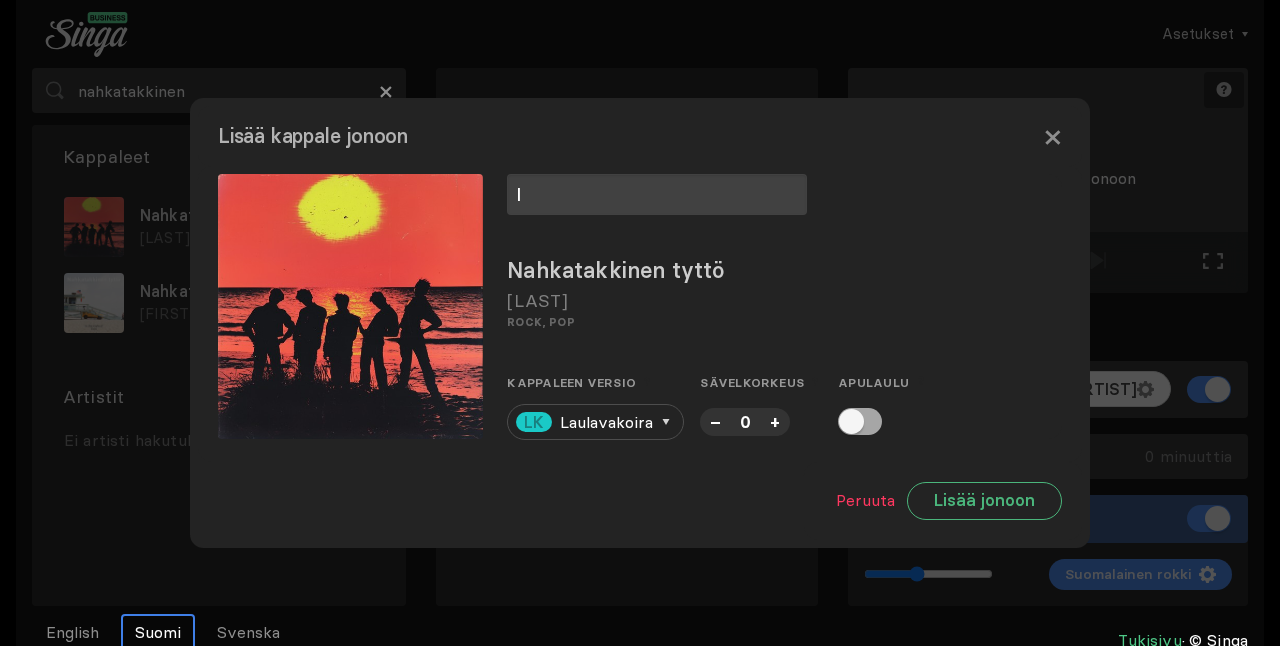 click at bounding box center [860, 421] 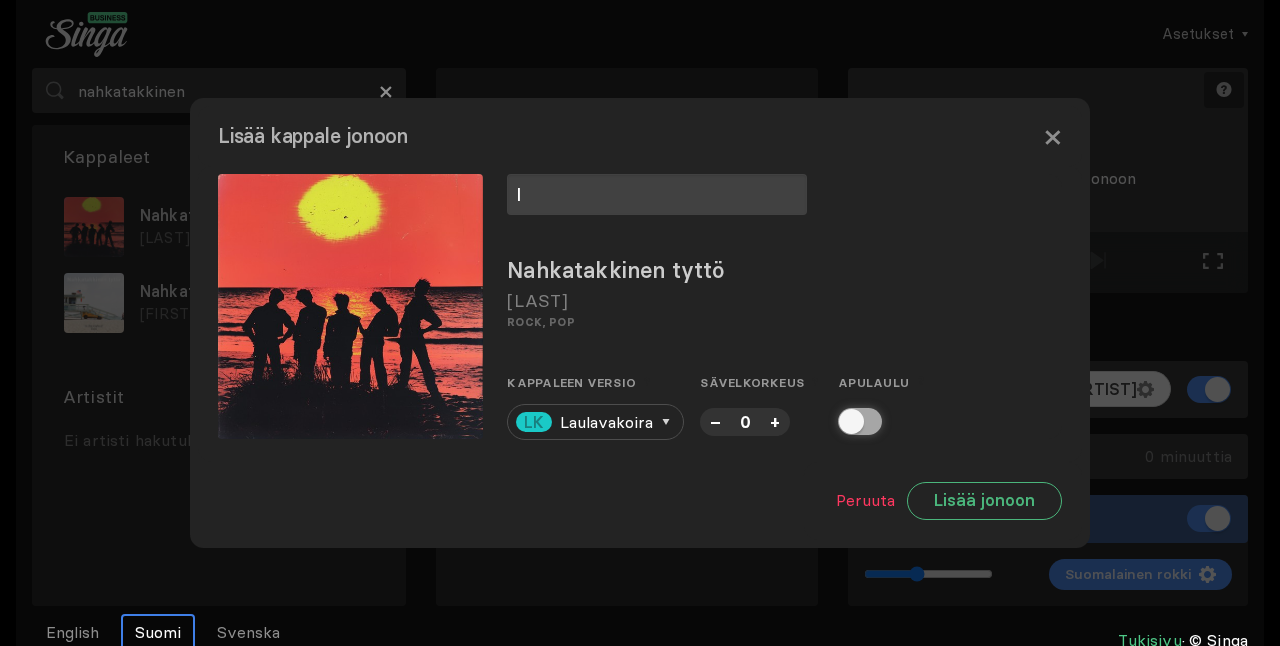 click at bounding box center (844, 421) 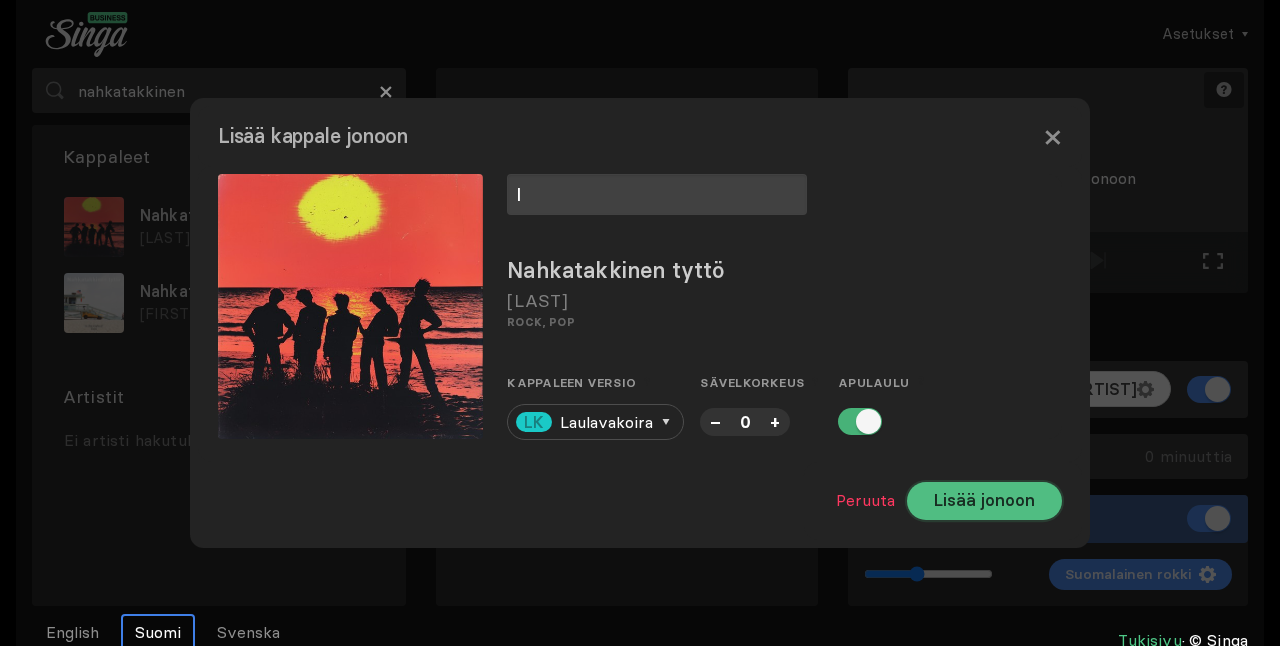 click on "Lisää jonoon" at bounding box center [984, 501] 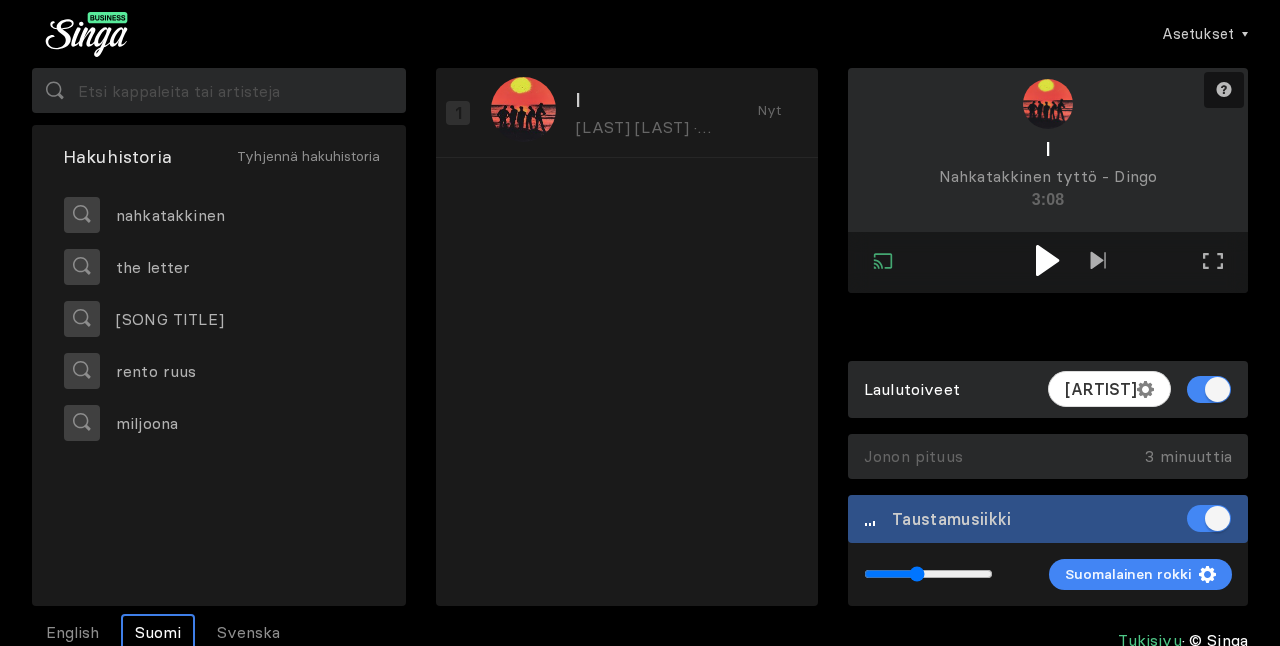 click at bounding box center (1048, 262) 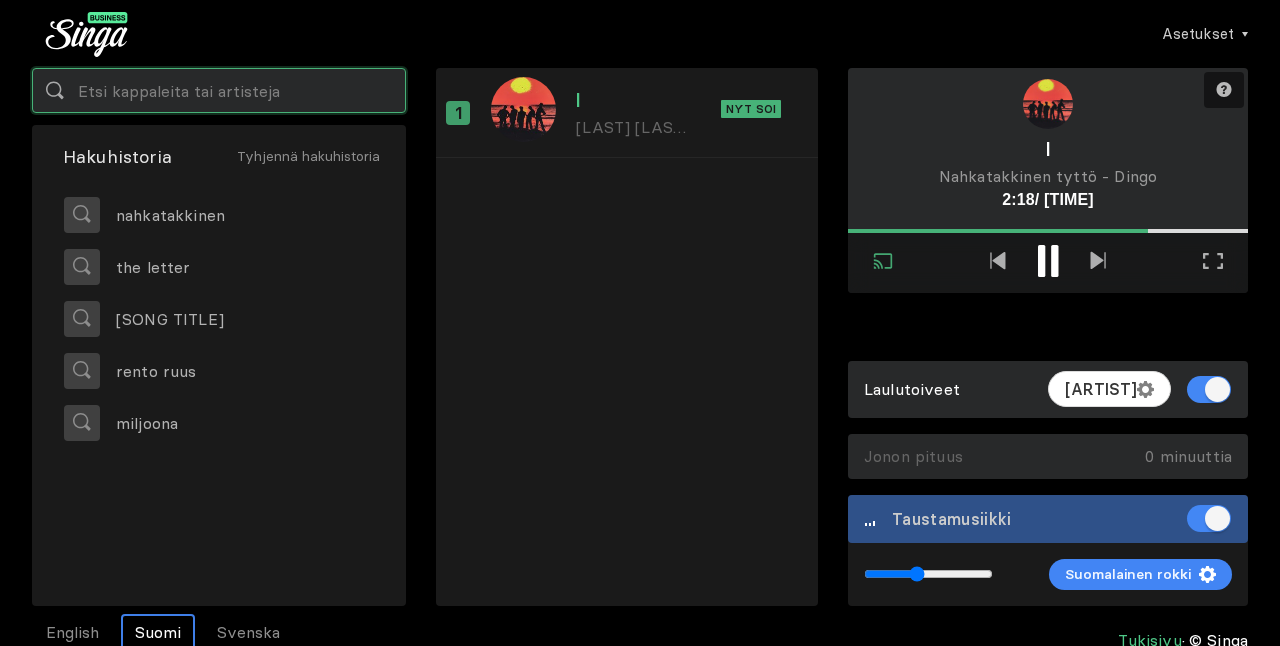 click at bounding box center (219, 90) 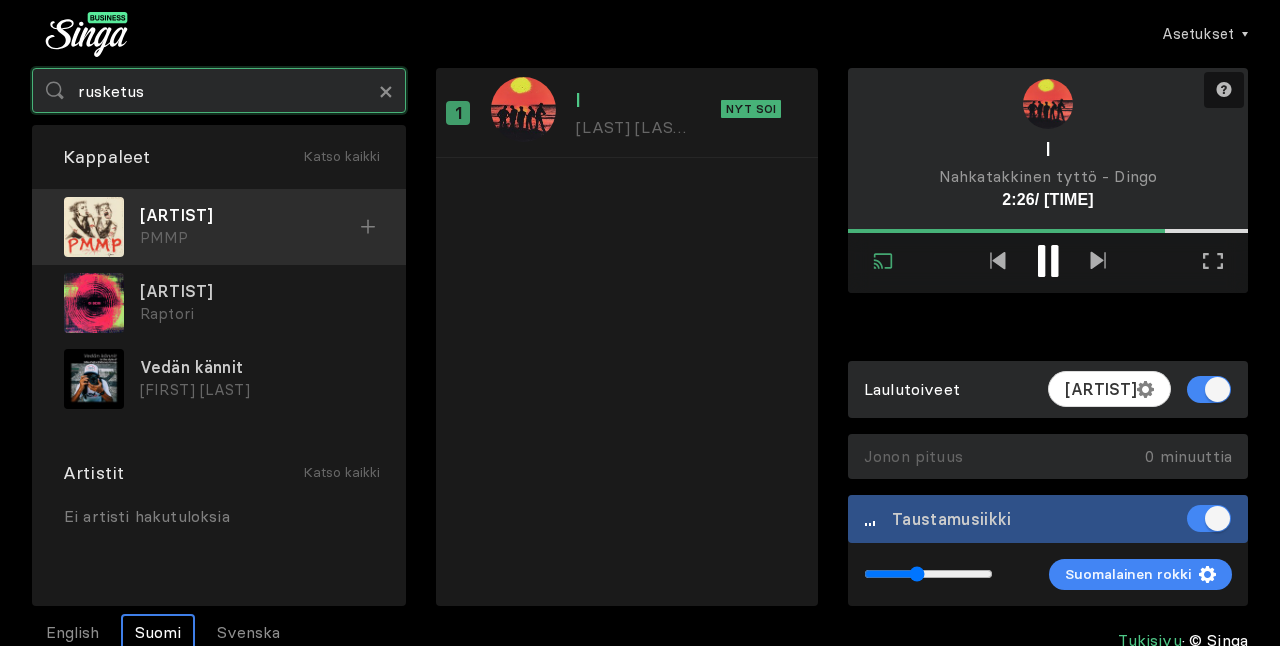 type on "rusketus" 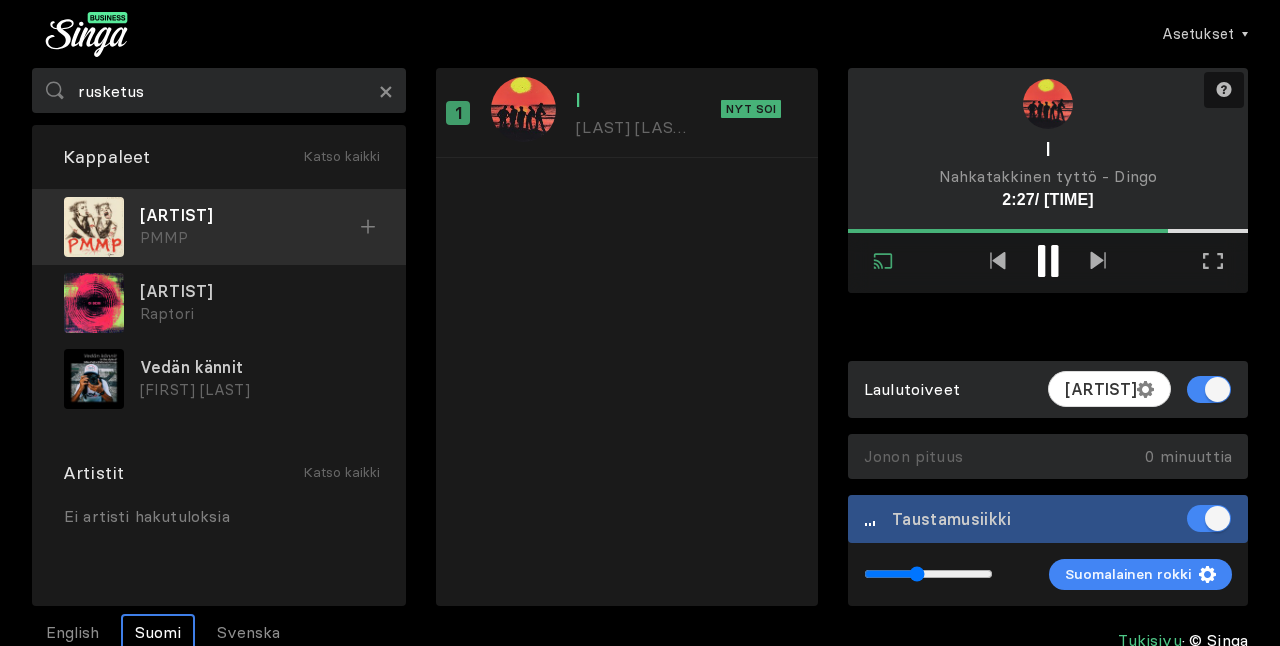 click on "[ARTIST]" at bounding box center [250, 215] 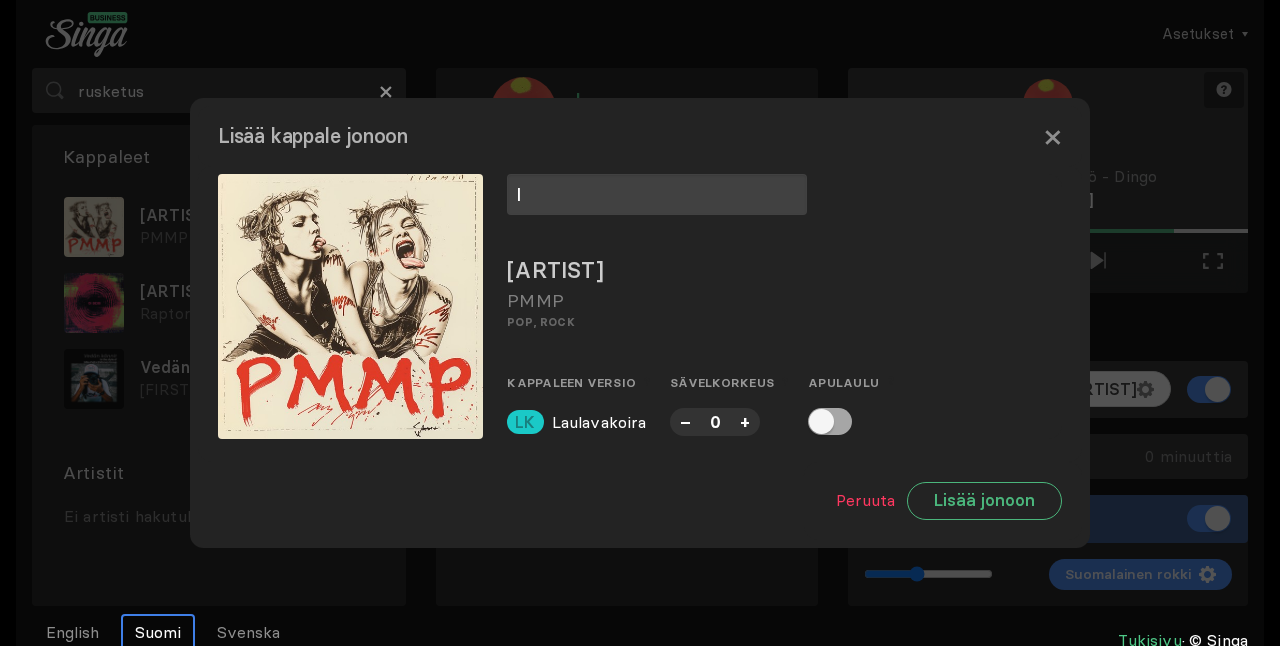 type on "l" 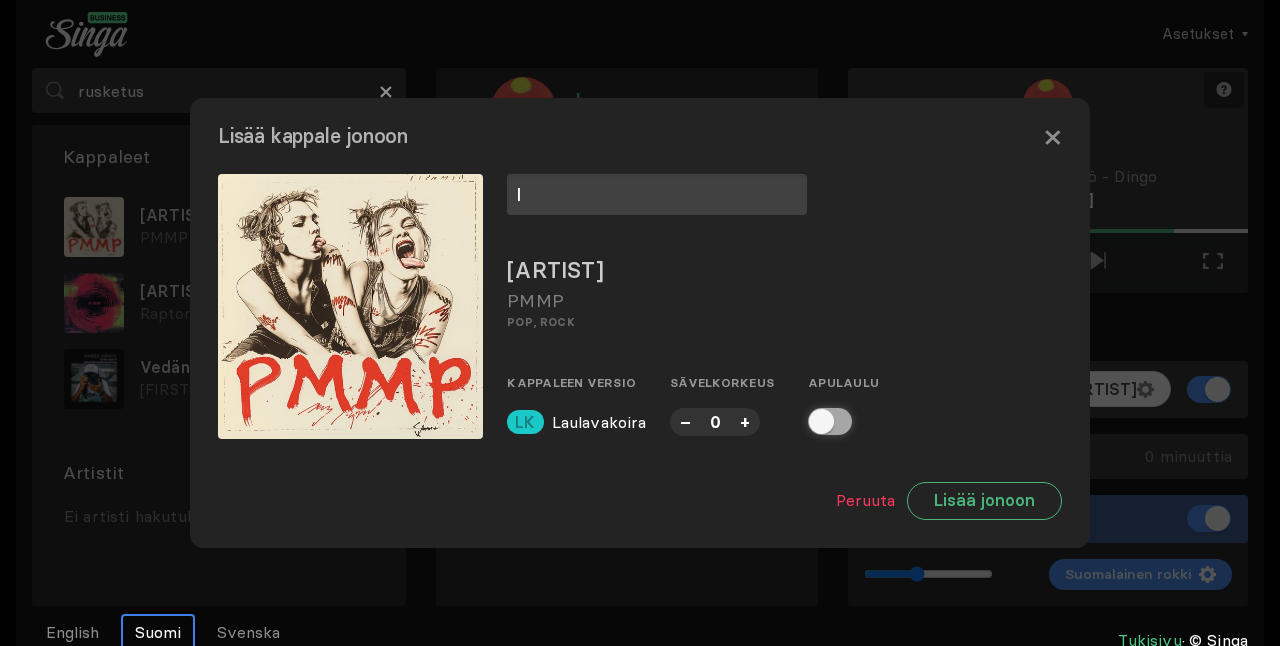 click at bounding box center [814, 421] 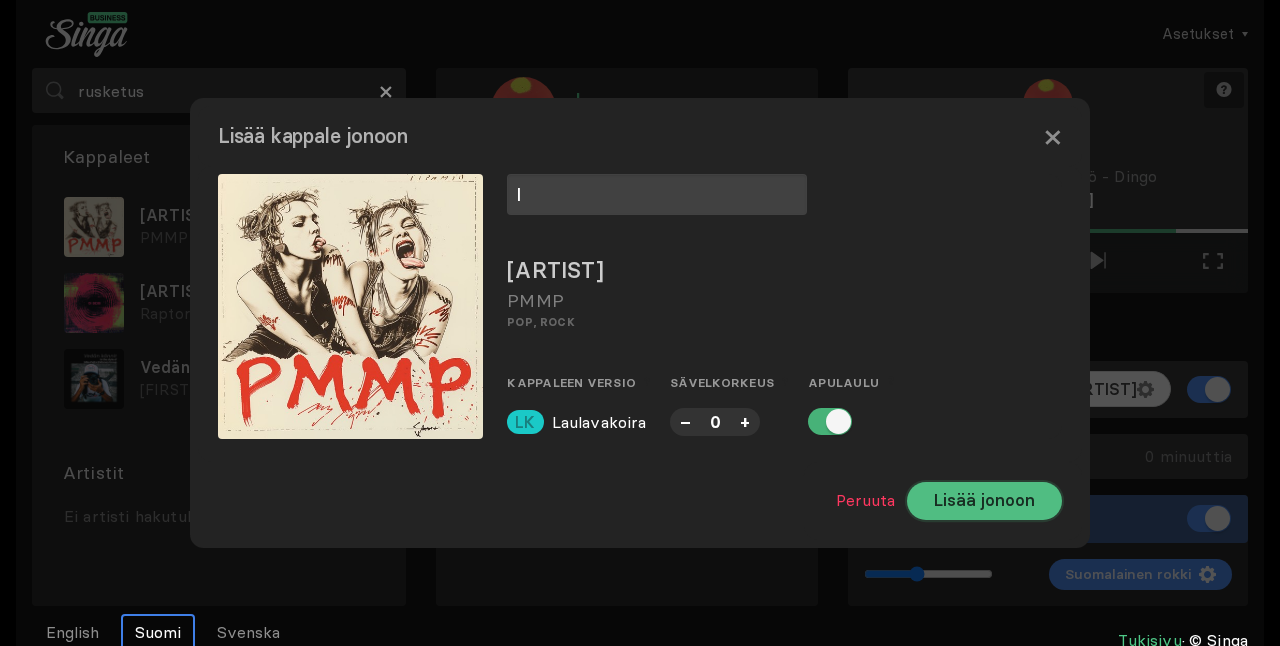 click on "Lisää jonoon" at bounding box center [984, 501] 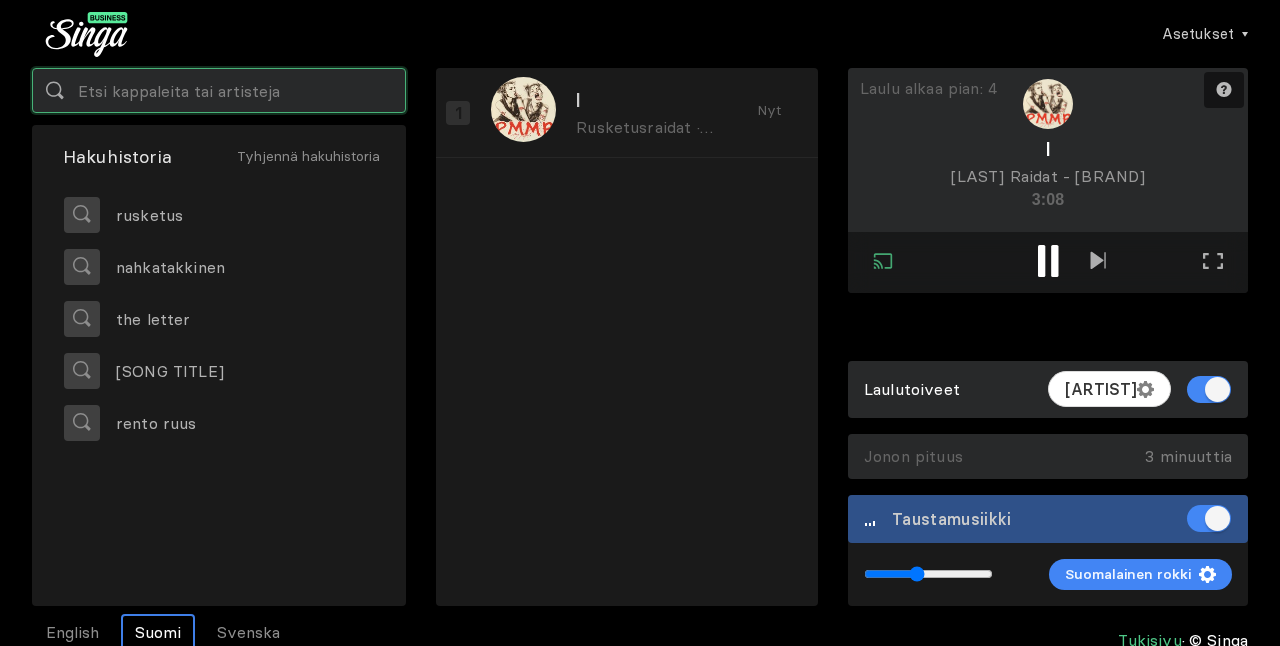 click at bounding box center (219, 90) 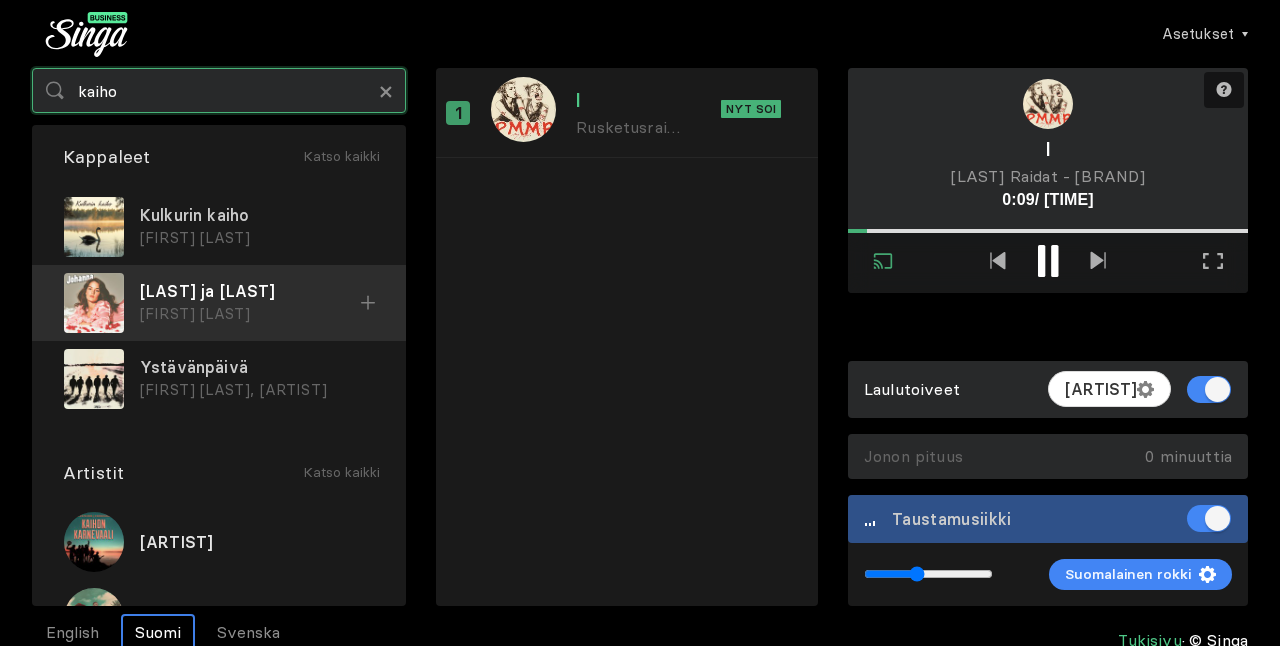 type on "kaiho" 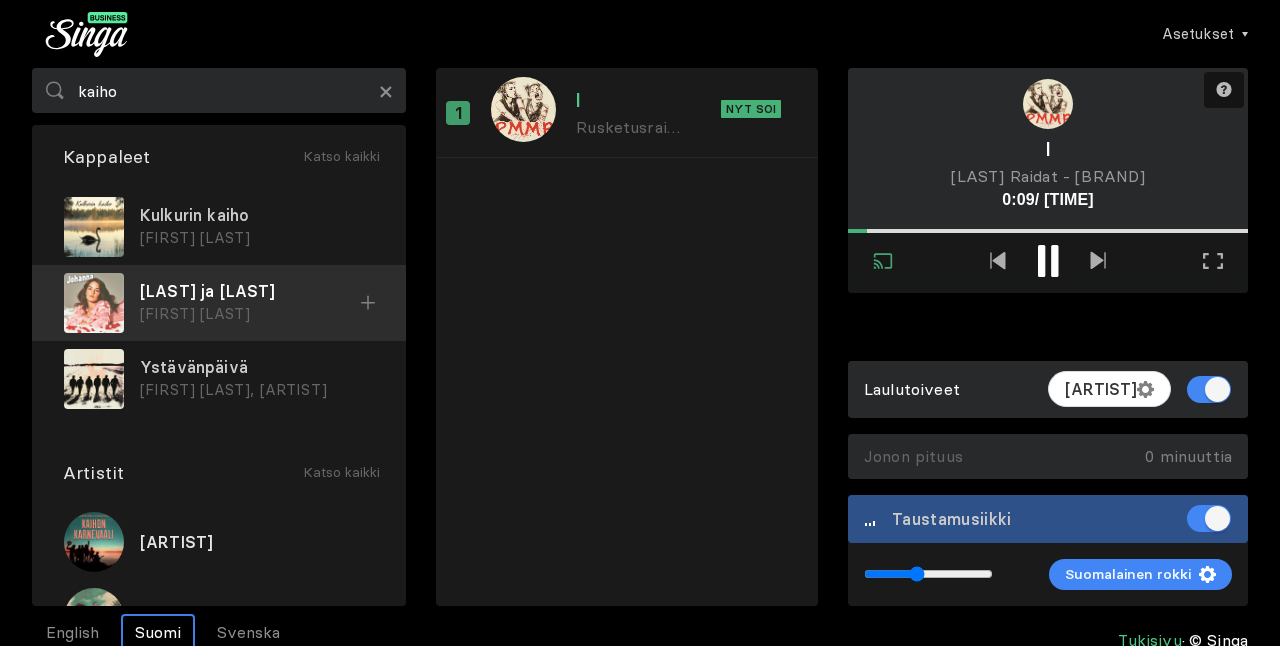 click on "[LAST] ja [LAST]" at bounding box center [257, 215] 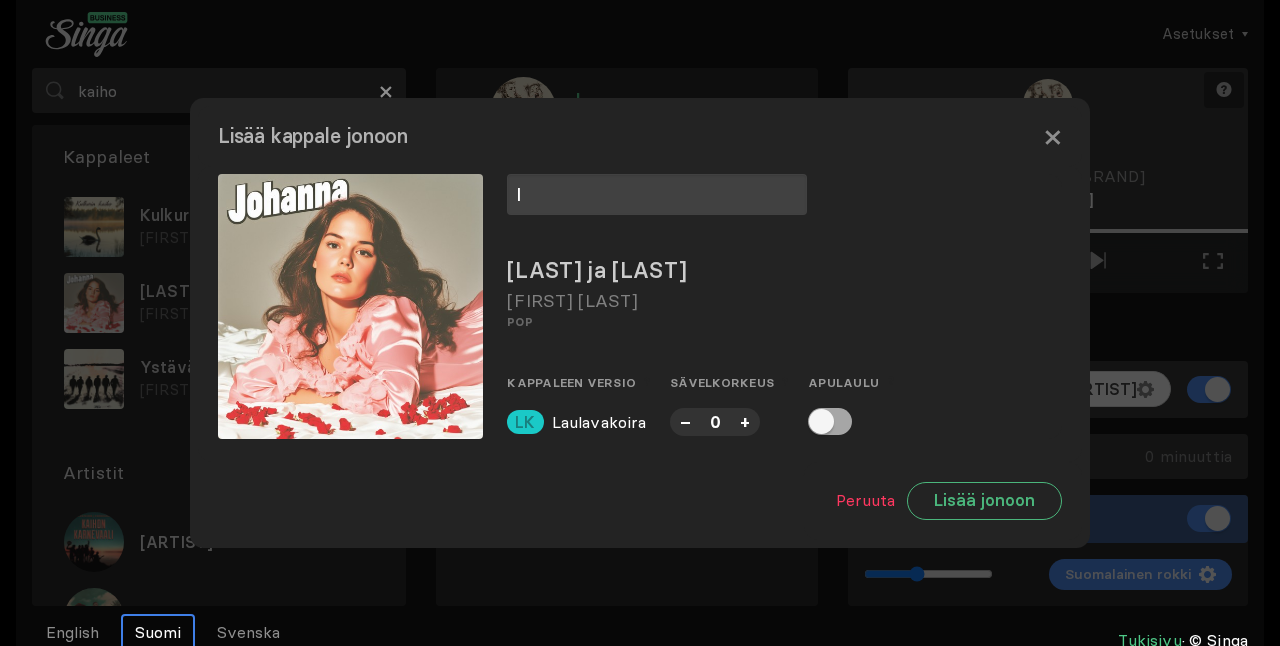type on "l" 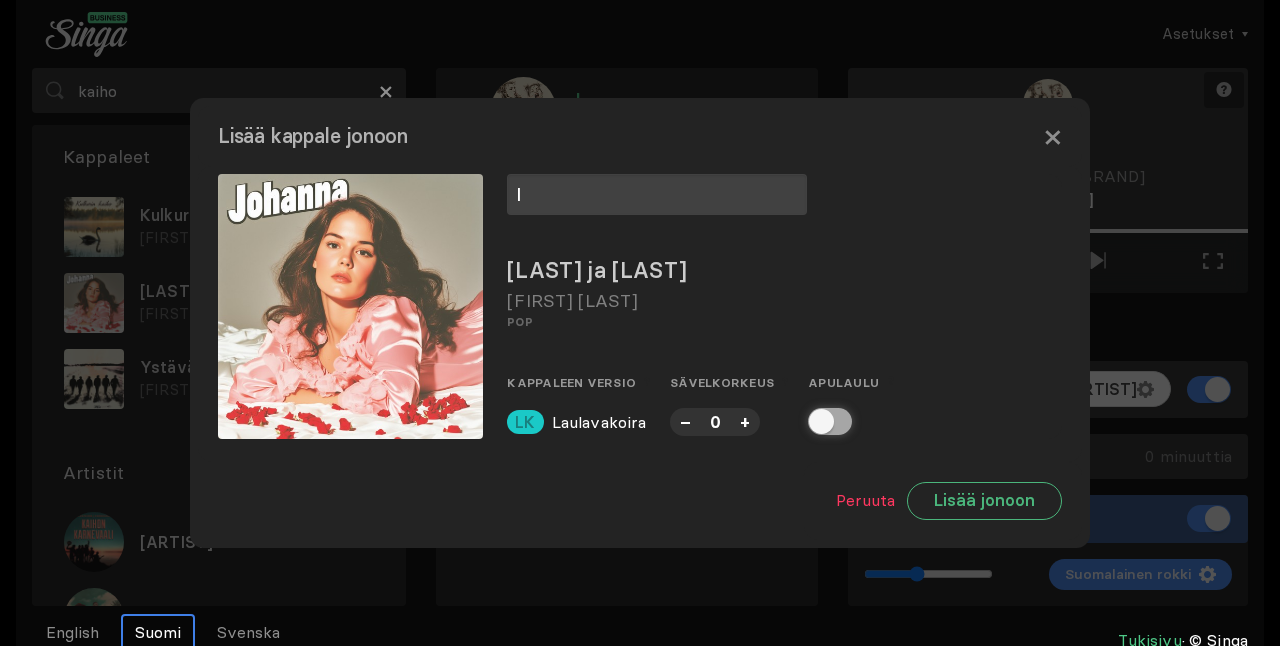 click at bounding box center [814, 421] 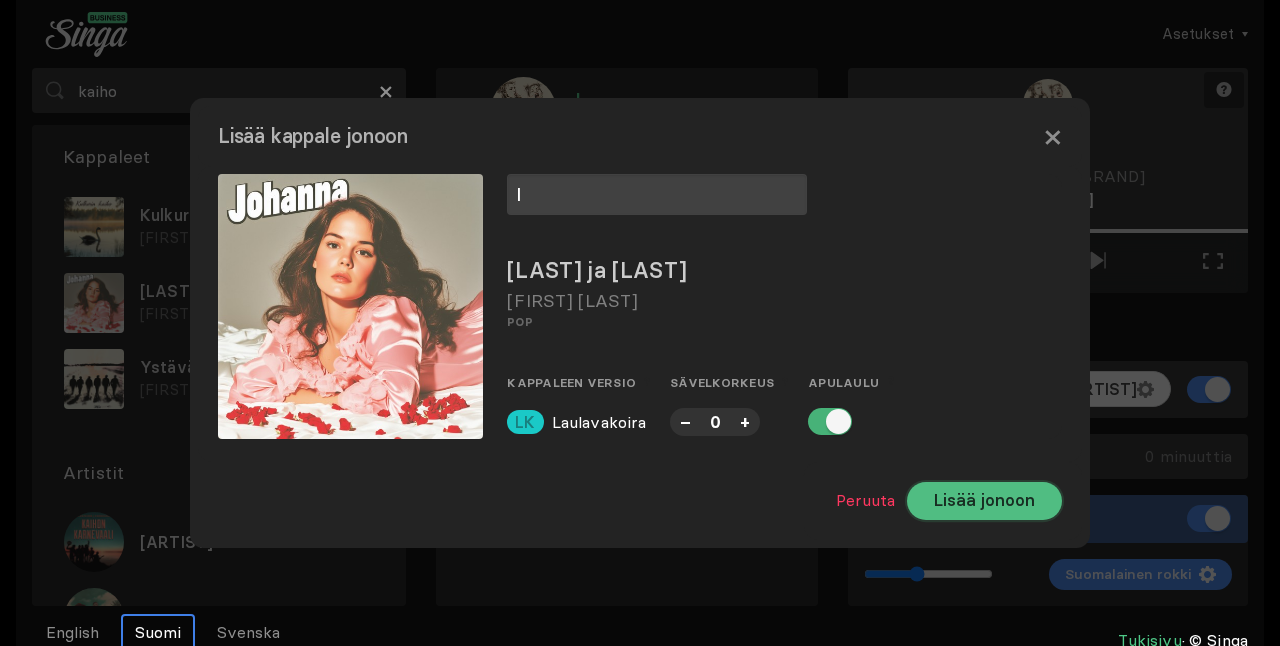 click on "Lisää jonoon" at bounding box center [984, 501] 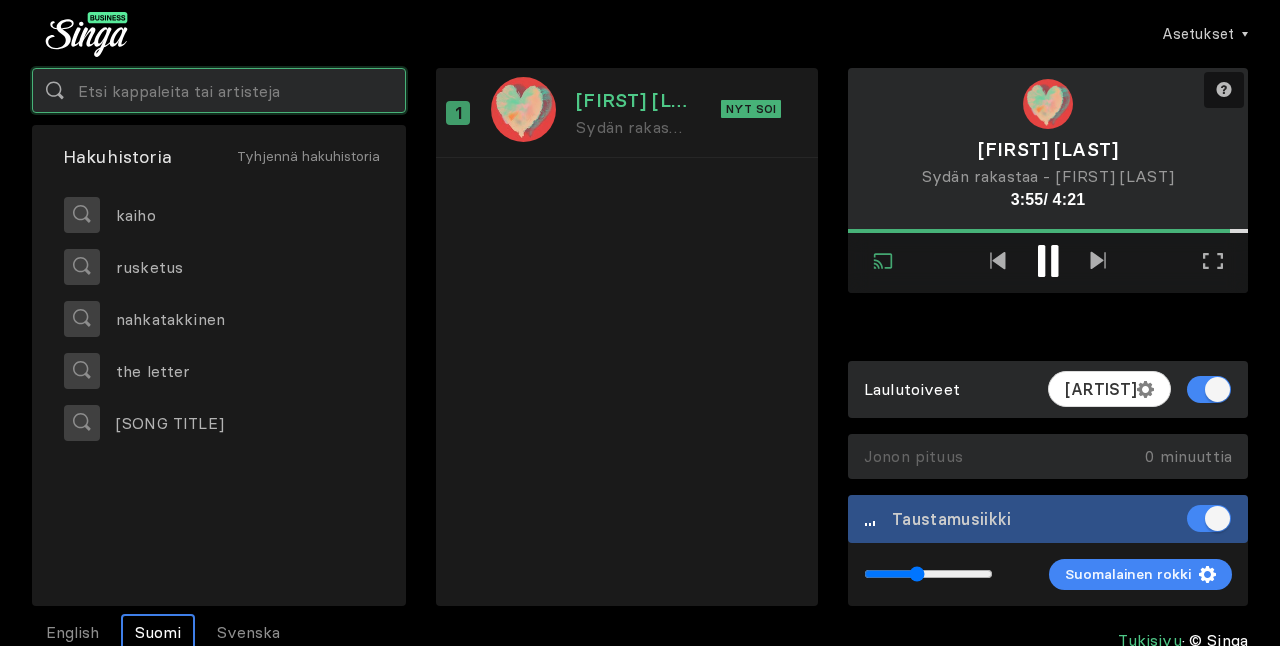 click at bounding box center (219, 90) 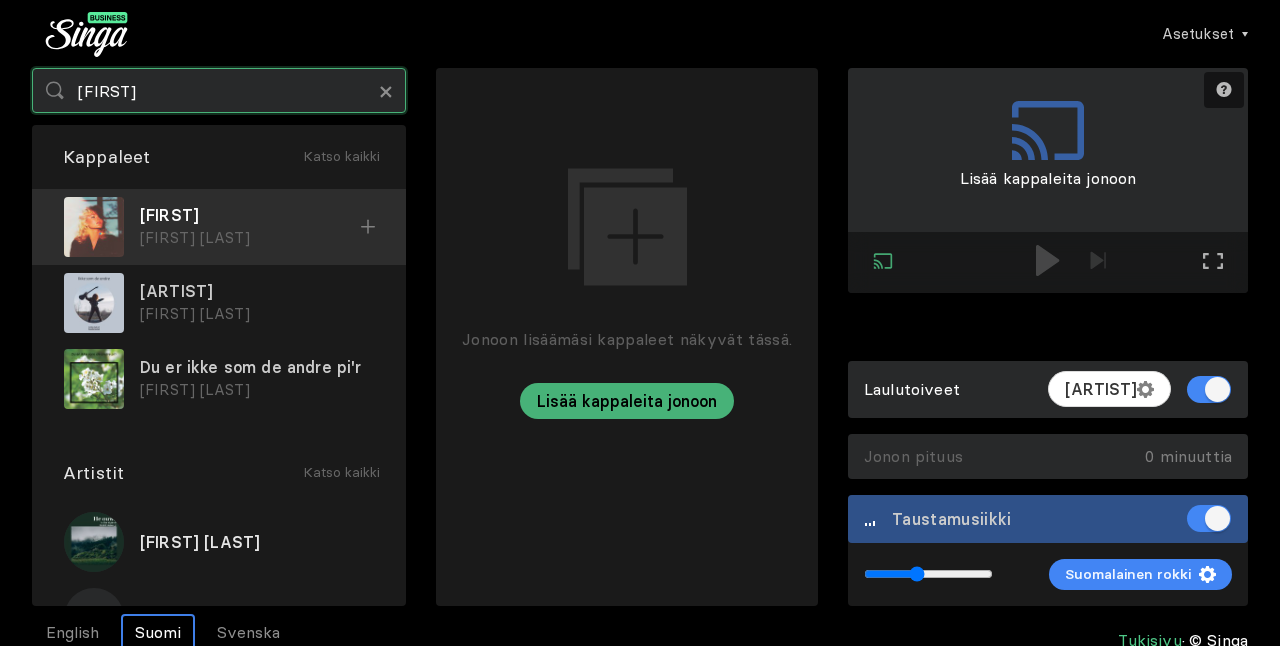 type on "[FIRST]" 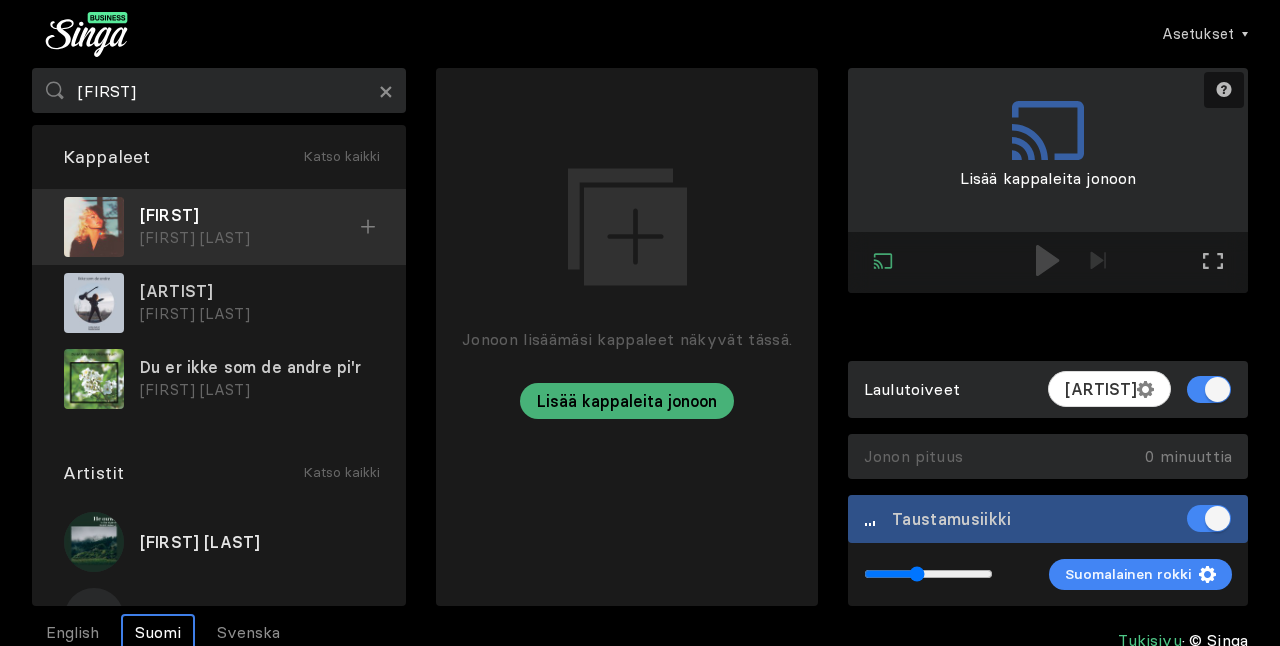 click on "[FIRST] [LAST]" at bounding box center (250, 238) 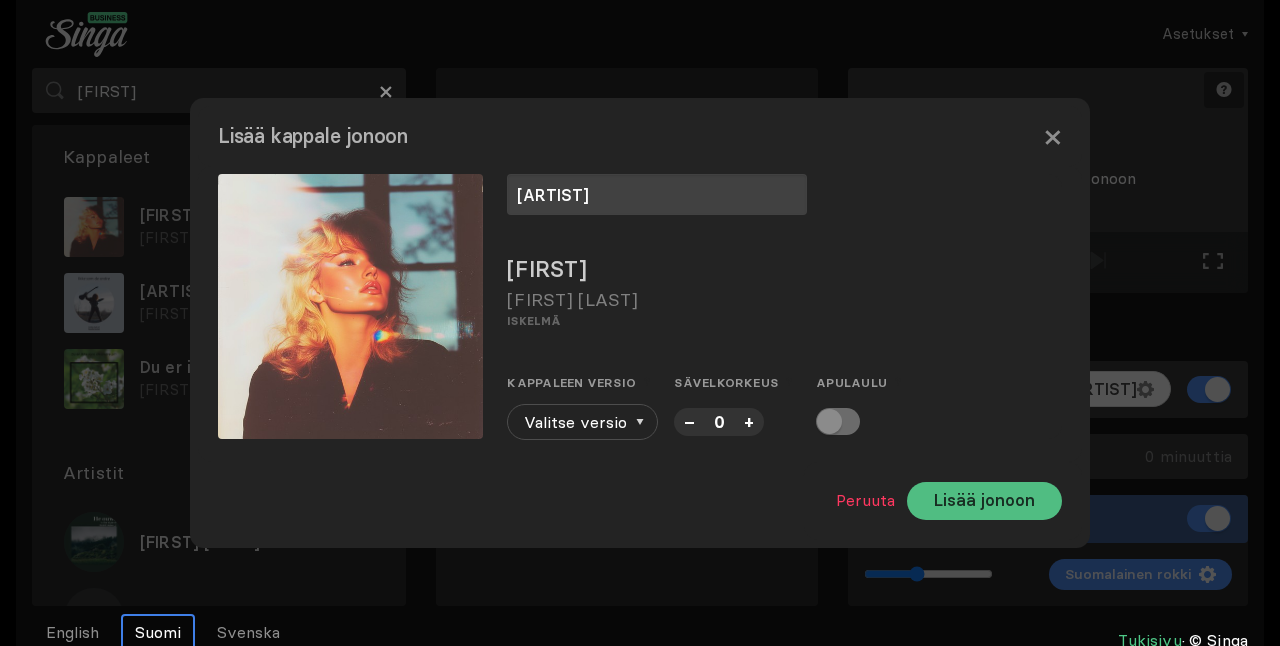 type on "[ARTIST]" 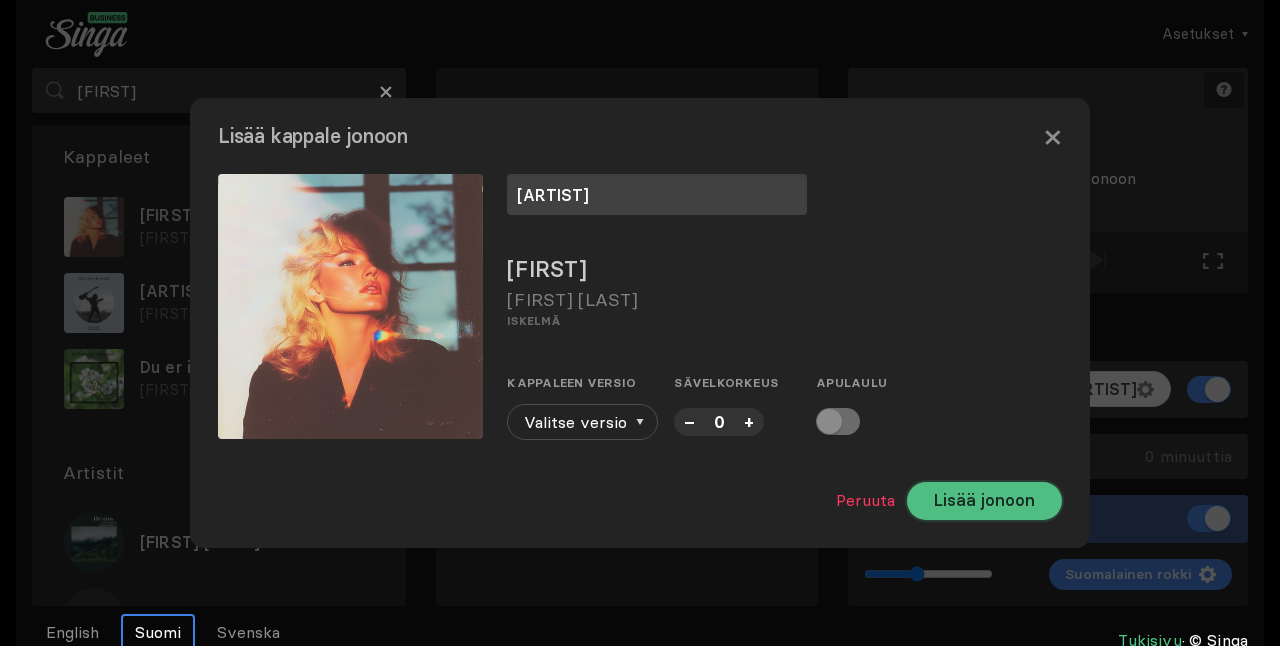 click on "Lisää jonoon" at bounding box center [984, 501] 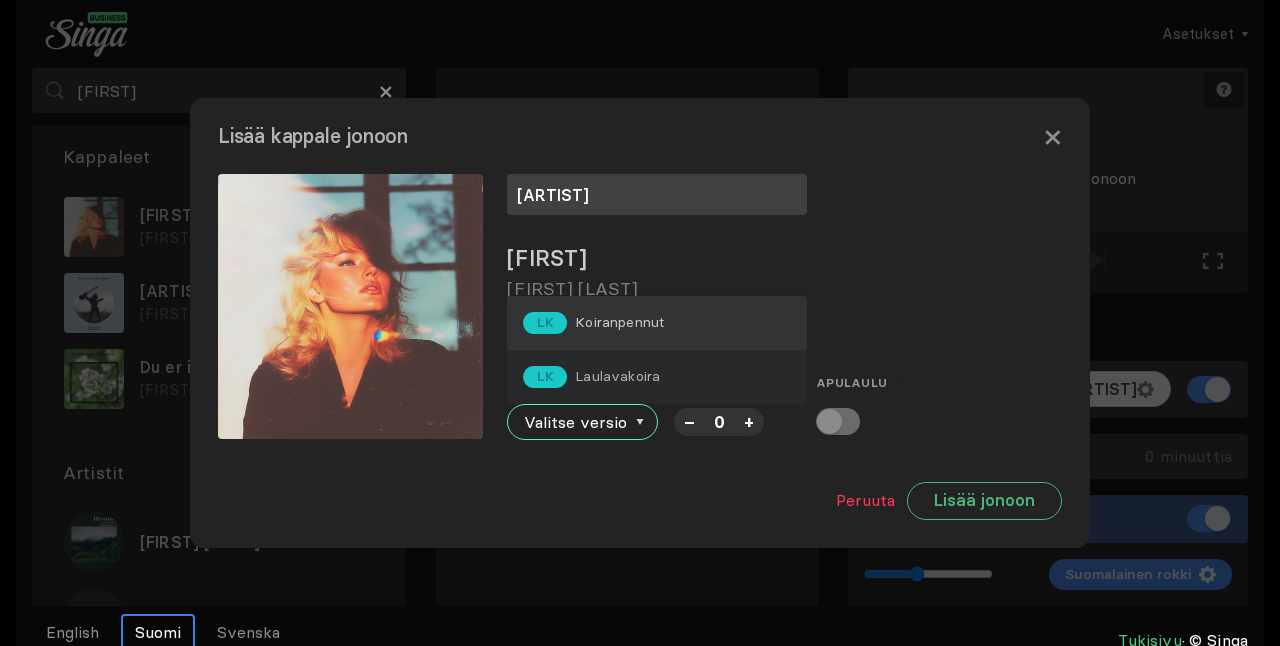 click on "LK Koiranpennut" at bounding box center [657, 323] 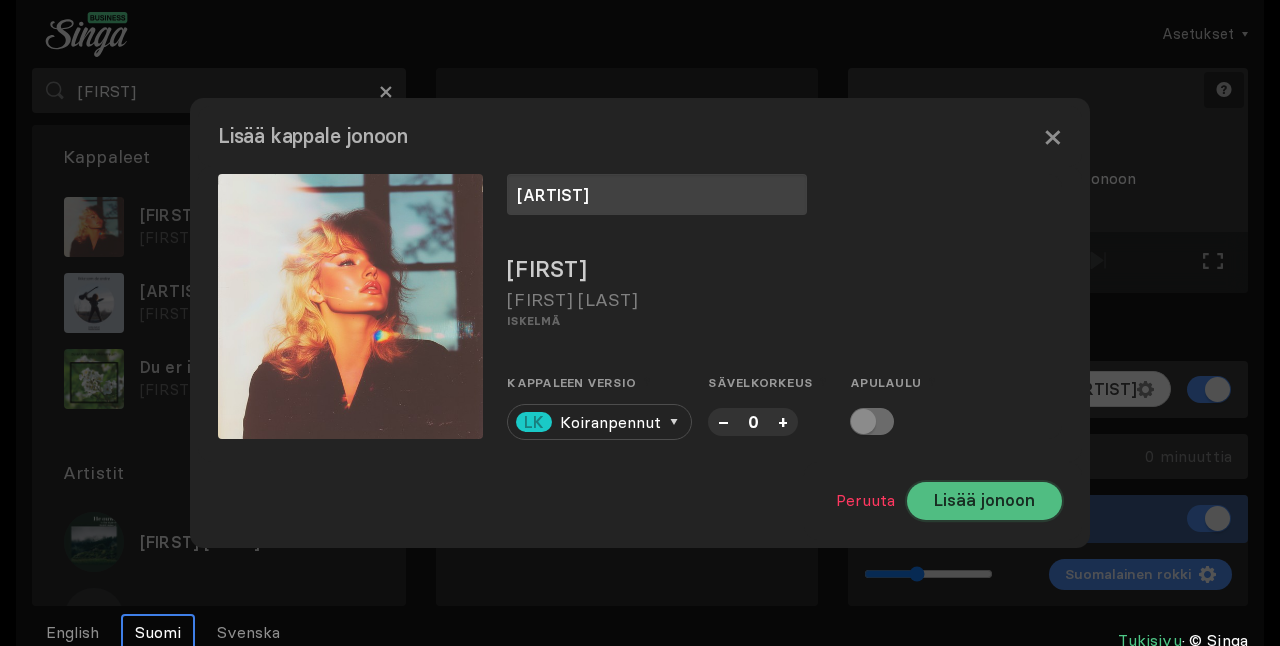 click on "Lisää jonoon" at bounding box center [984, 501] 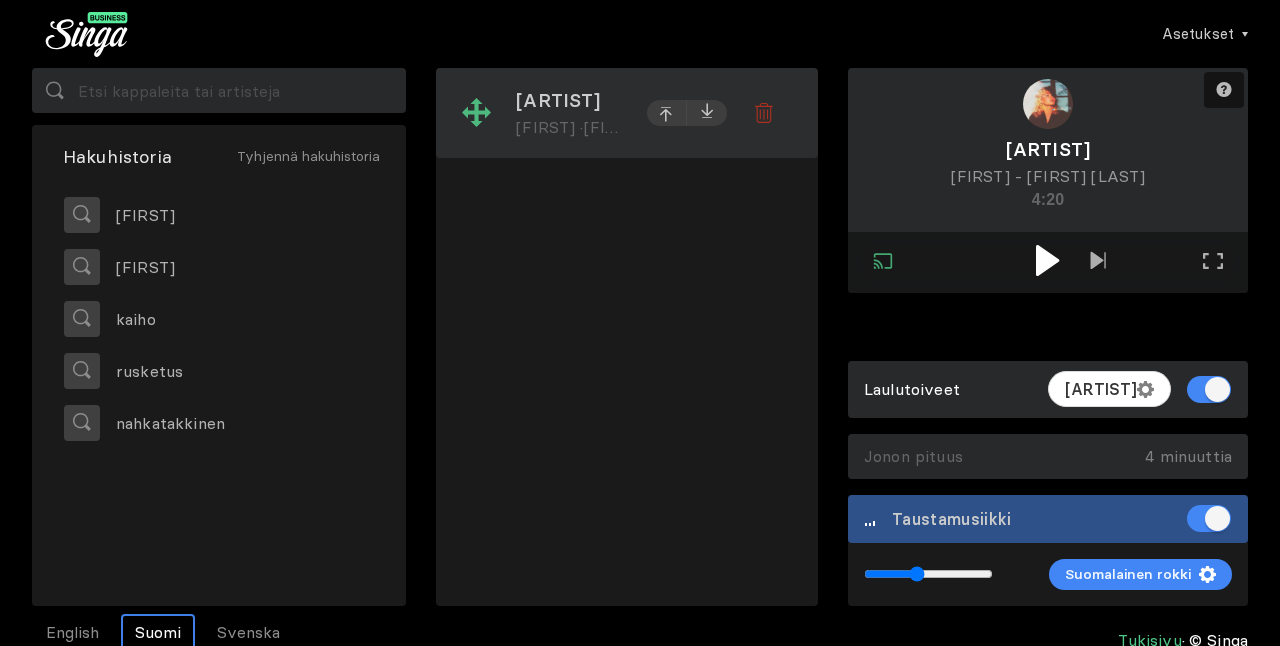 click on "[ARTIST]" at bounding box center [570, 100] 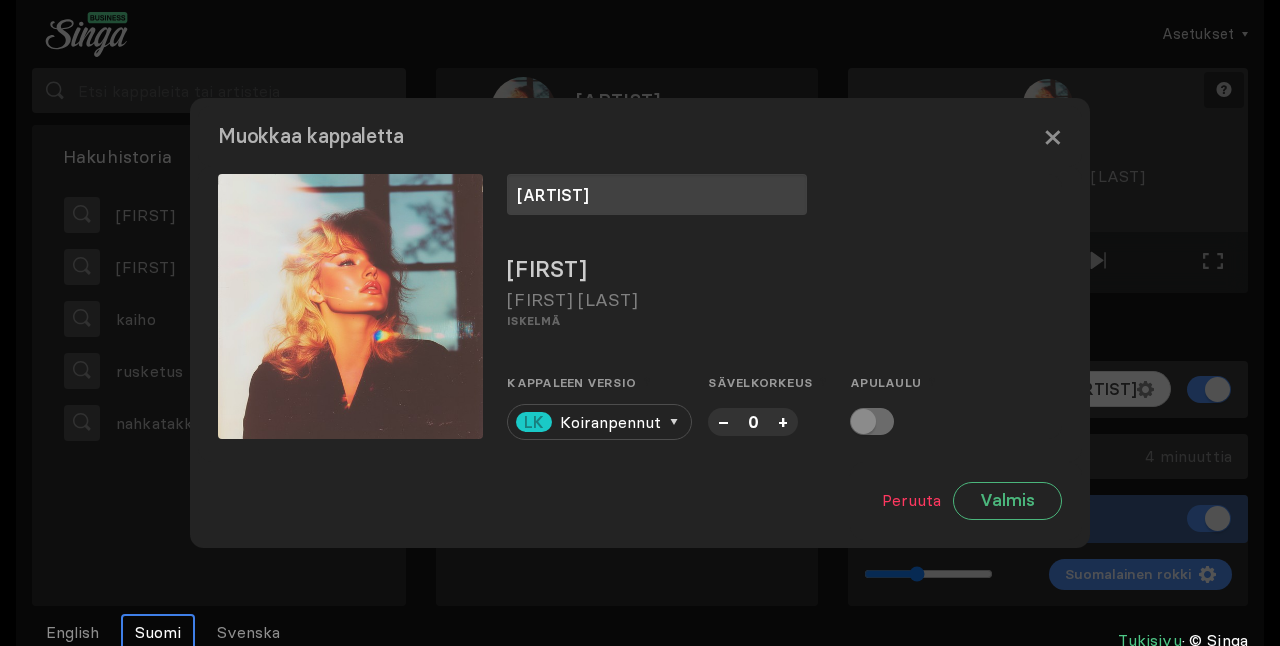 drag, startPoint x: 644, startPoint y: 196, endPoint x: 445, endPoint y: 192, distance: 199.04019 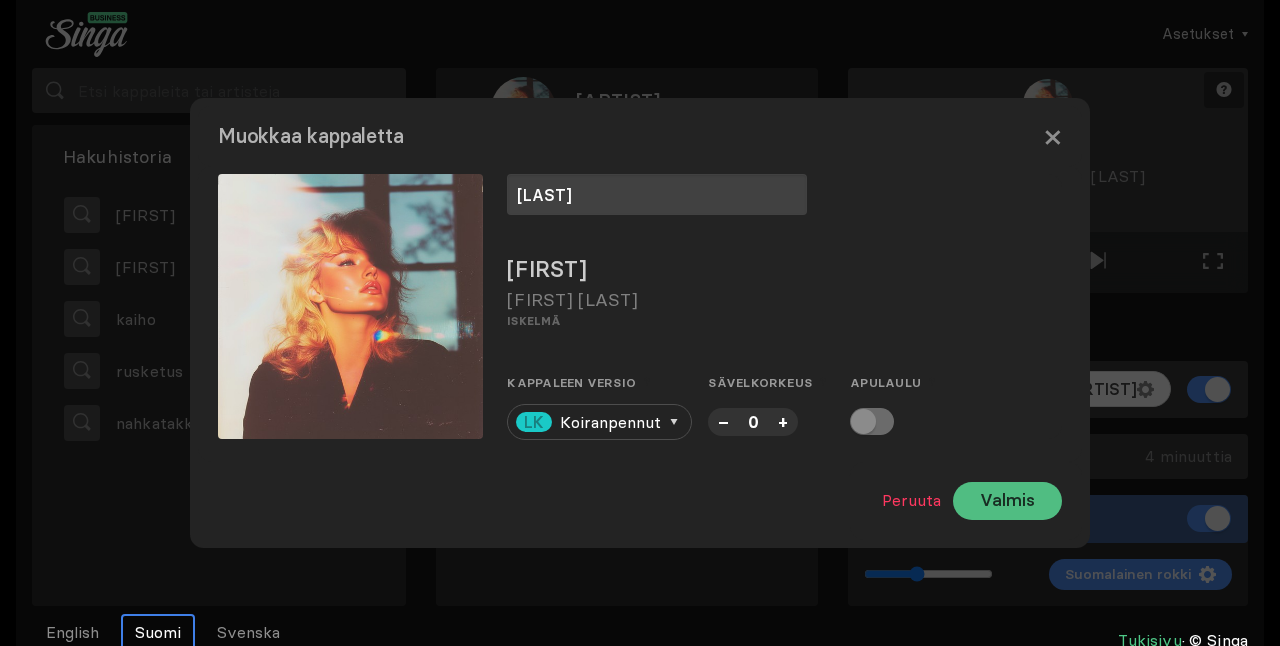 type on "[LAST]" 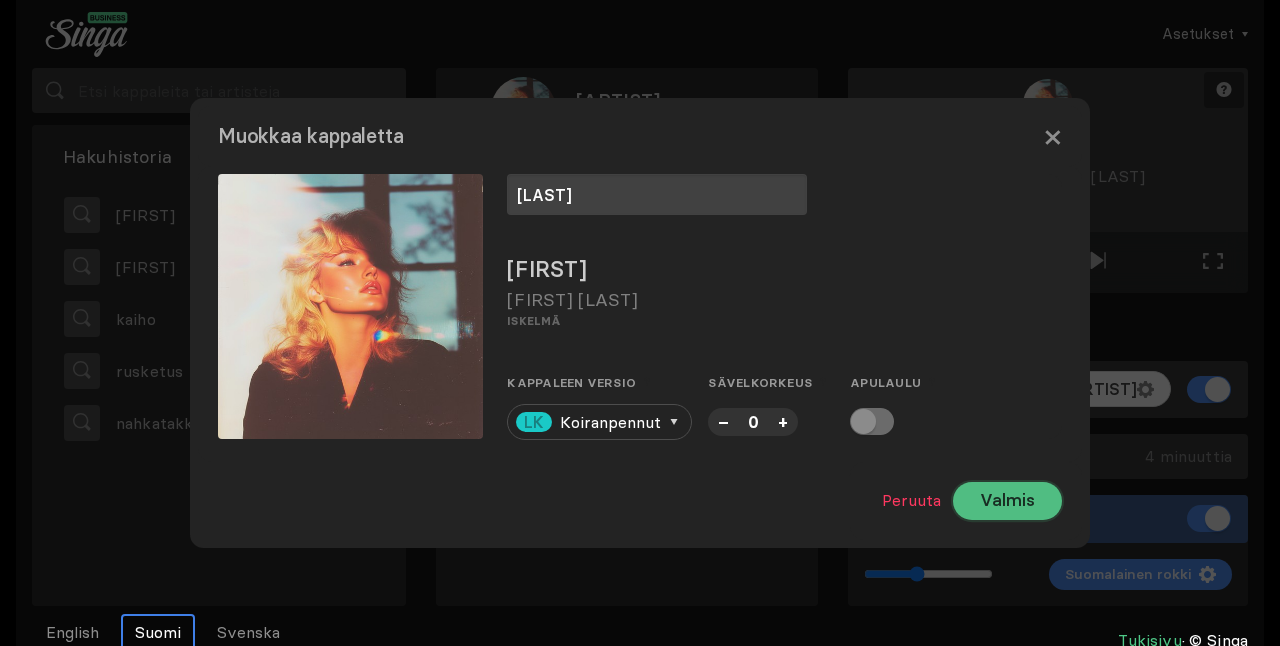 click on "Valmis" at bounding box center (1007, 501) 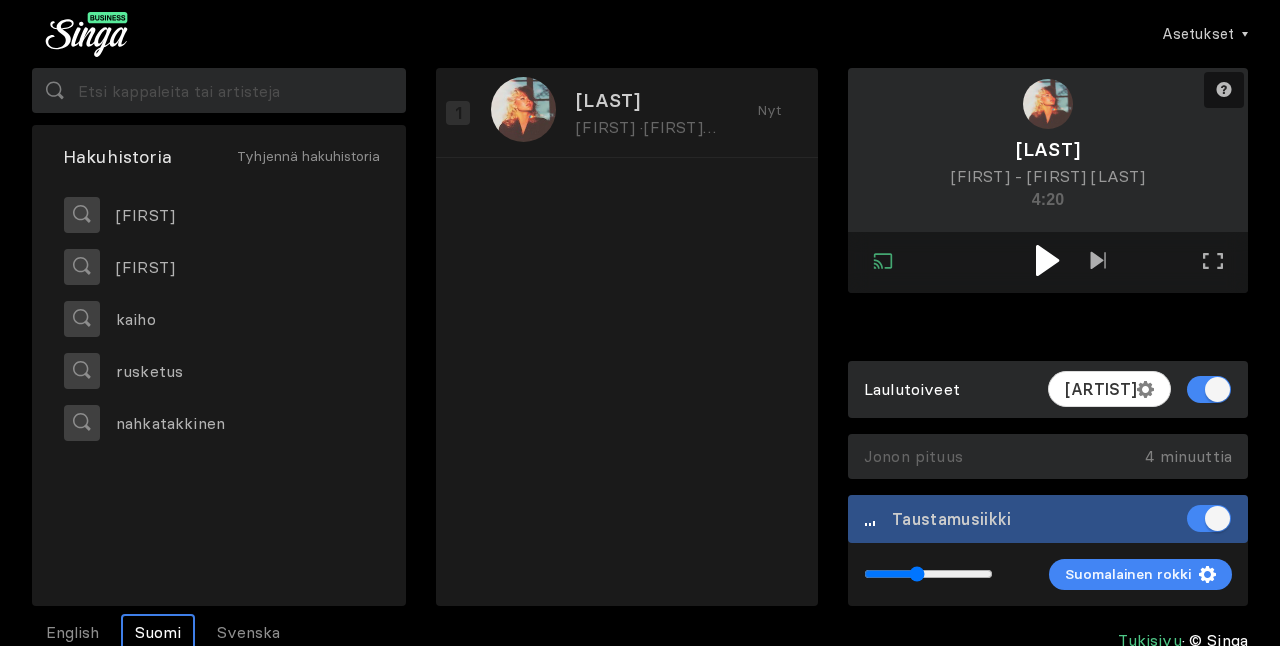 click at bounding box center [1048, 262] 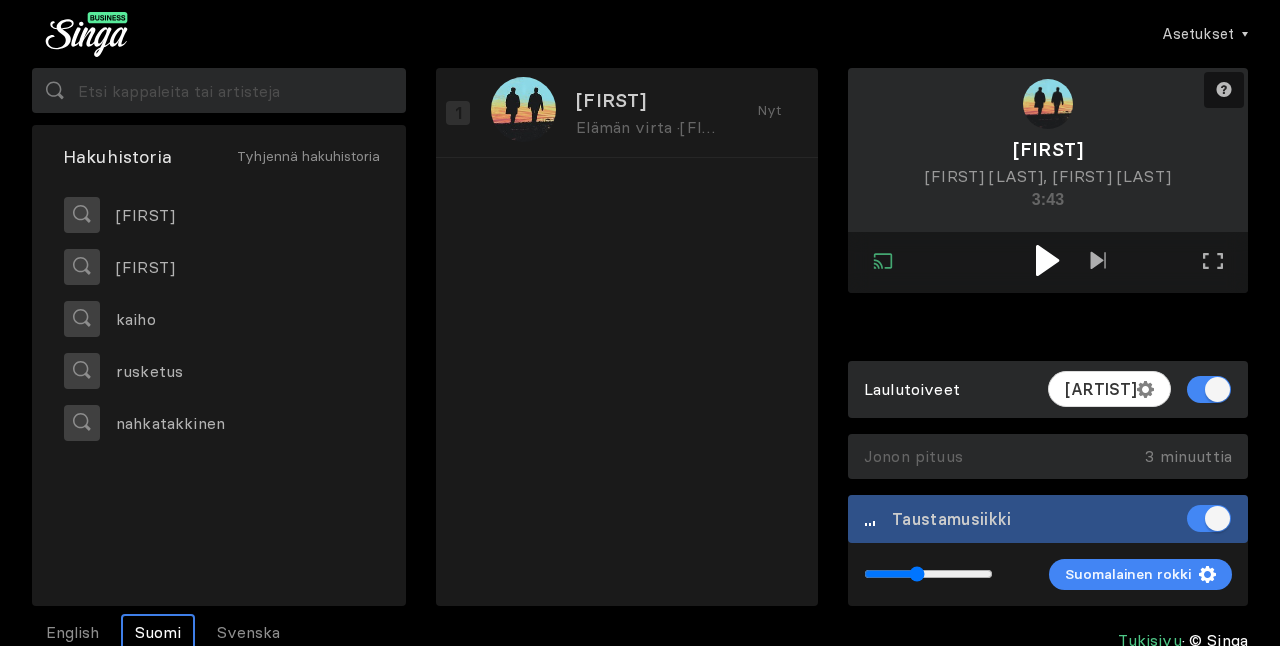 click at bounding box center [1048, 260] 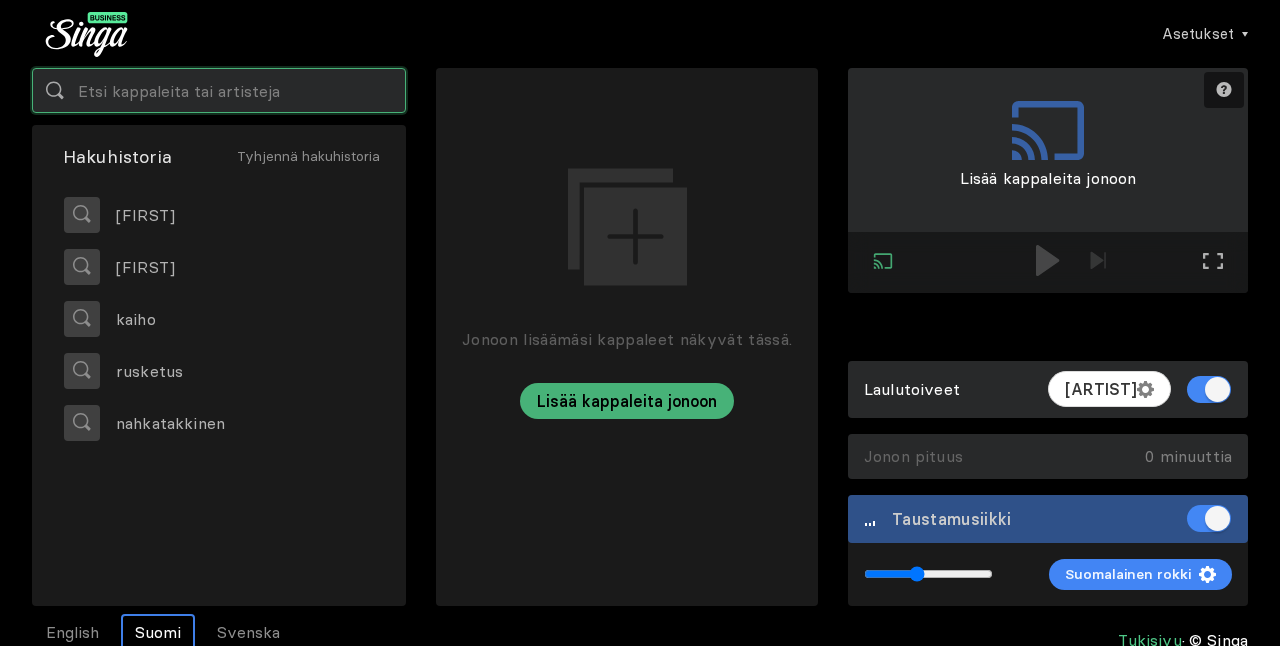 click at bounding box center [219, 90] 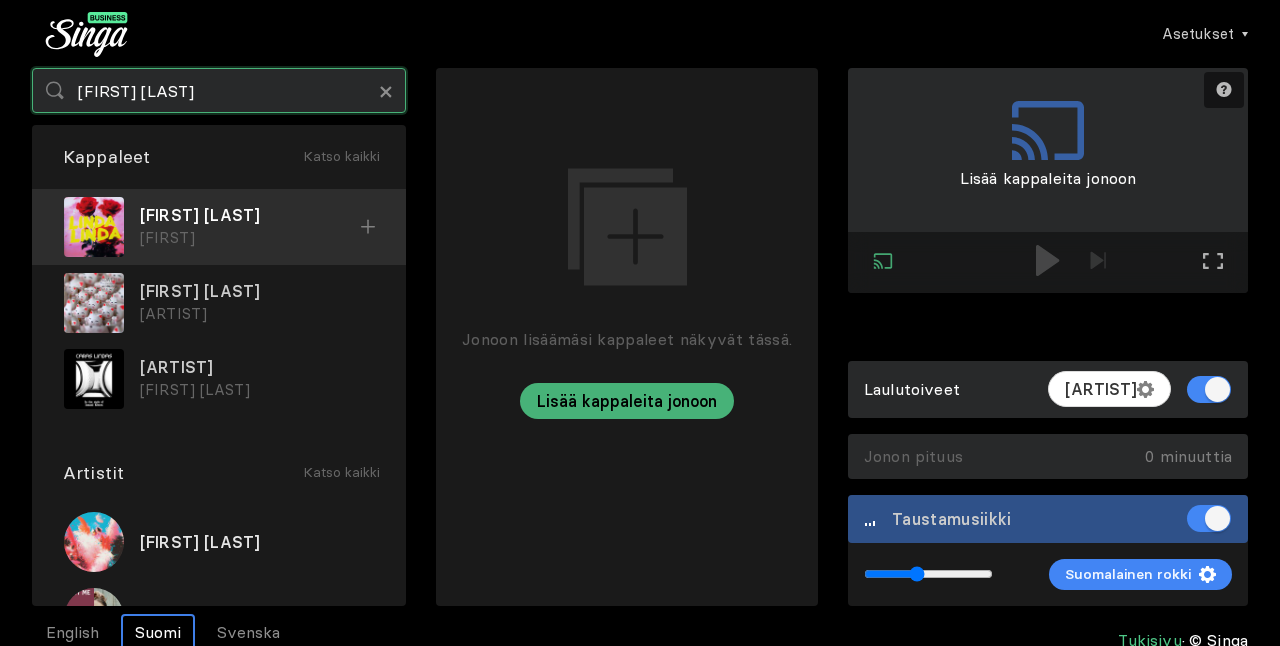 type on "[FIRST] [LAST]" 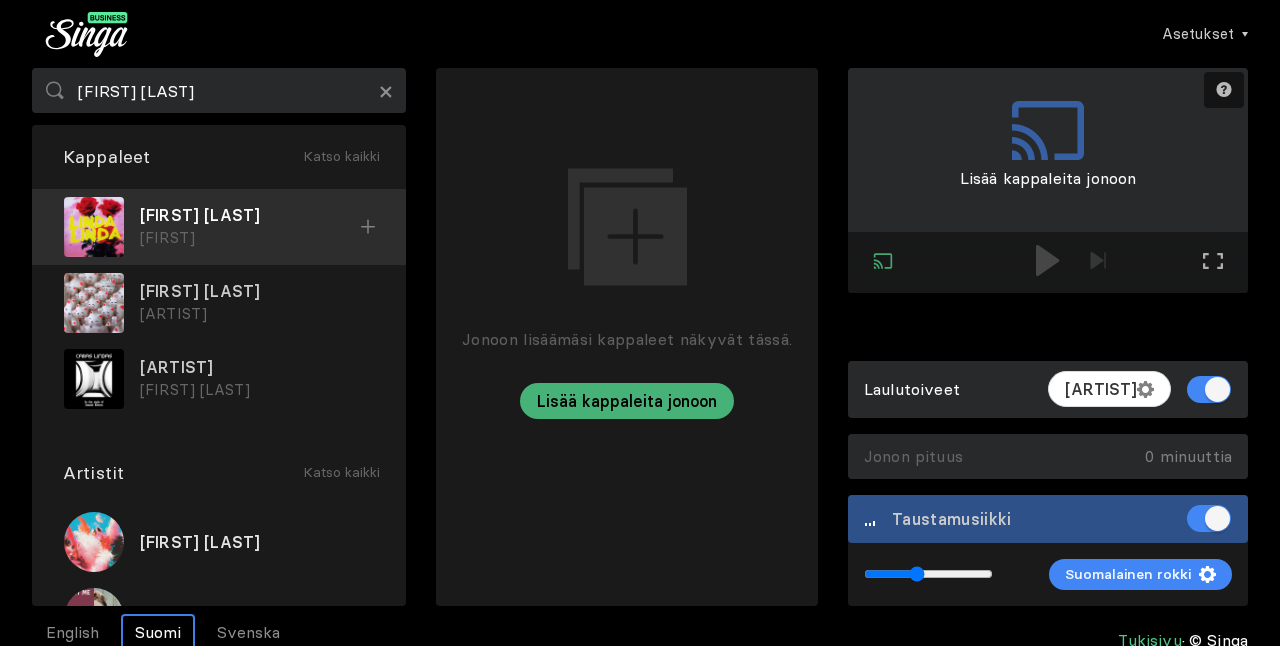 click on "[FIRST] [LAST]" at bounding box center [250, 215] 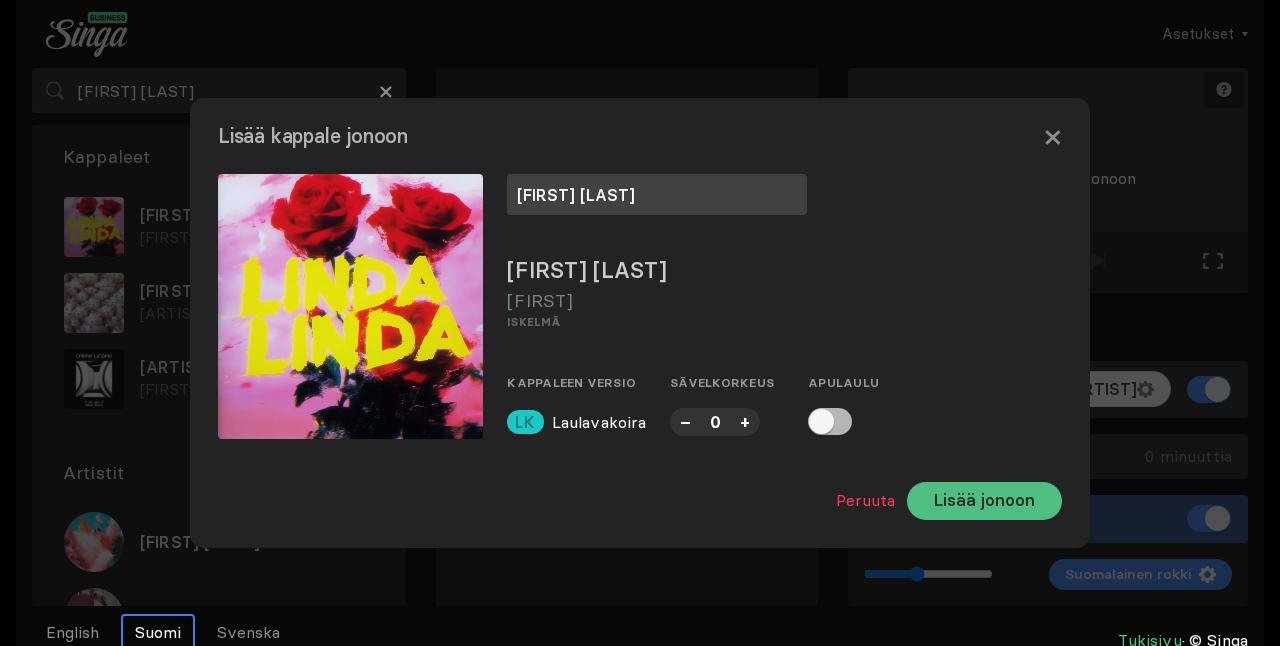 type on "[FIRST] [LAST]" 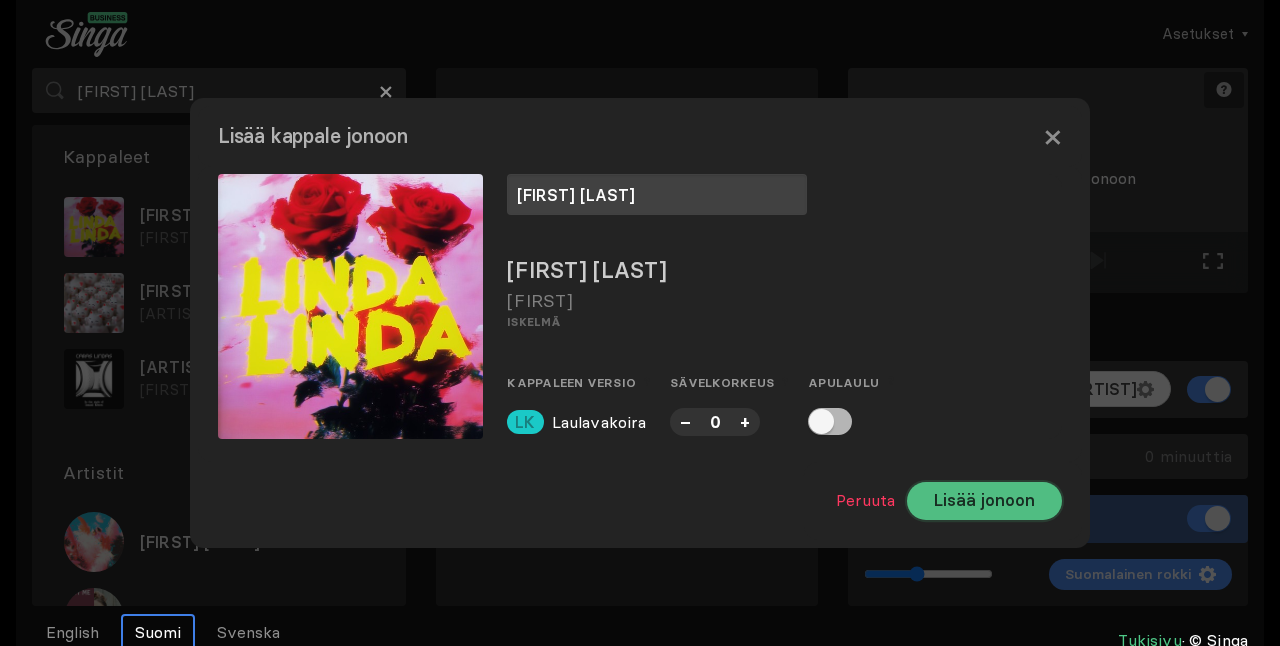 click on "Lisää jonoon" at bounding box center (984, 501) 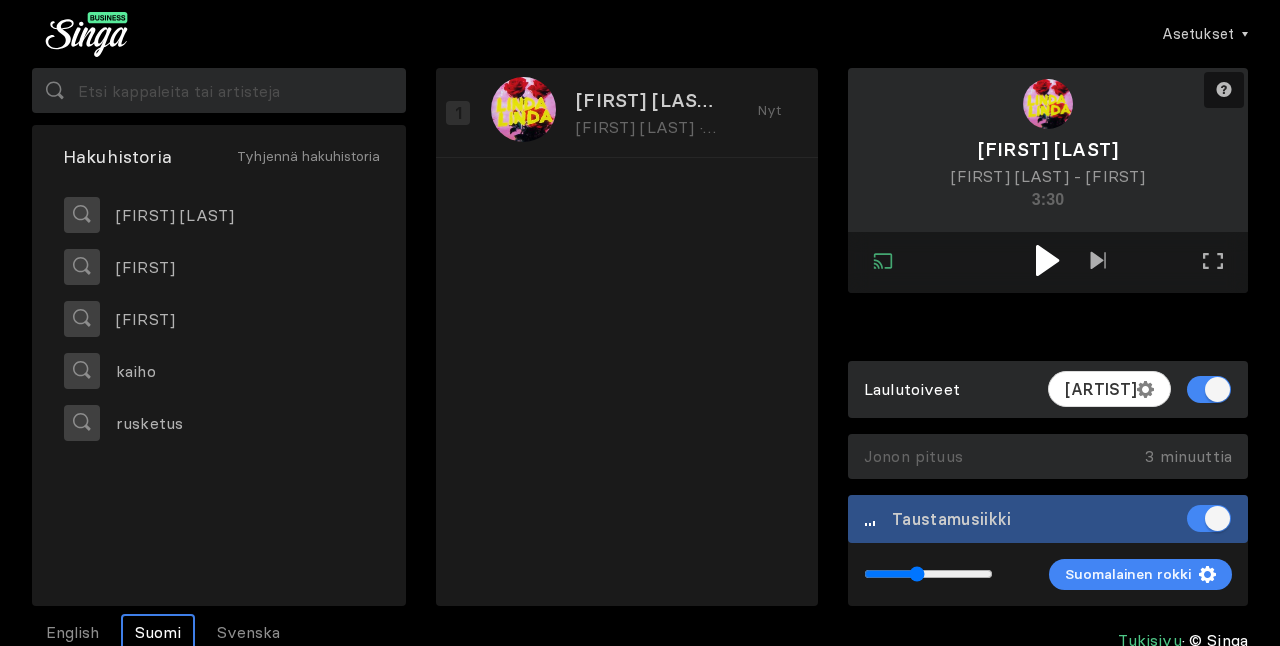click at bounding box center [1047, 260] 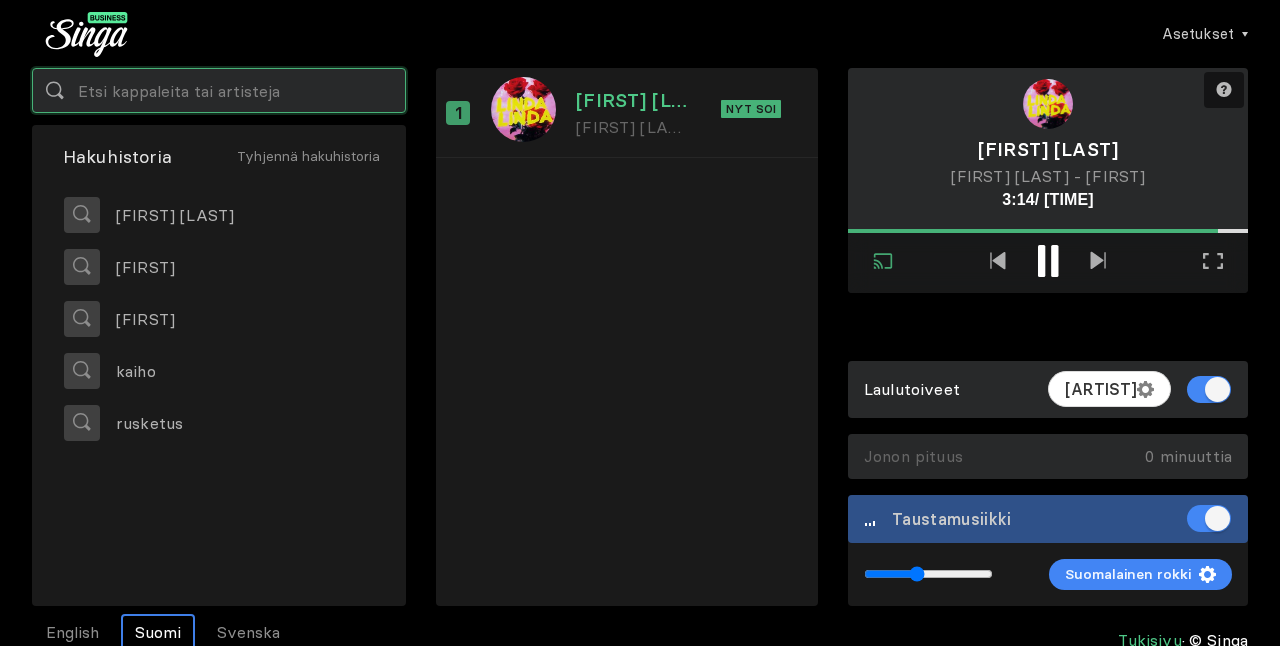 click at bounding box center [219, 90] 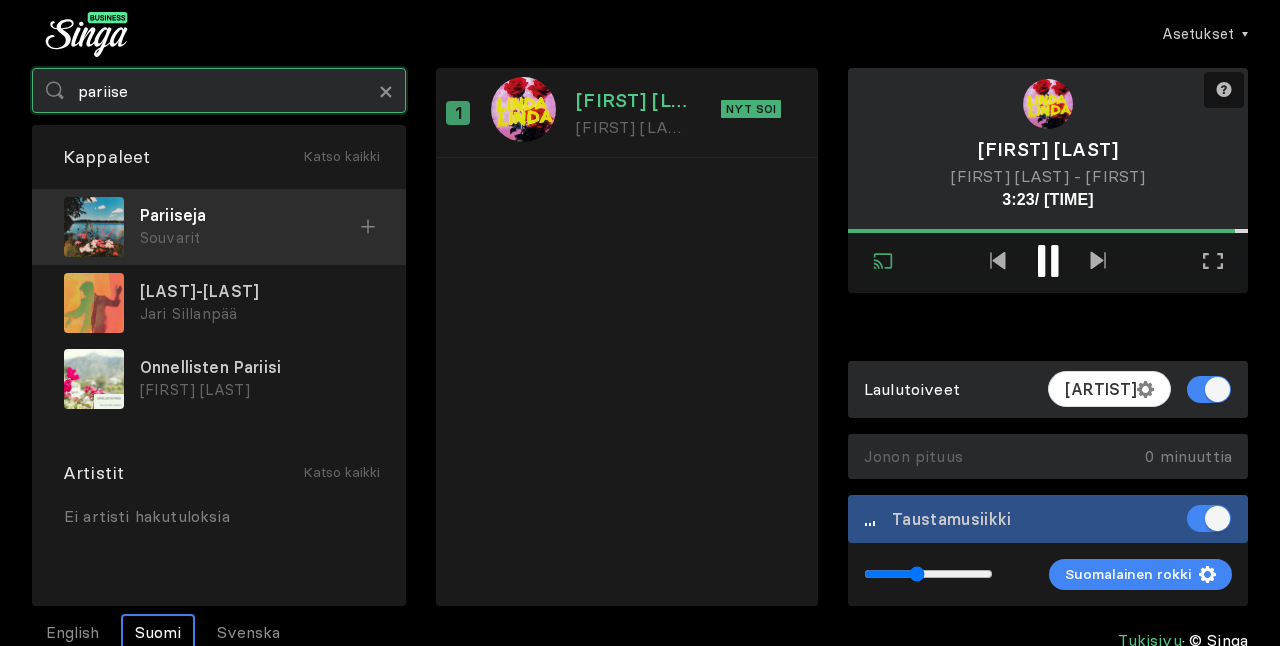 type on "pariise" 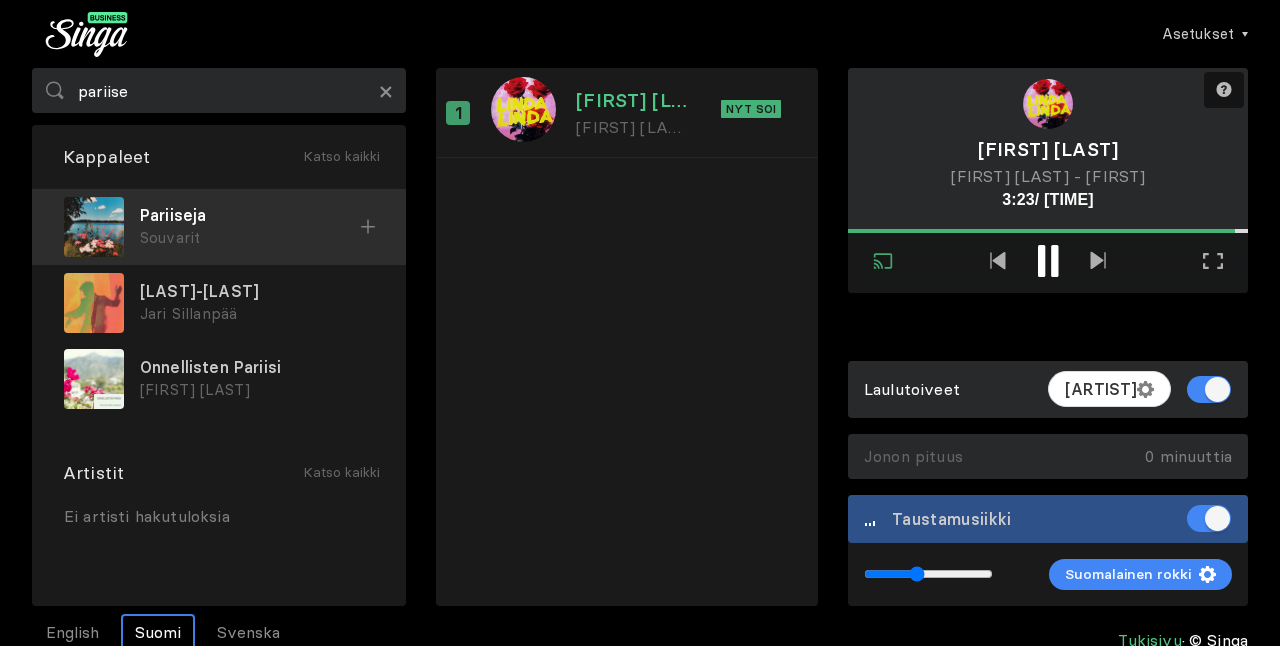 click on "Pariiseja" at bounding box center (250, 215) 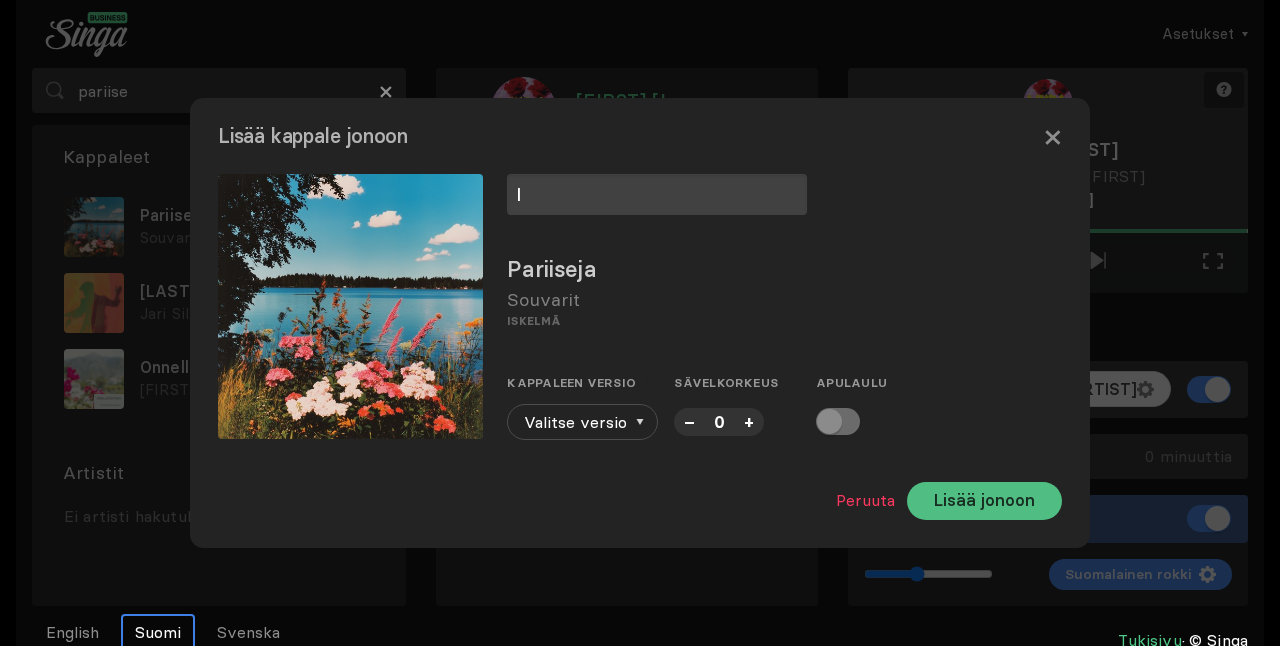 type on "l" 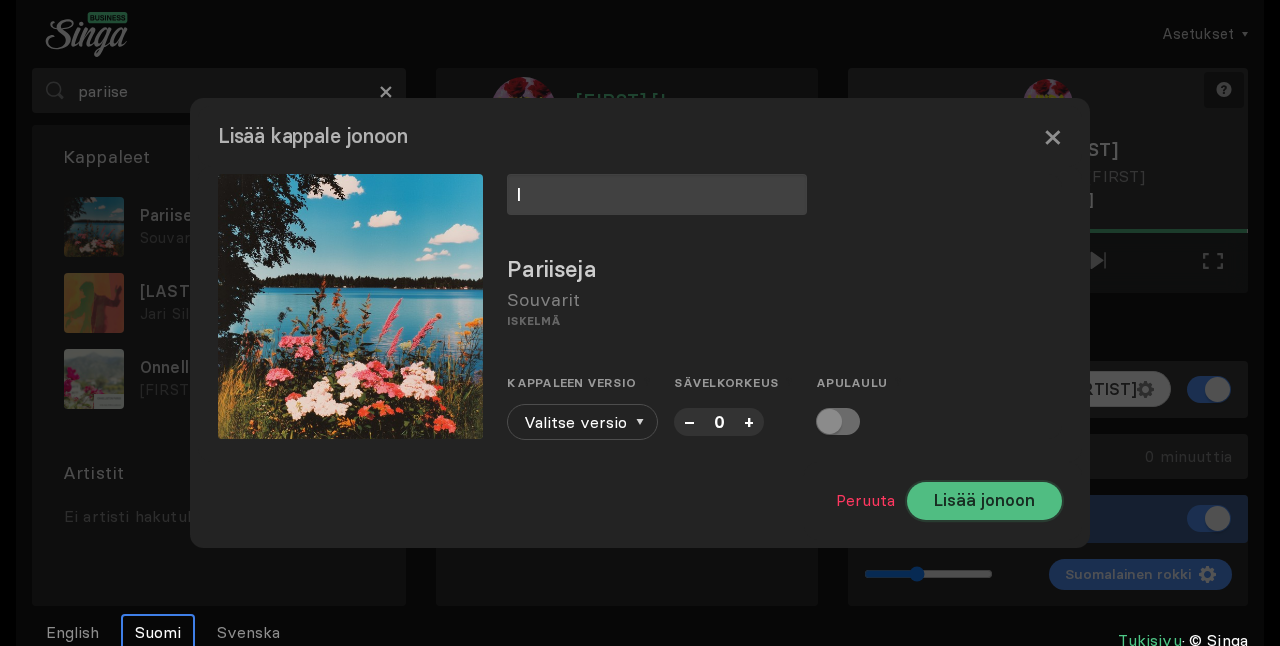 click on "Lisää jonoon" at bounding box center [984, 501] 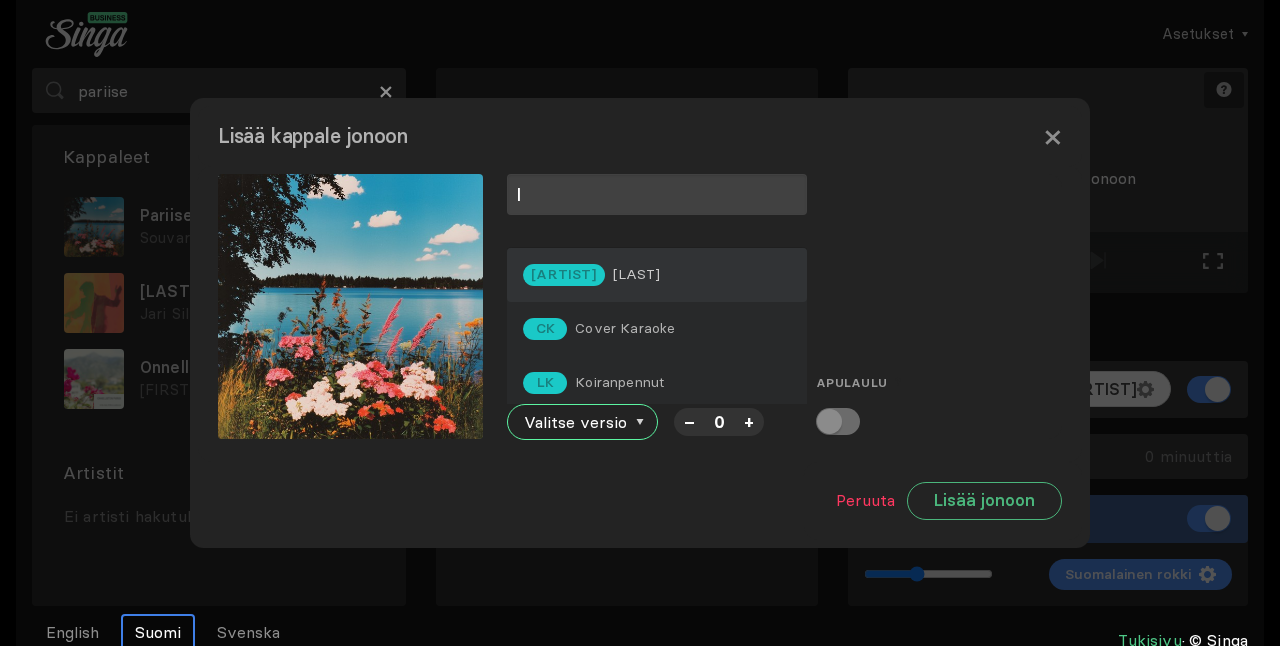 click on "[ARTIST]" at bounding box center (657, 275) 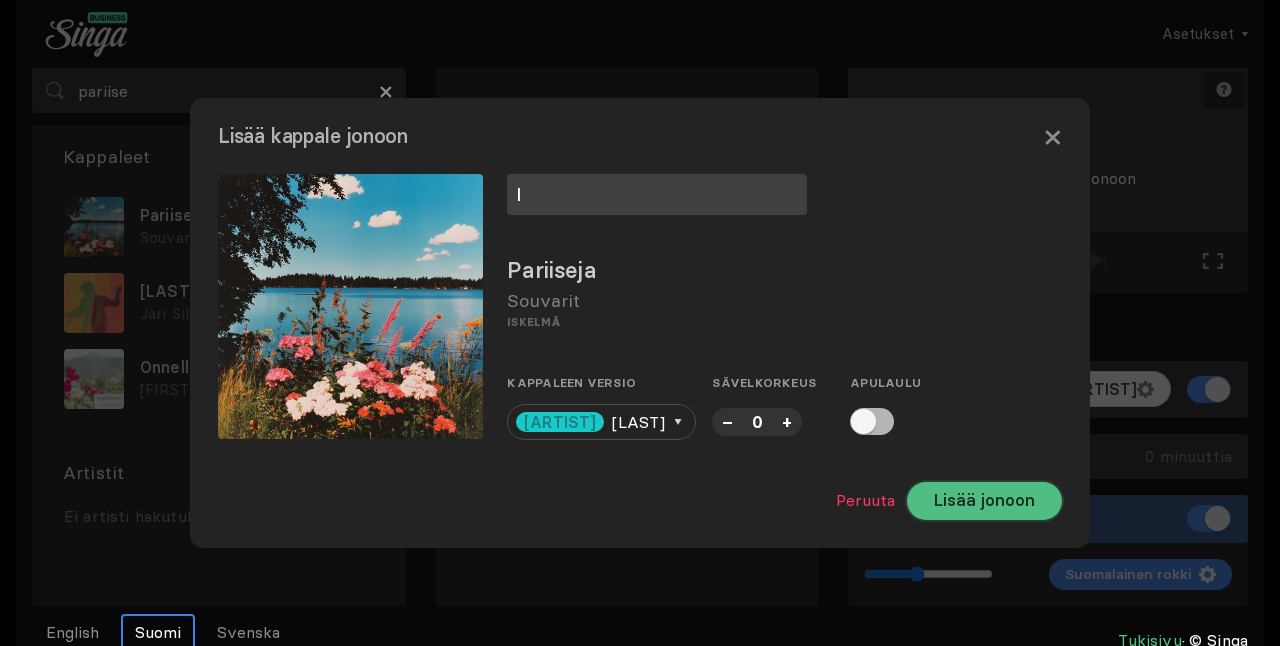 click on "Lisää jonoon" at bounding box center (984, 501) 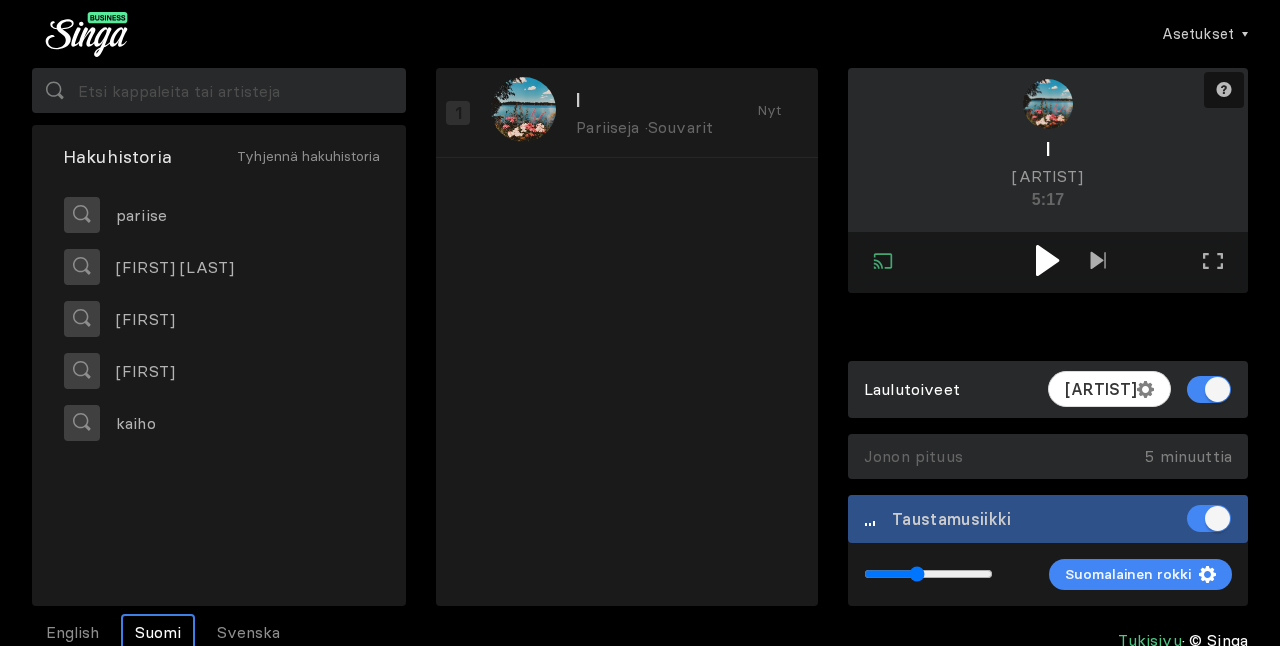 click at bounding box center [1048, 262] 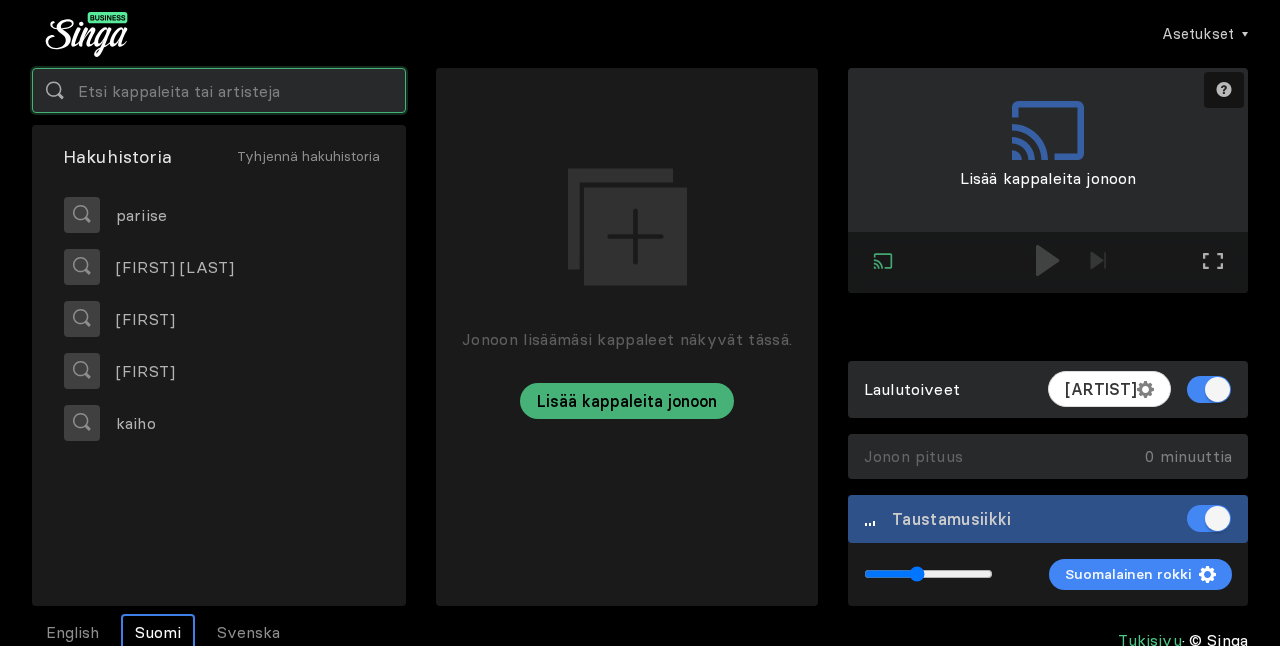 click at bounding box center (219, 90) 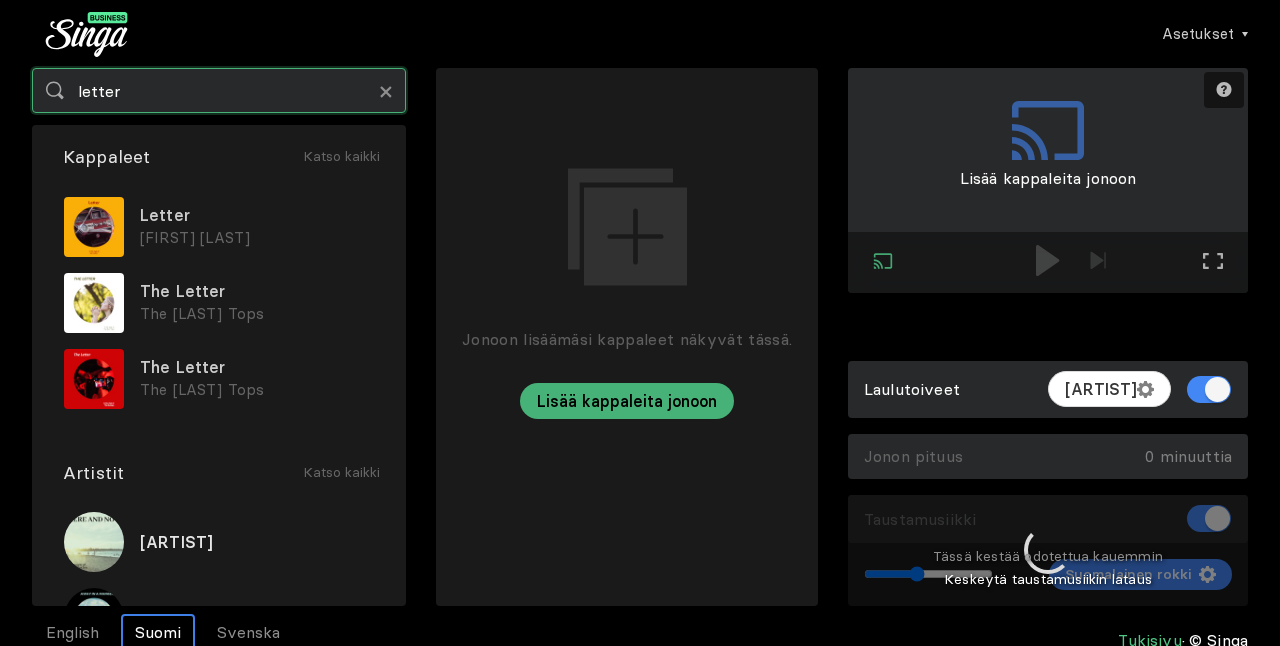 click on "letter" at bounding box center [219, 90] 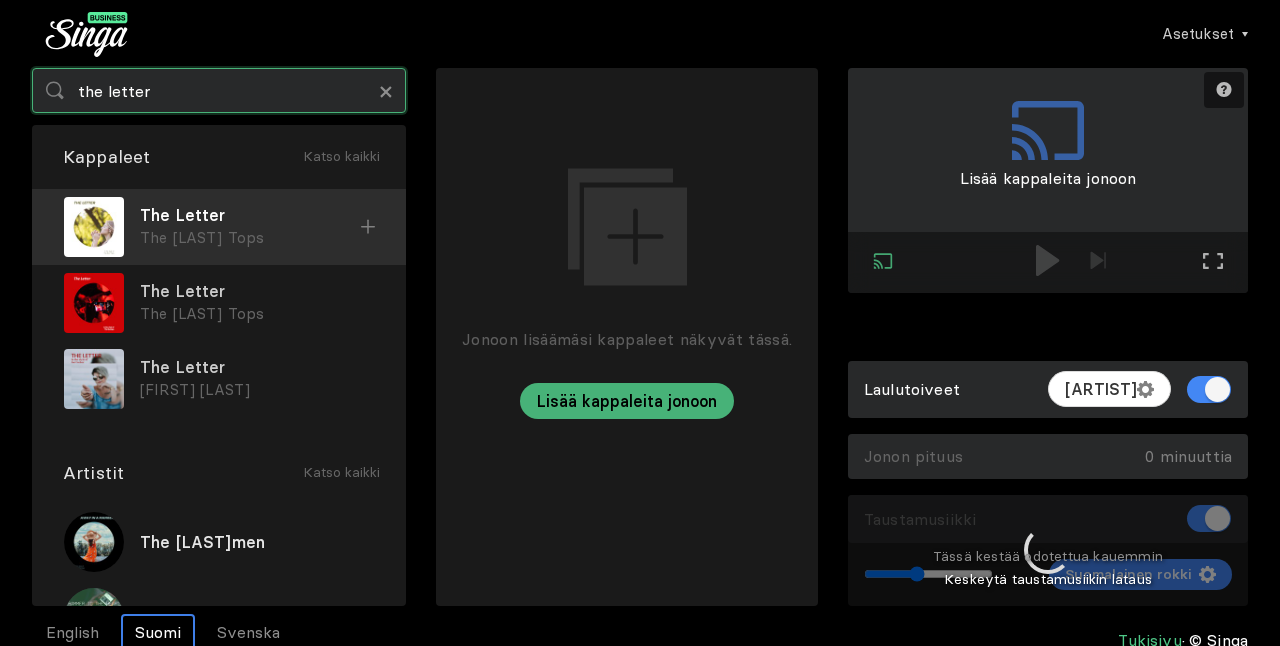 type on "the letter" 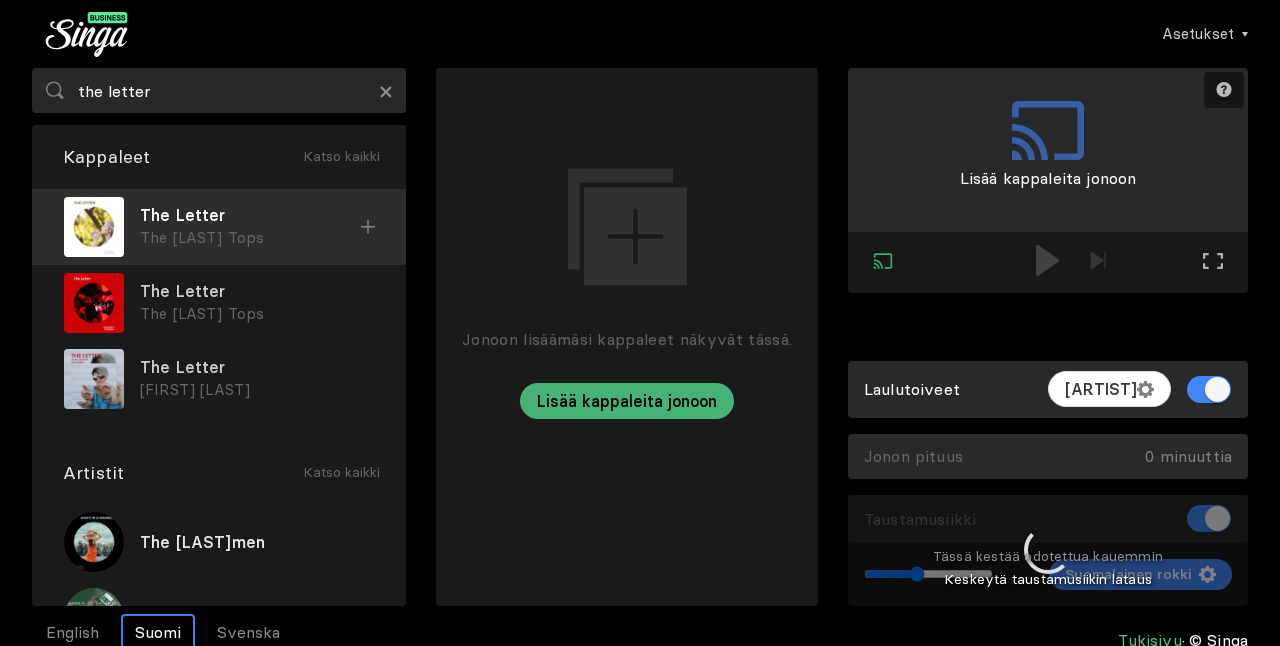 click on "The Letter" at bounding box center (250, 215) 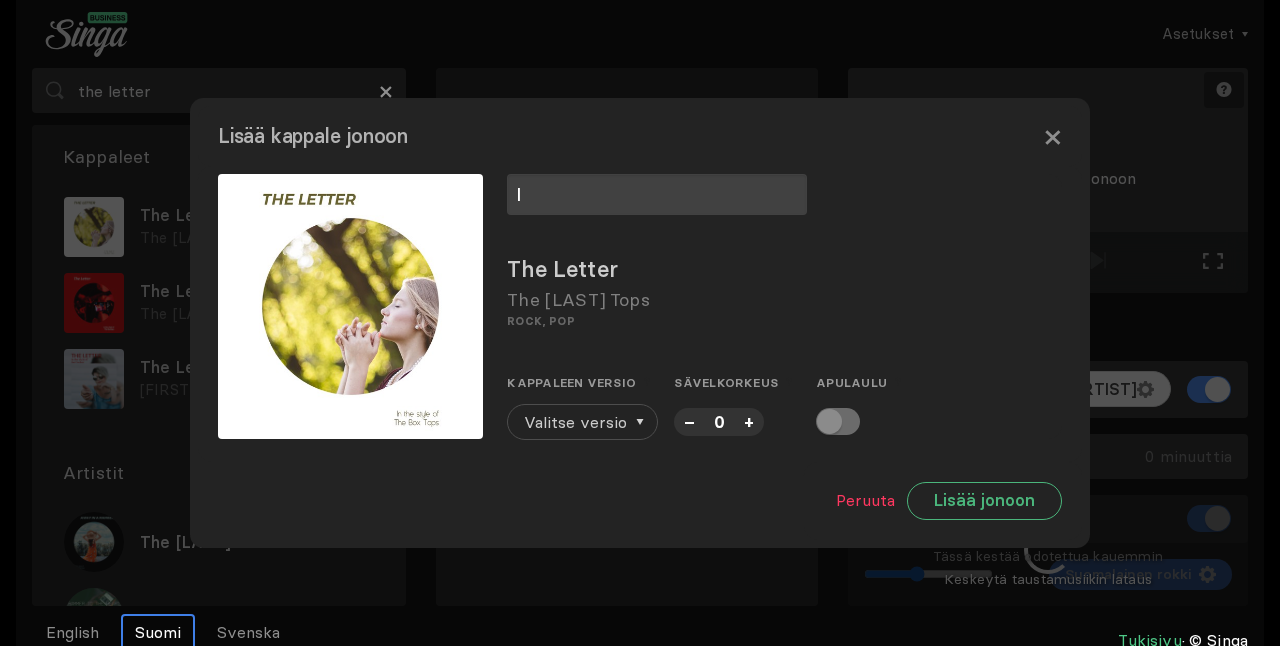 type on "l" 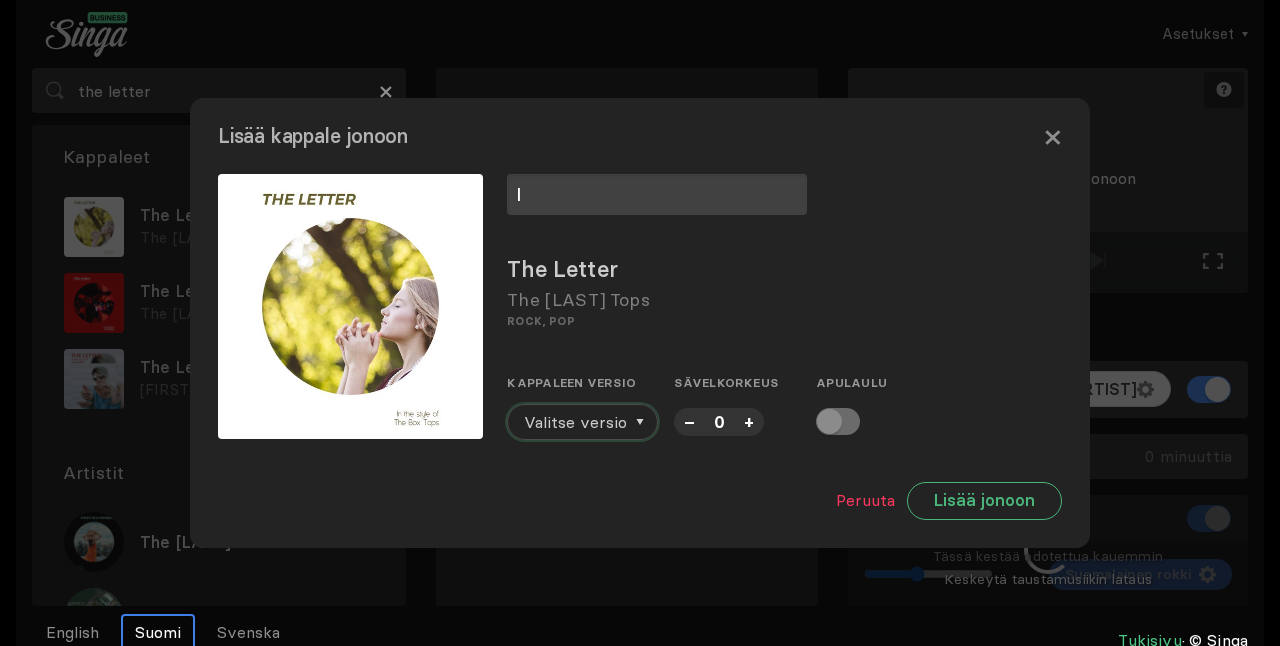 click on "Valitse versio" at bounding box center (575, 422) 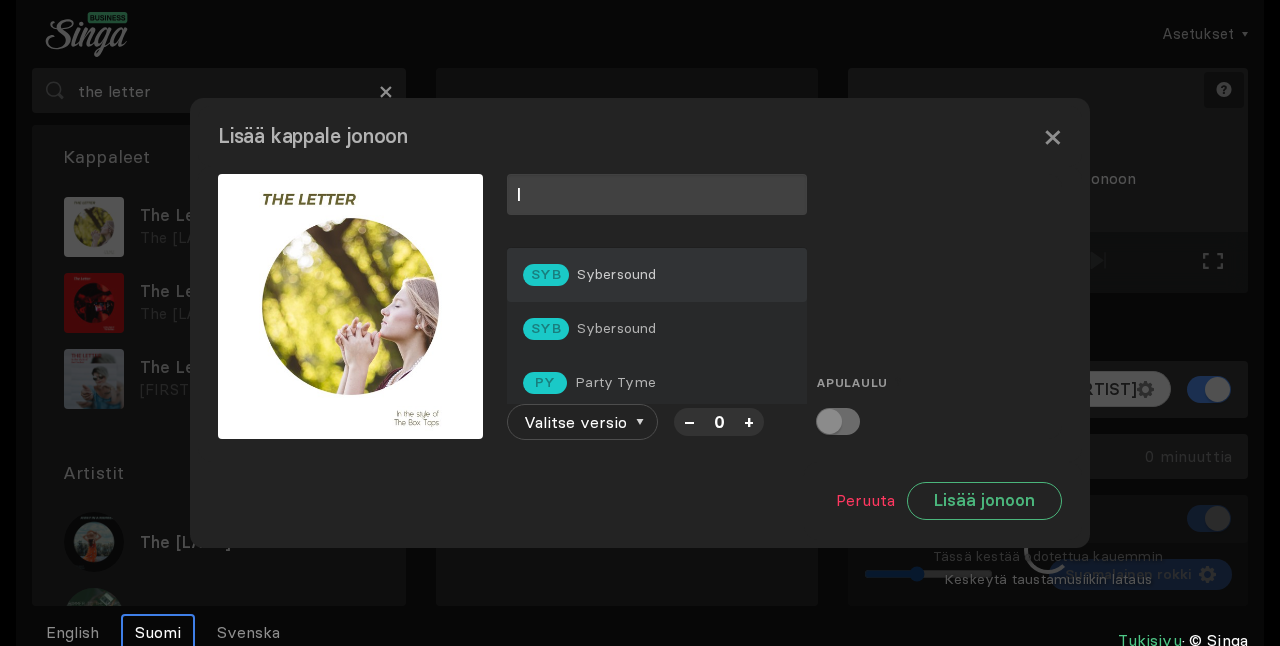 click on "SYB Sybersound" at bounding box center [657, 275] 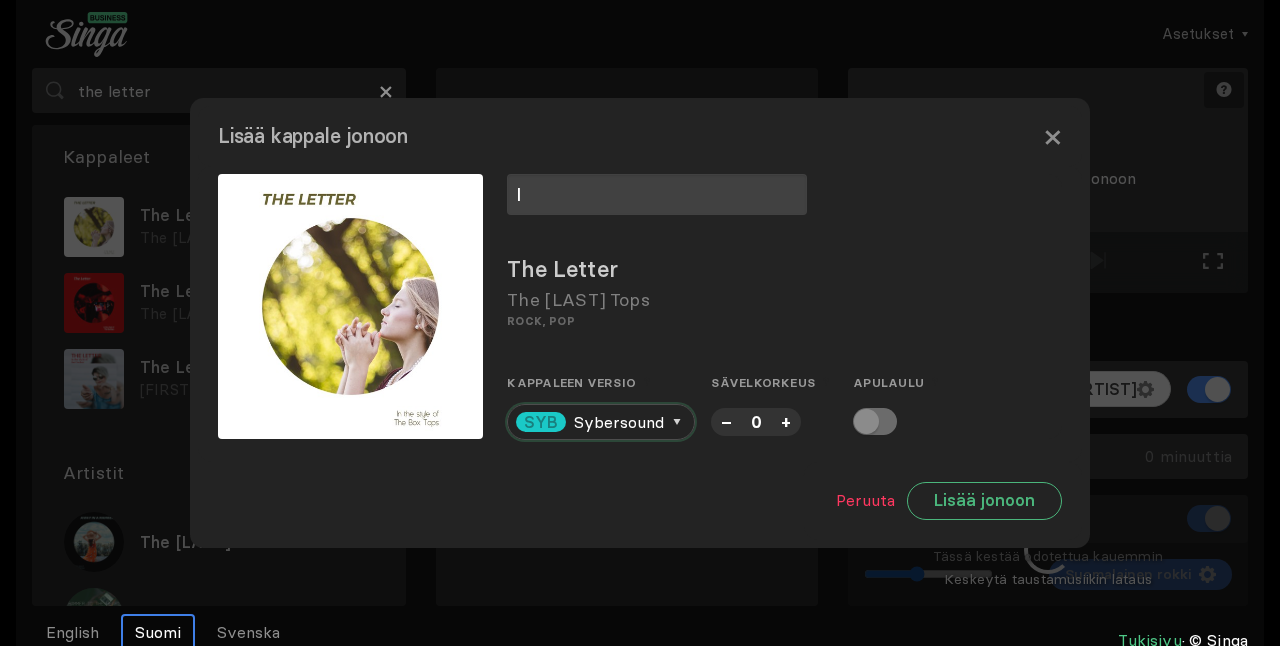 click on "SYB Sybersound" at bounding box center (601, 422) 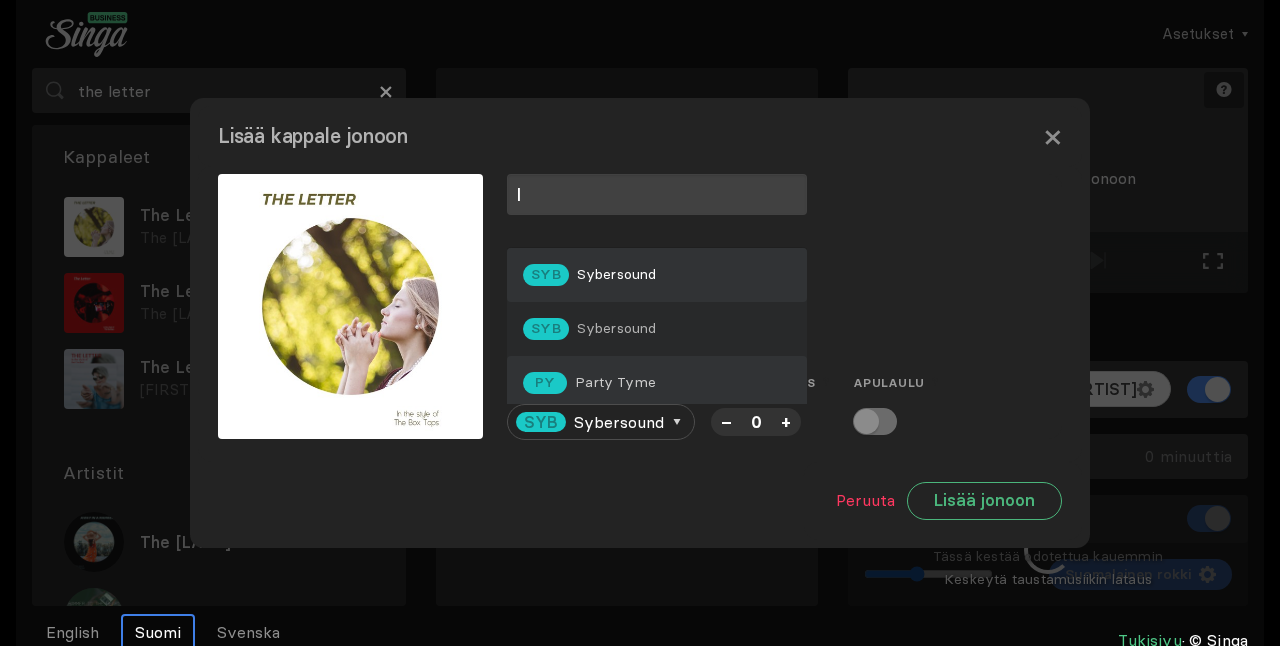 click on "PY Party Tyme" at bounding box center [657, 275] 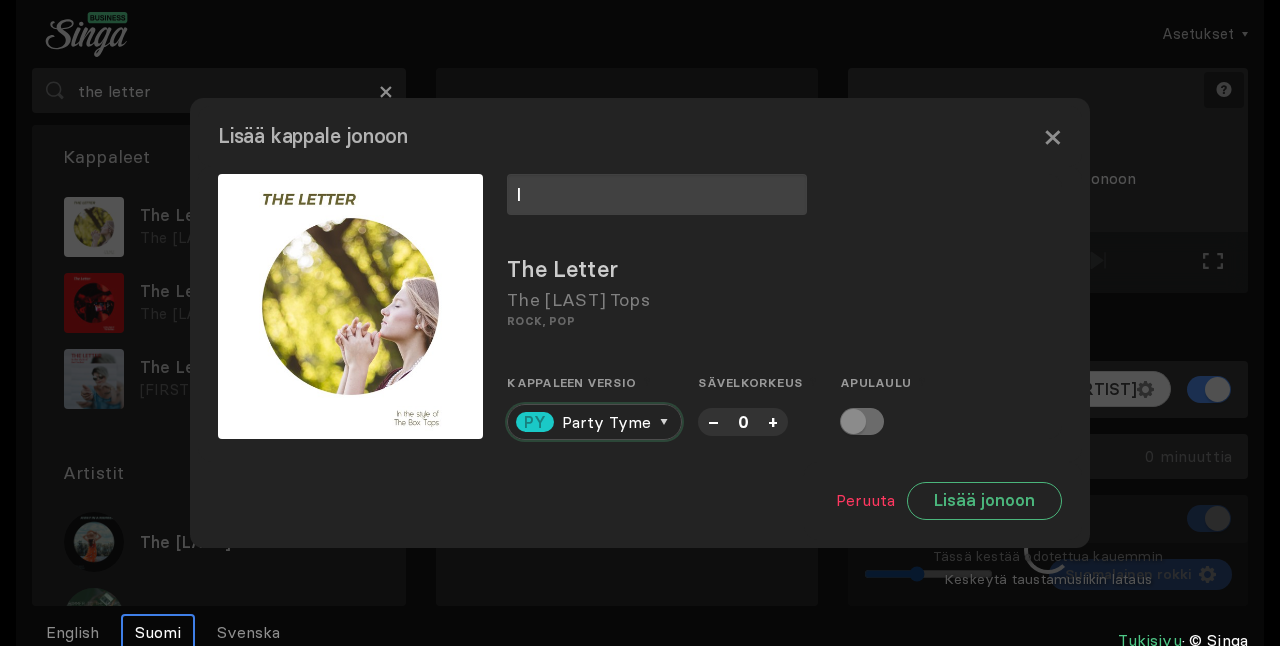 click on "PY Party Tyme" at bounding box center (594, 422) 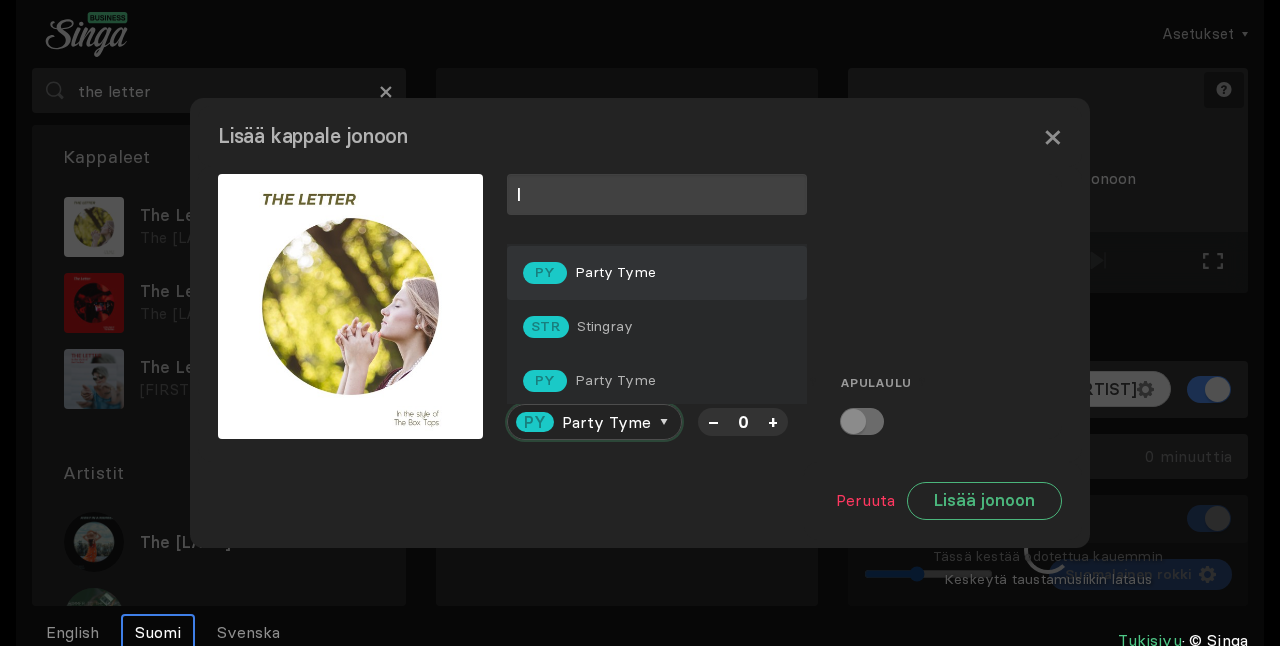 scroll, scrollTop: 112, scrollLeft: 0, axis: vertical 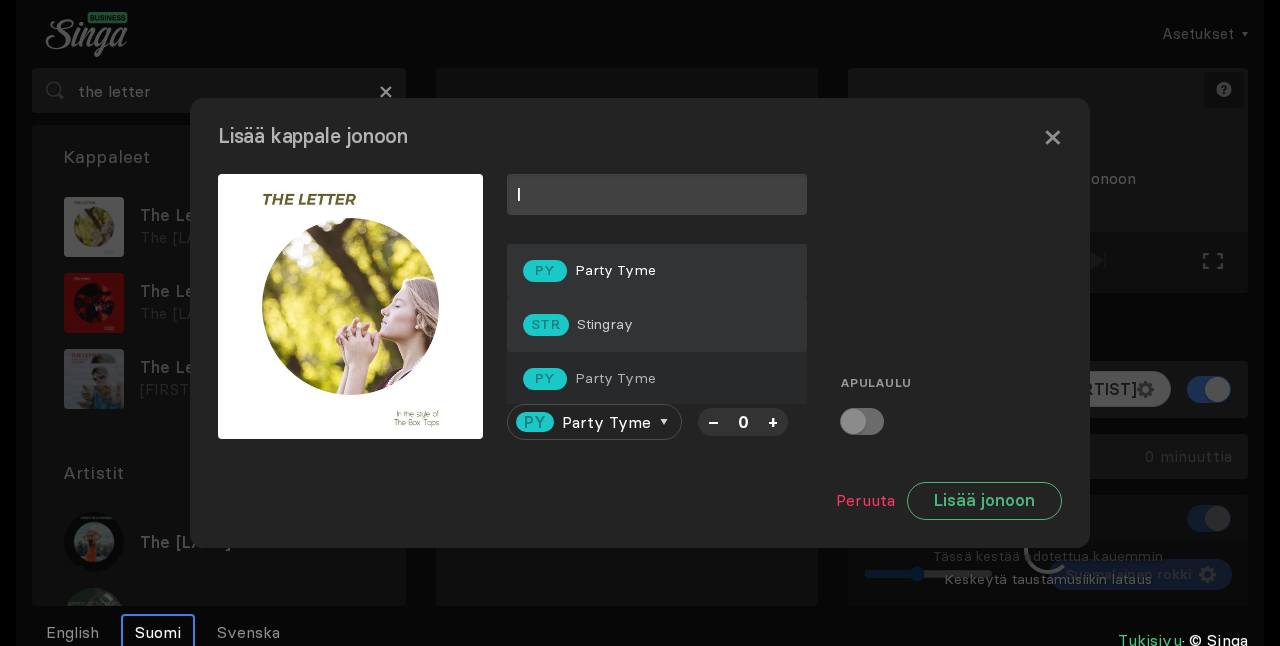 click on "STR Stingray" at bounding box center [657, 325] 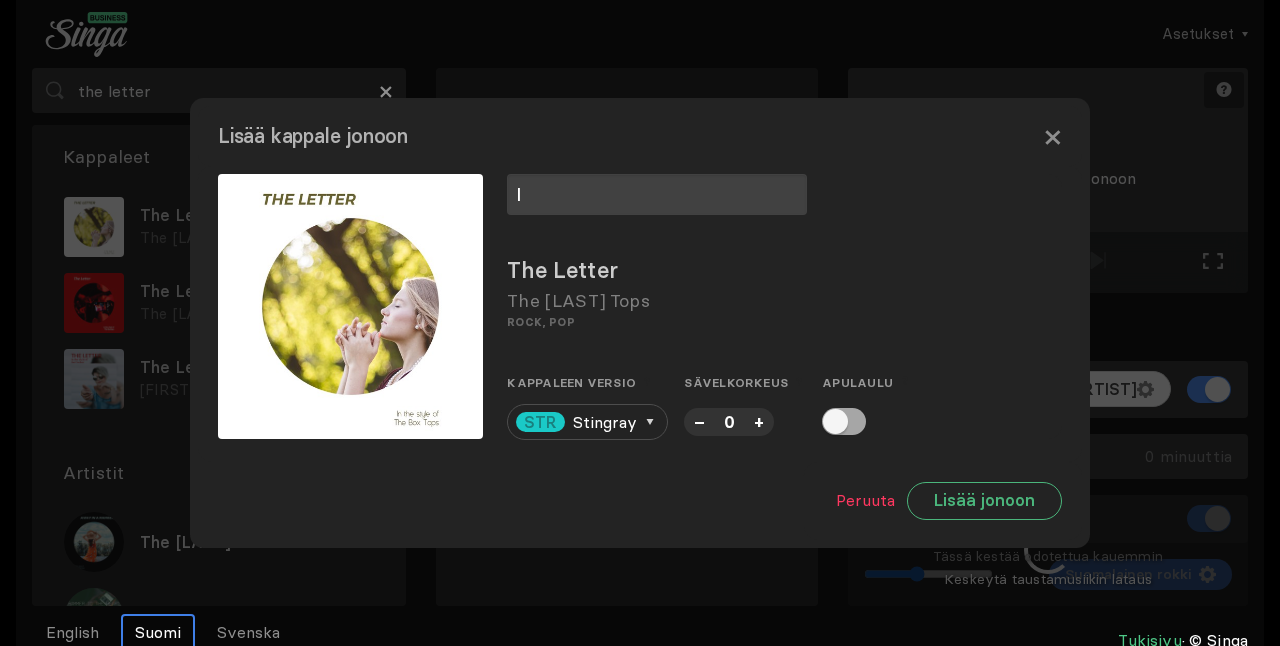 click at bounding box center [844, 421] 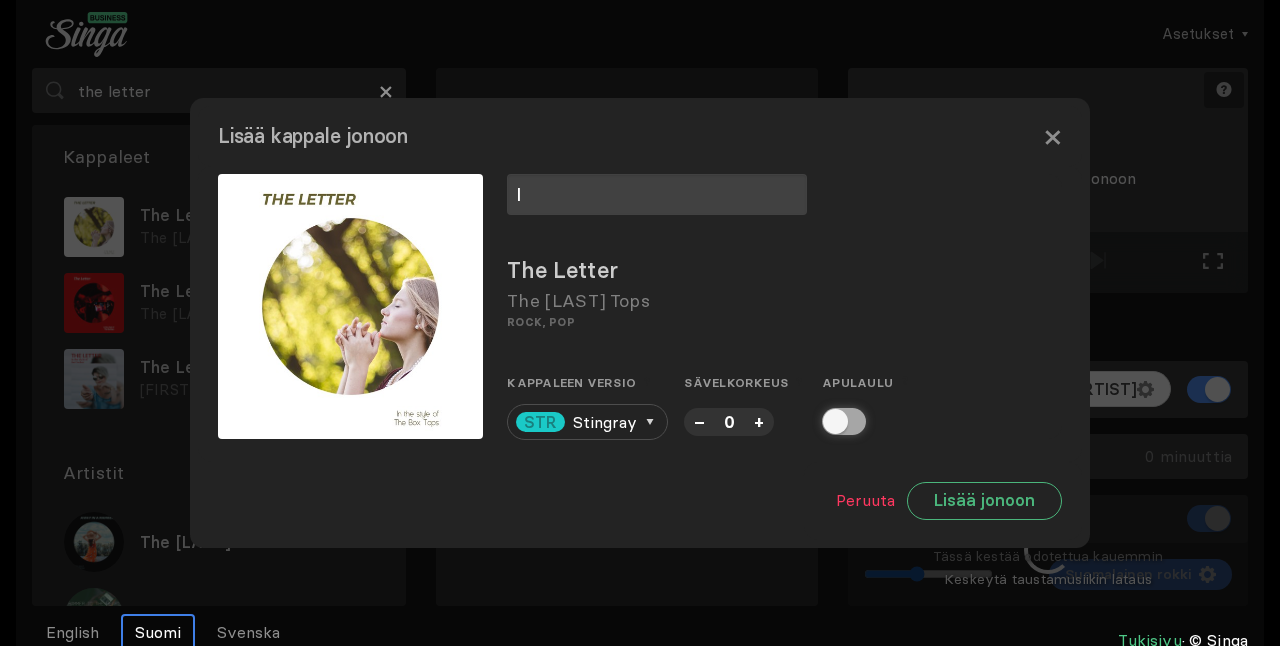 click at bounding box center [828, 421] 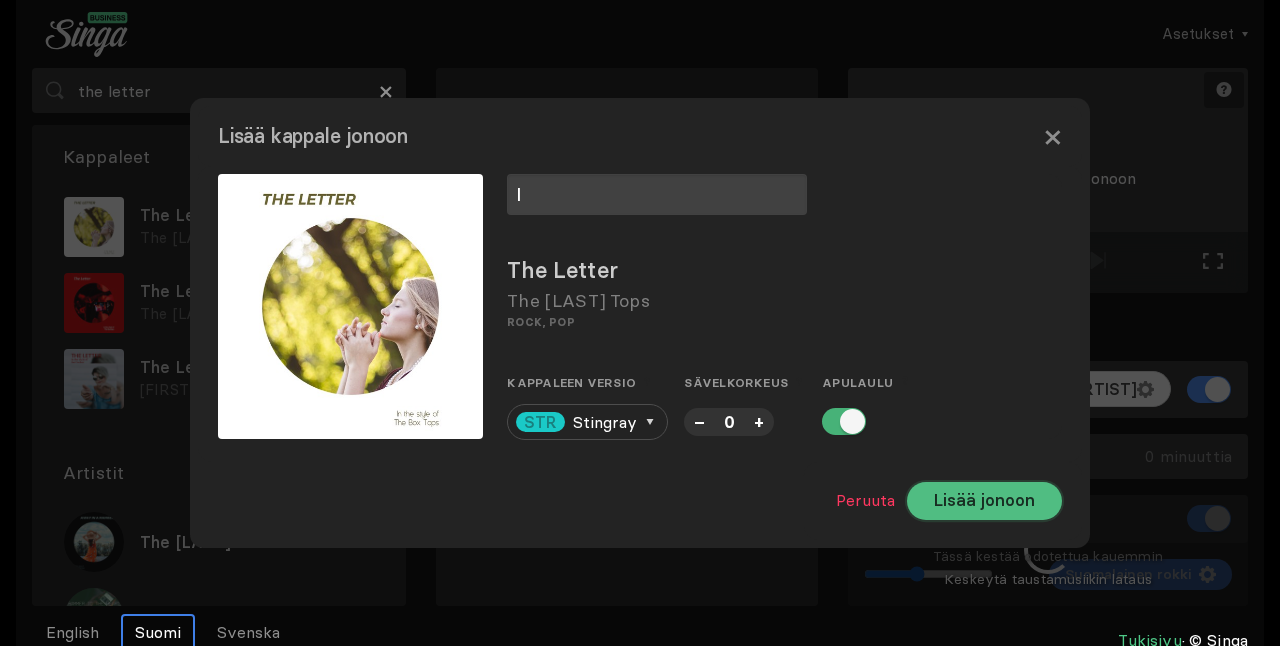 click on "Lisää jonoon" at bounding box center (984, 501) 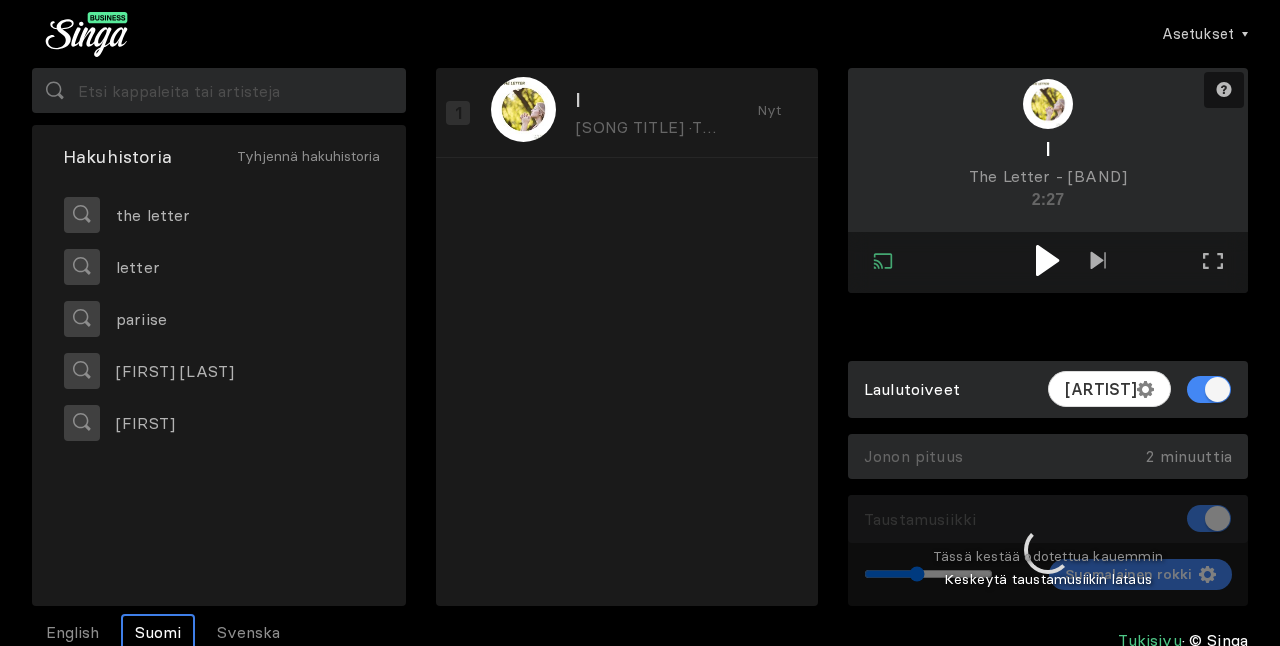 click at bounding box center [1047, 260] 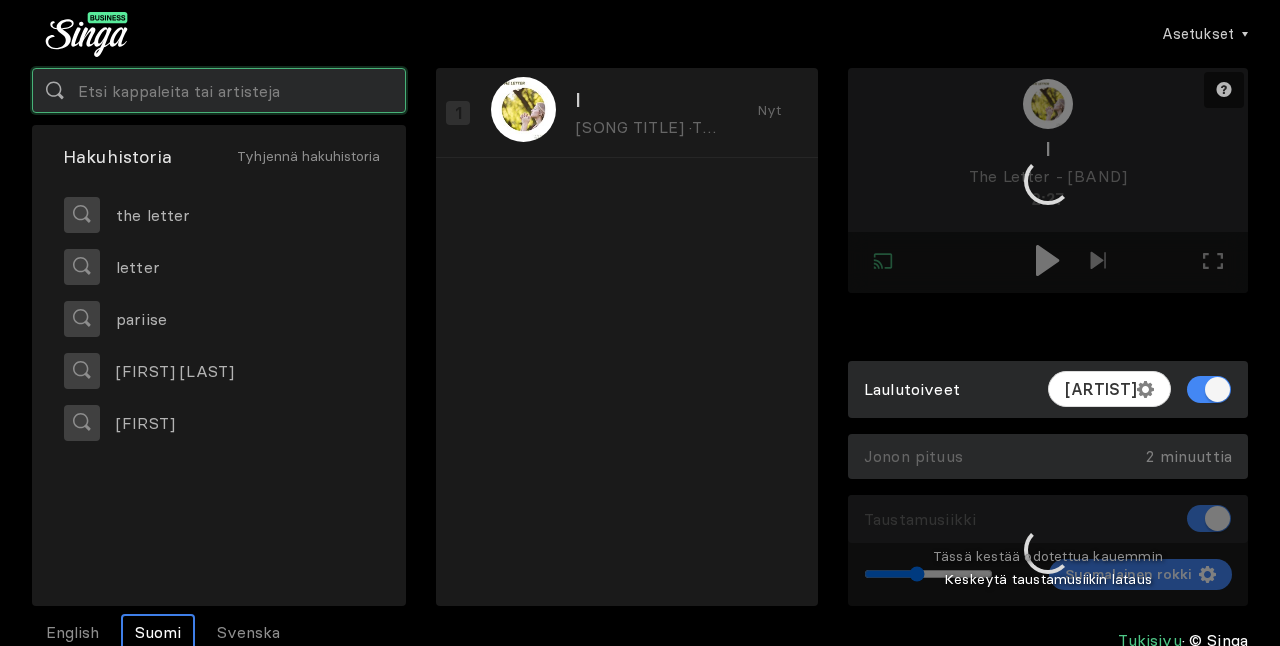 click at bounding box center [219, 90] 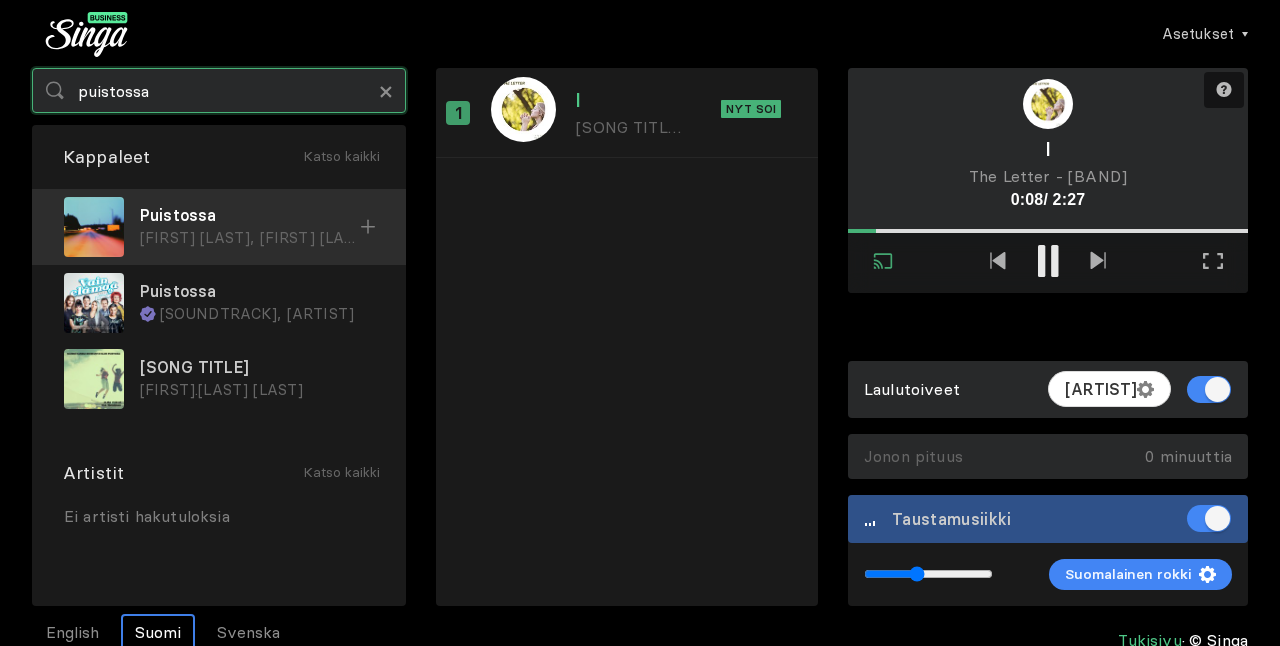 type on "puistossa" 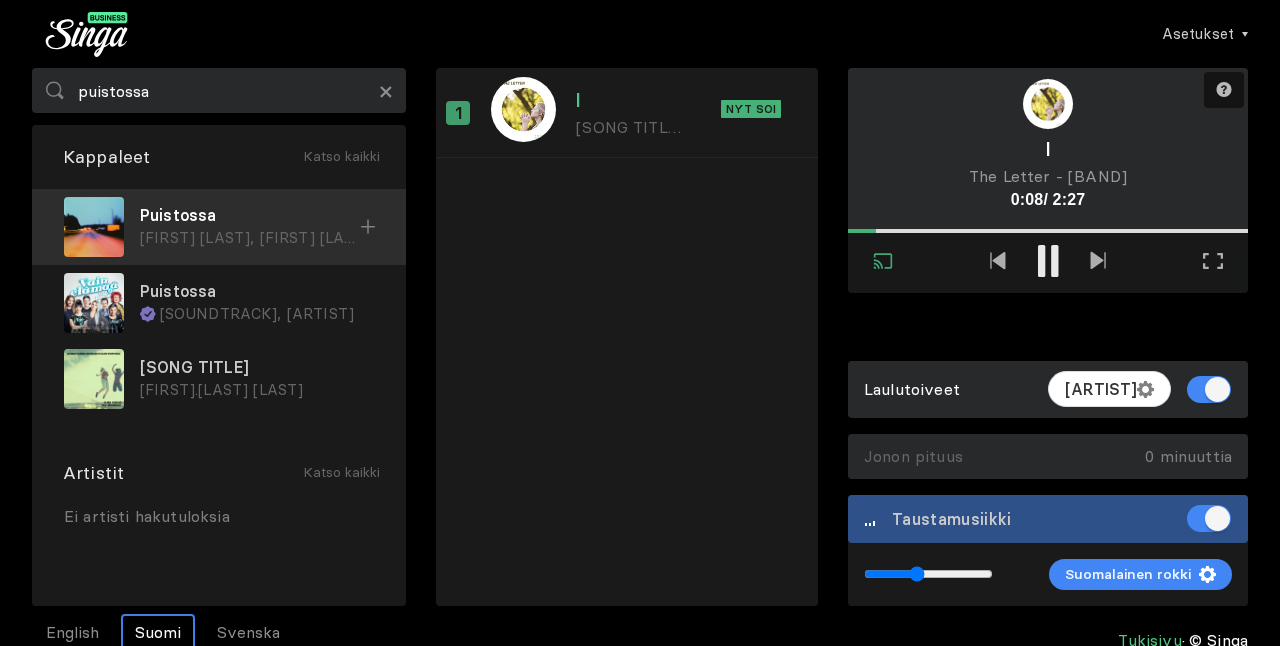 click on "[FIRST] [LAST], [FIRST] [LAST]" at bounding box center [250, 238] 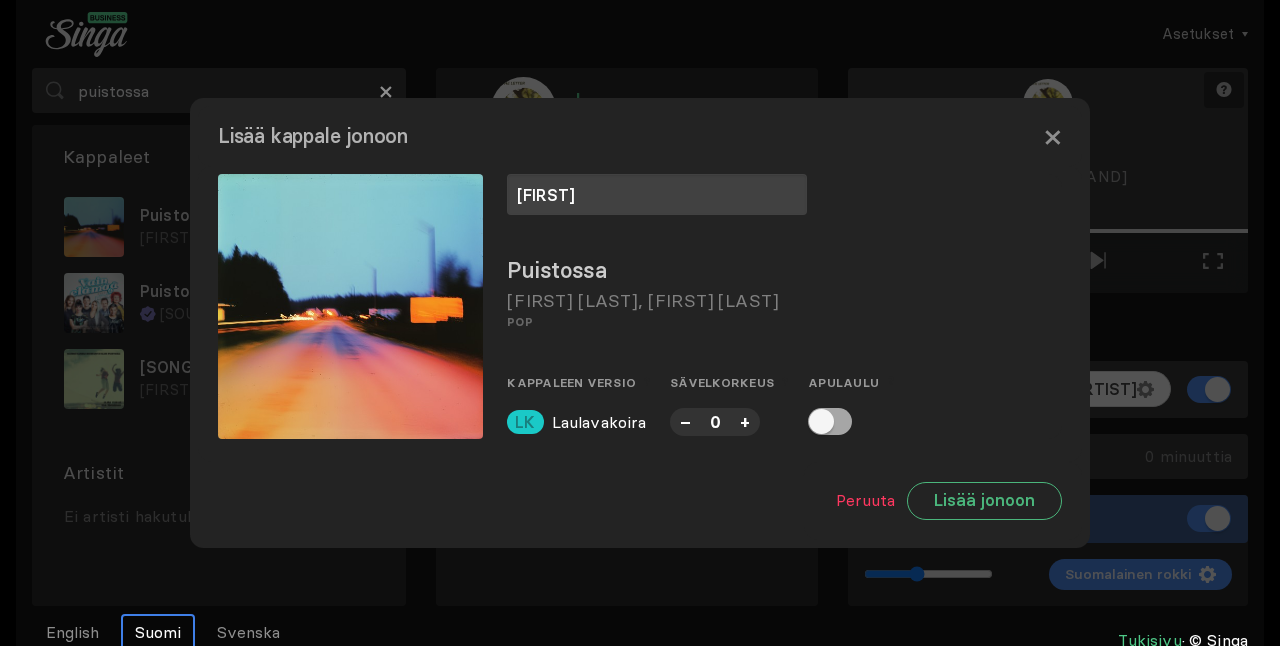 type on "[FIRST]" 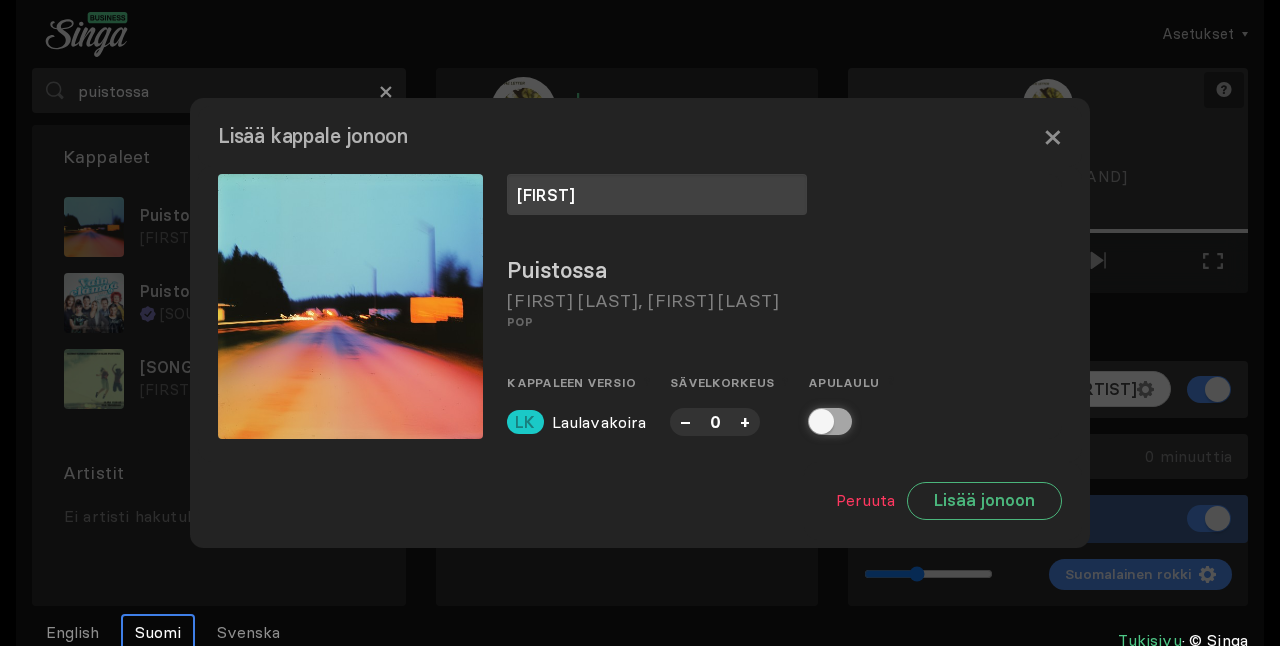 click at bounding box center [814, 421] 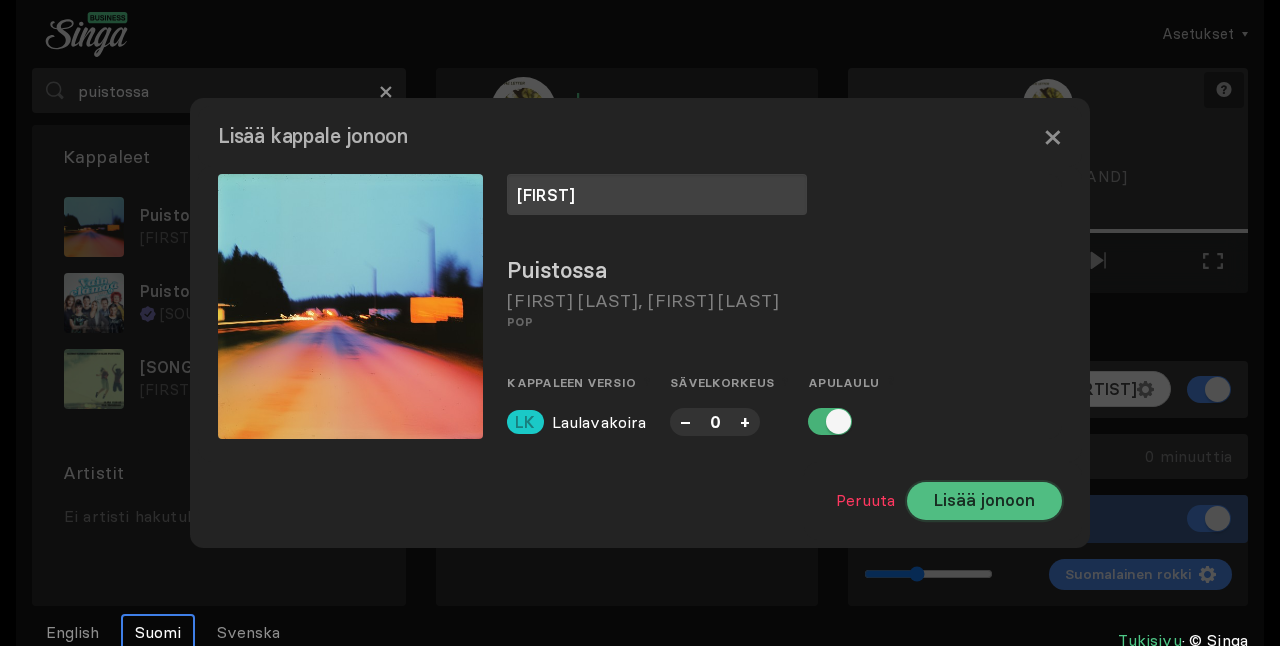 click on "Lisää jonoon" at bounding box center [984, 501] 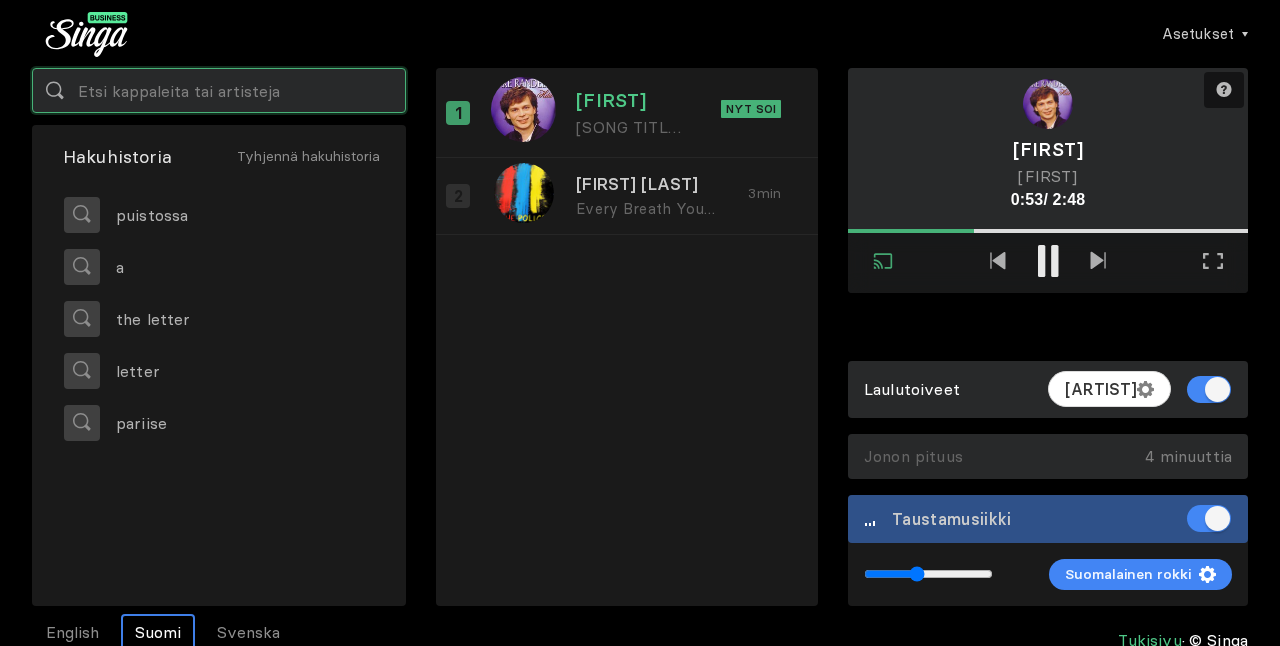 click at bounding box center (219, 90) 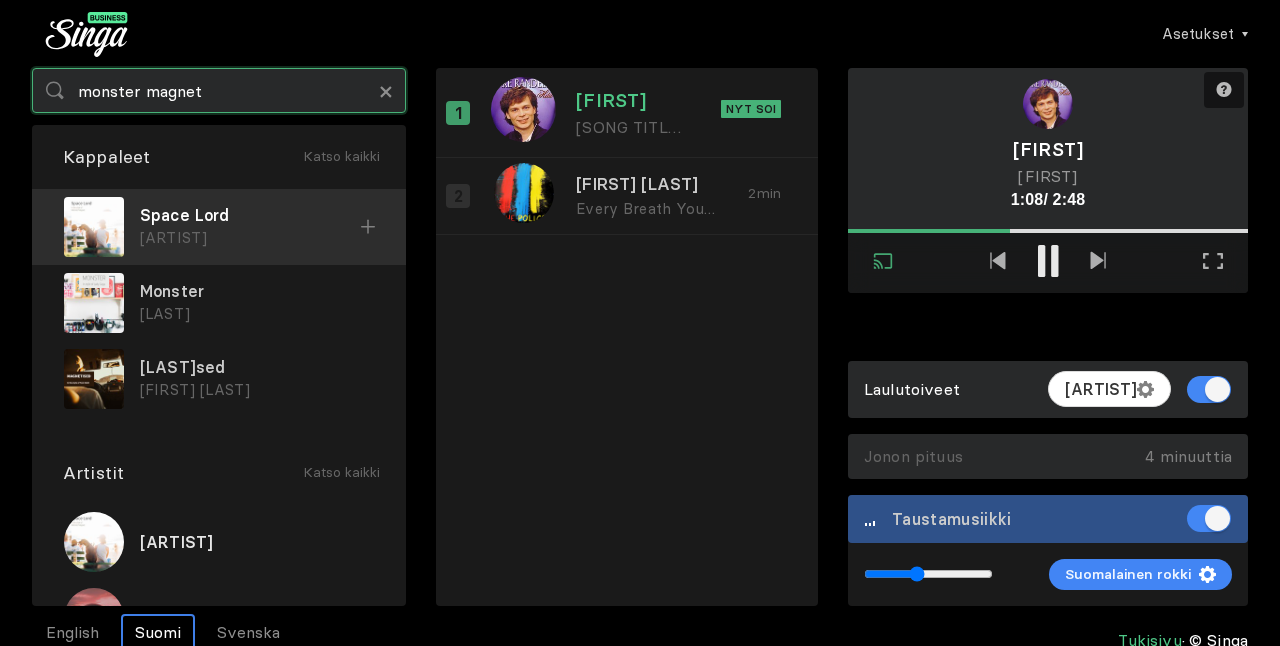 type on "monster magnet" 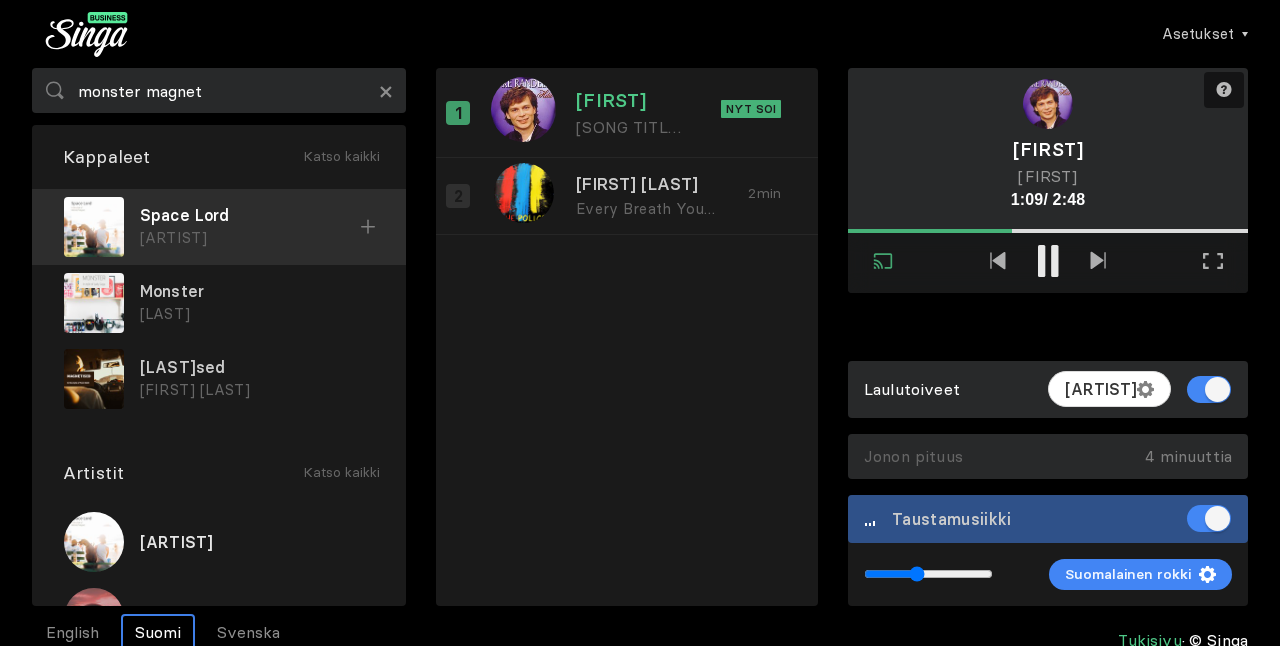 click on "Space Lord" at bounding box center [250, 215] 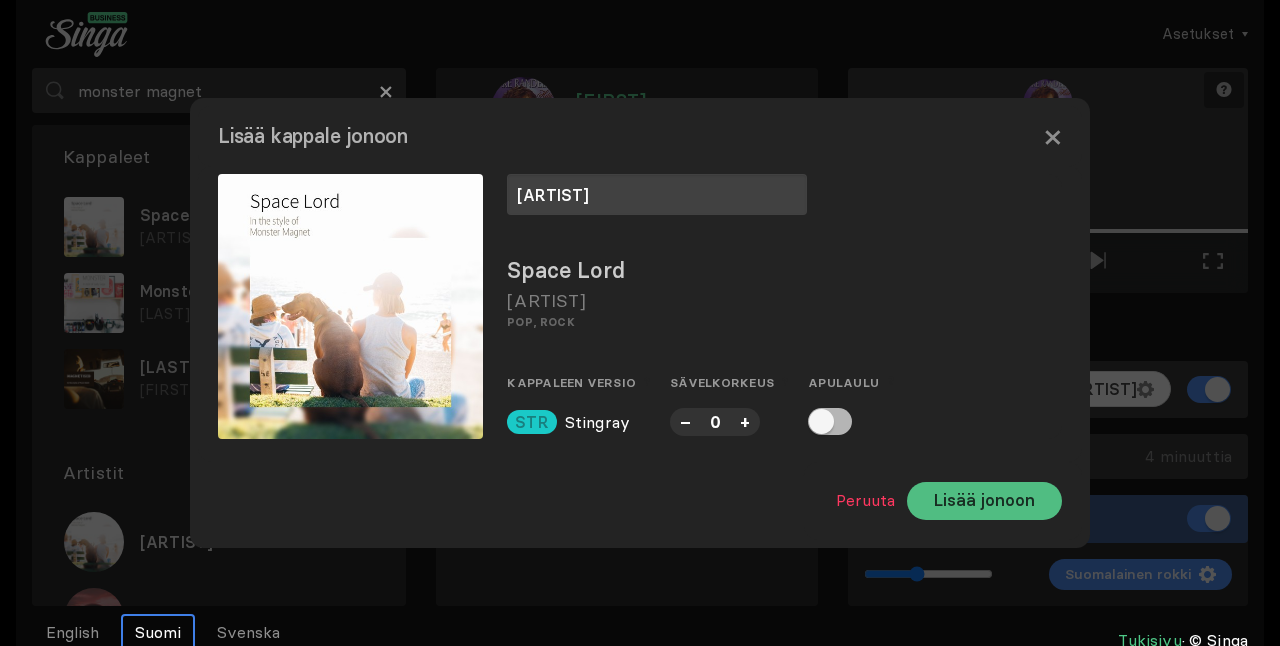 type on "[ARTIST]" 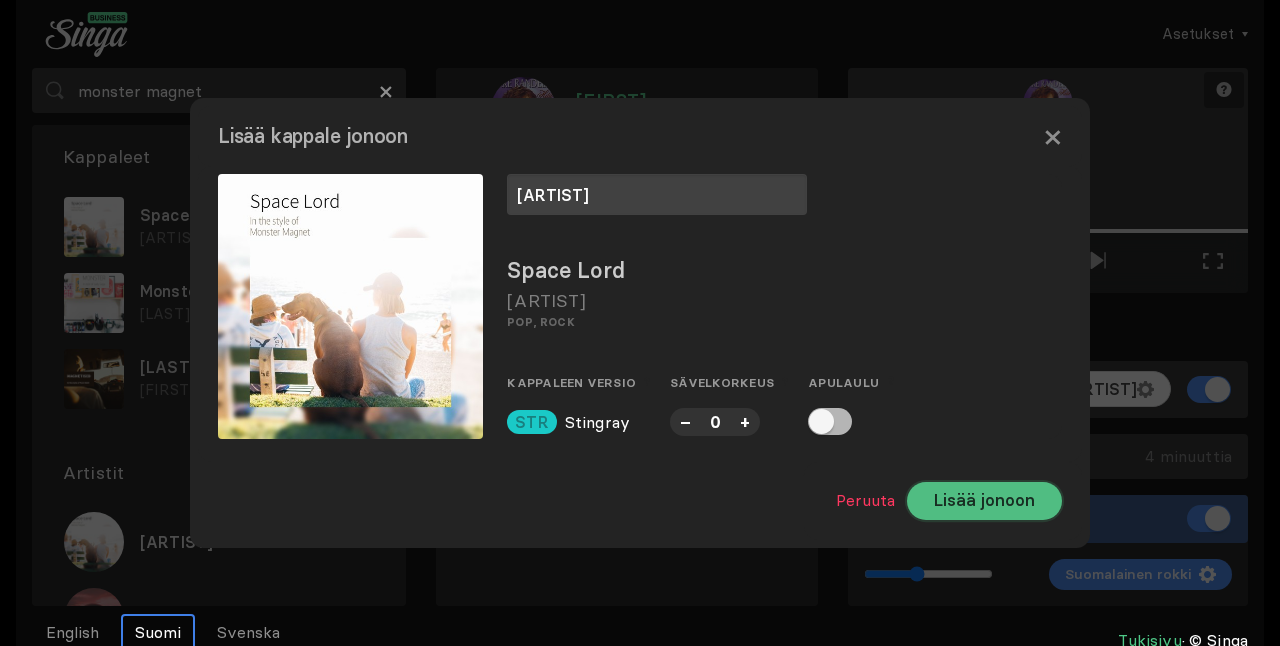 click on "Lisää jonoon" at bounding box center (984, 501) 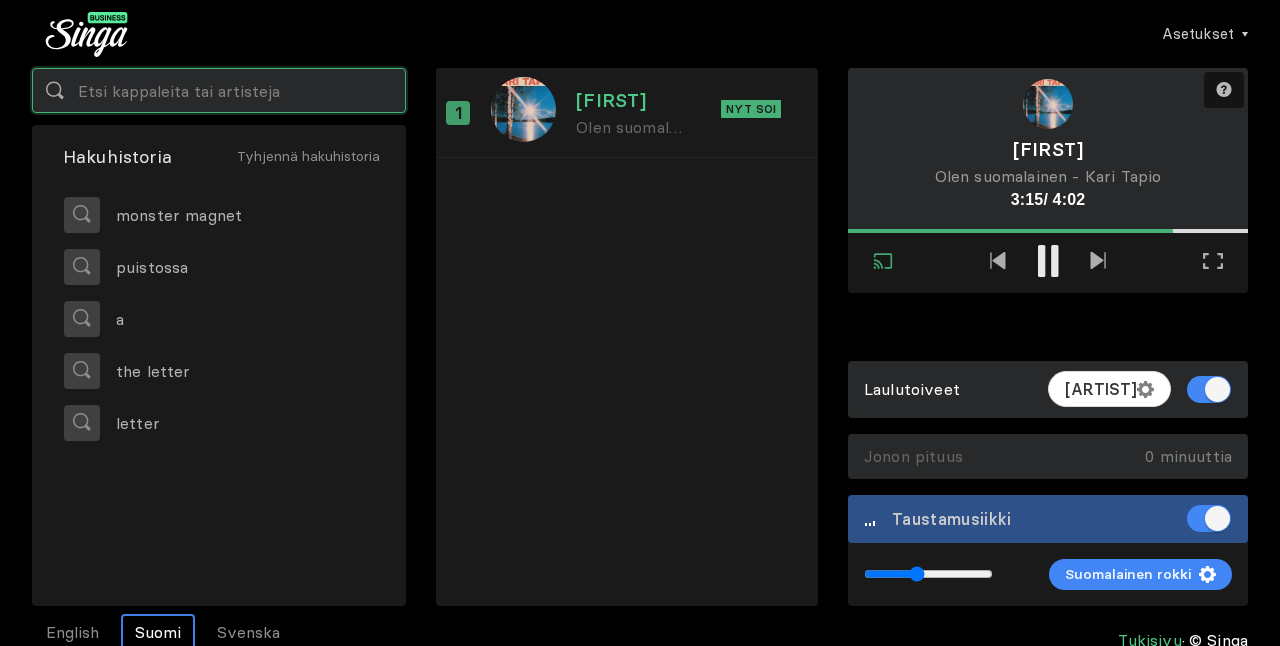 click at bounding box center (219, 90) 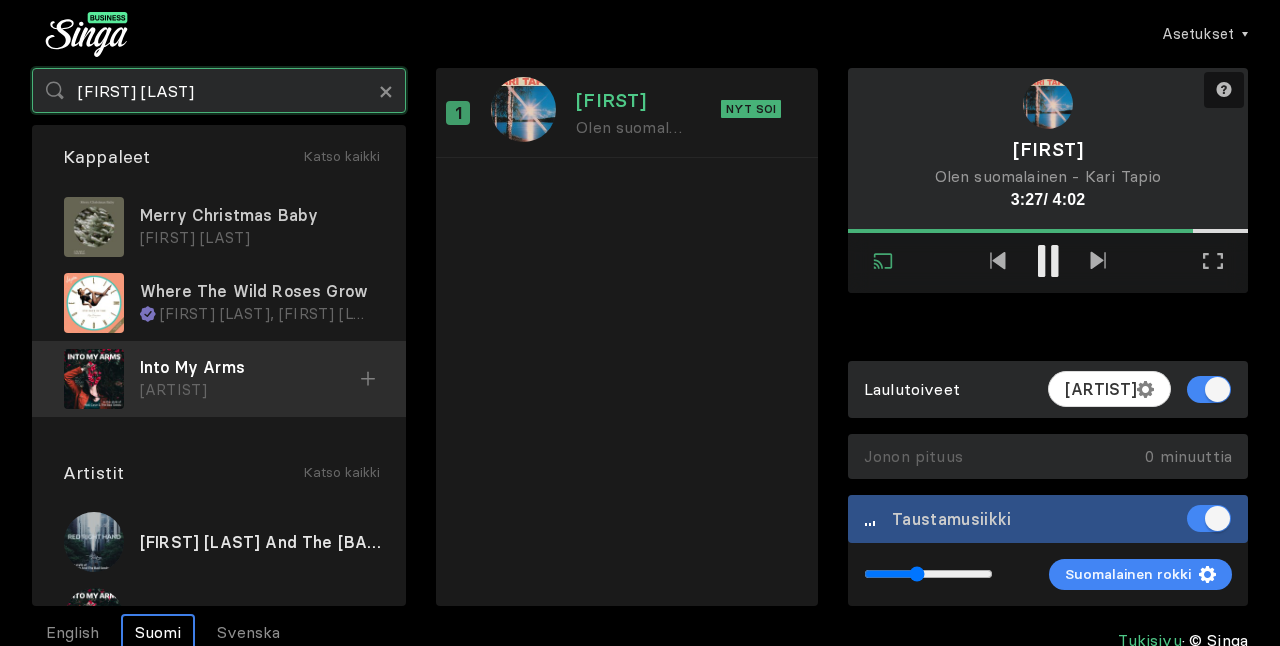 scroll, scrollTop: 126, scrollLeft: 0, axis: vertical 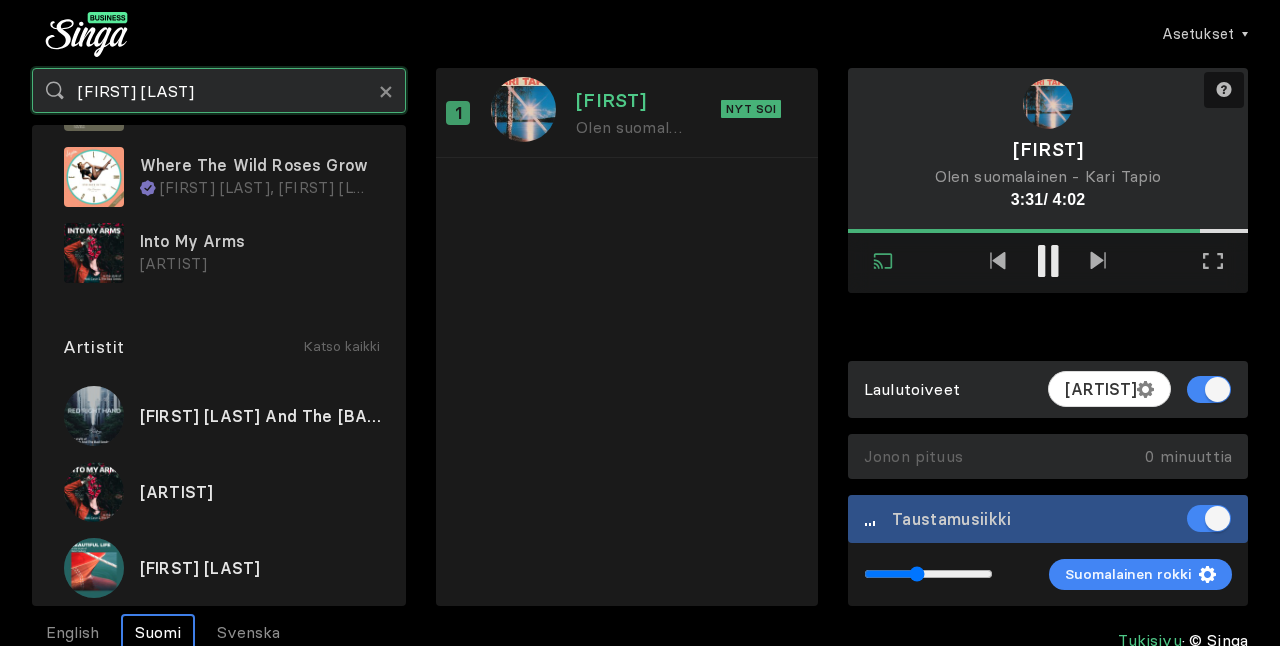 click on "[FIRST] [LAST]" at bounding box center [219, 90] 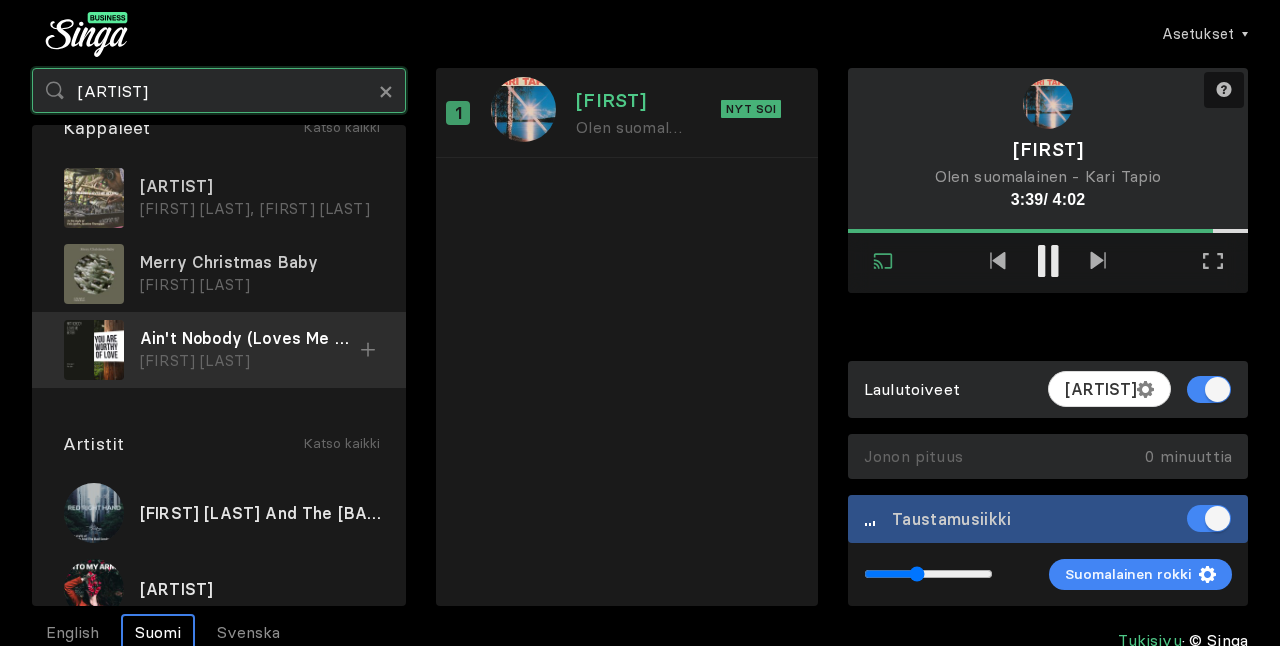 scroll, scrollTop: 0, scrollLeft: 0, axis: both 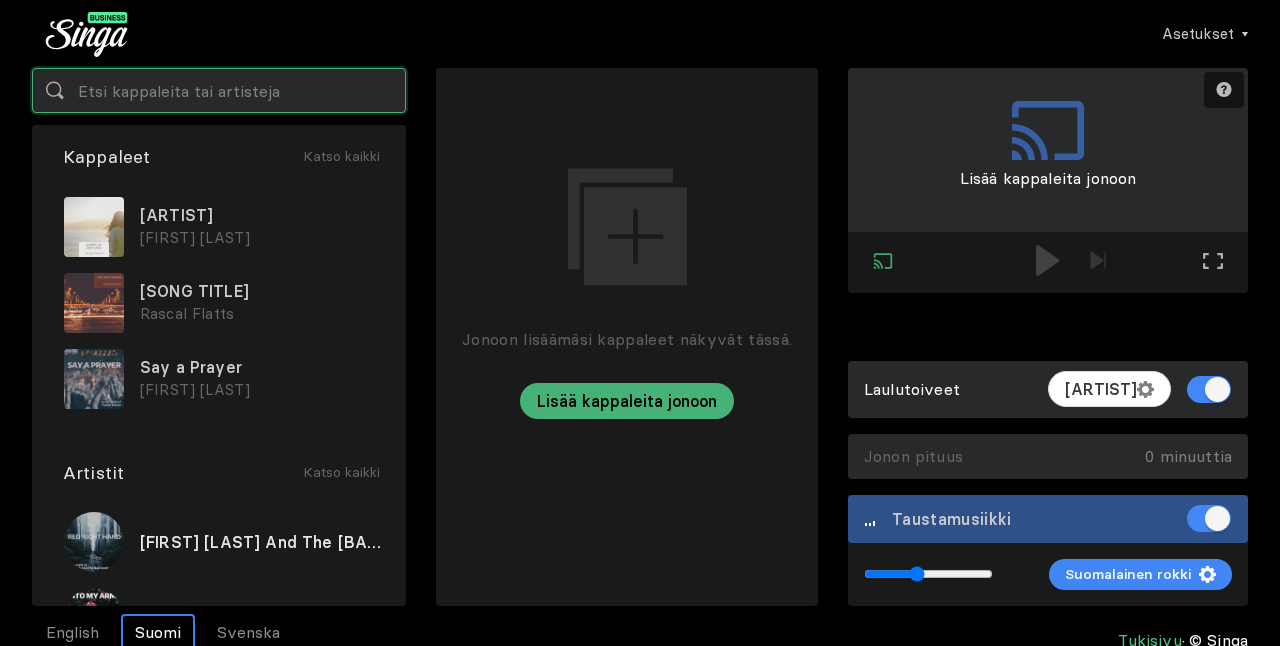 click at bounding box center (219, 90) 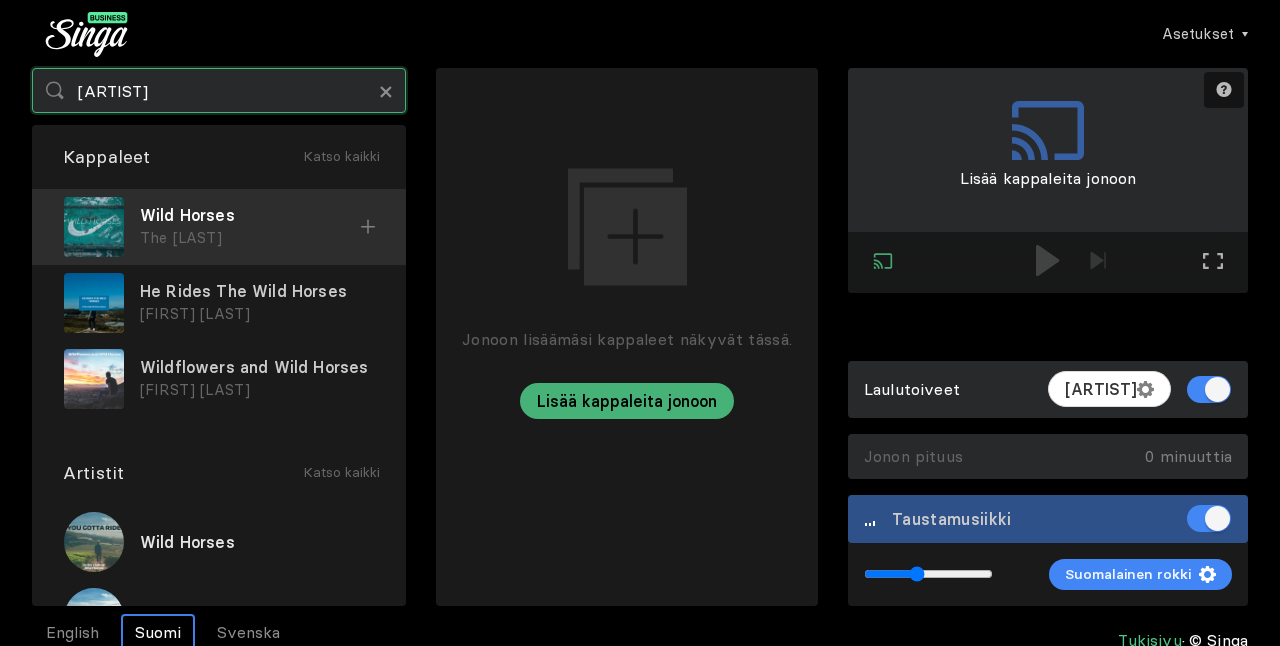 type on "[ARTIST]" 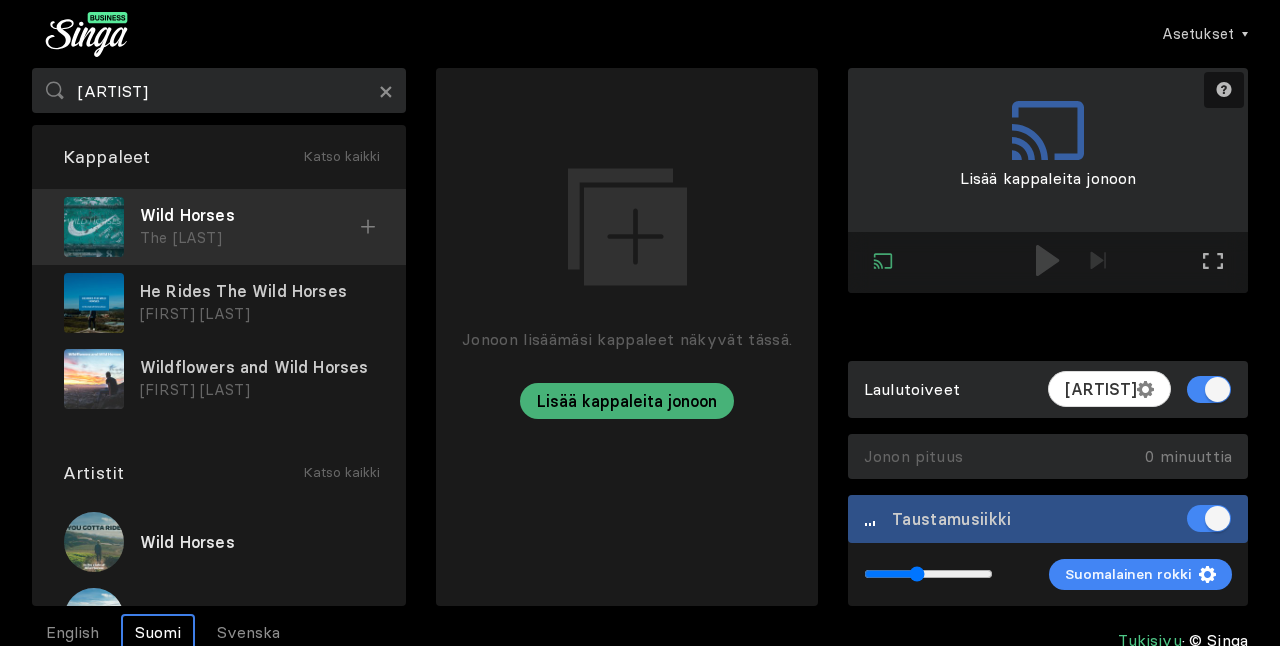 click on "Wild Horses" at bounding box center [250, 215] 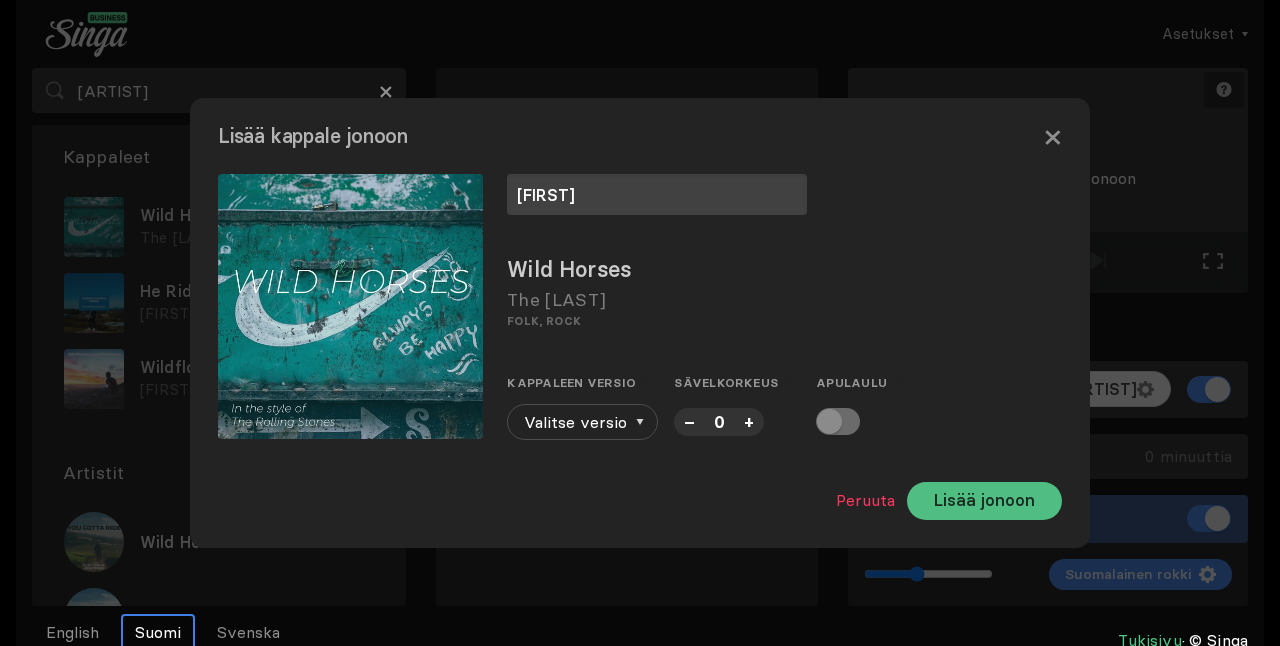 type on "[FIRST]" 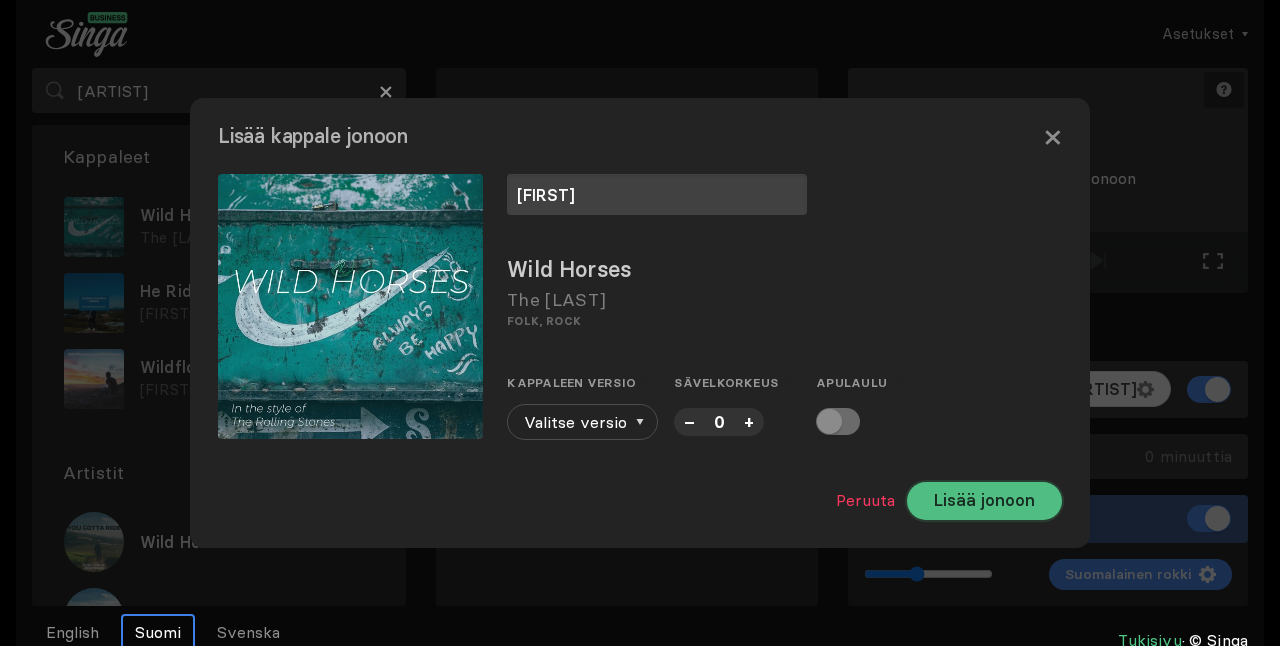 click on "Lisää jonoon" at bounding box center [984, 501] 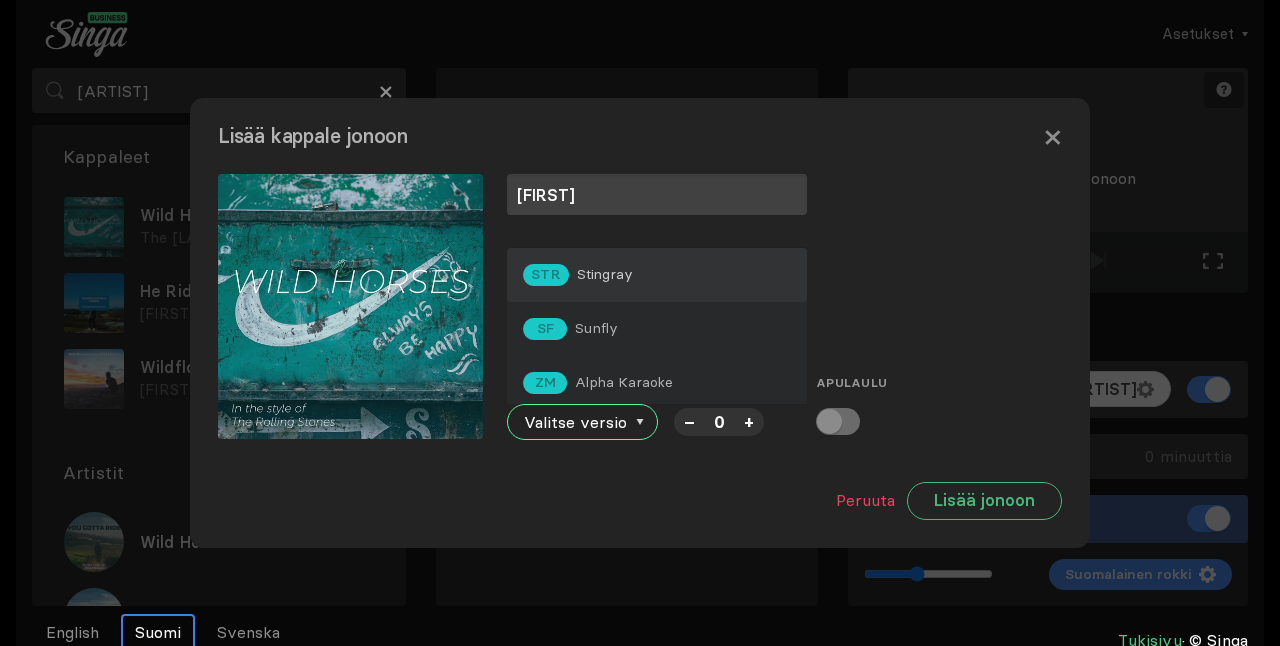 click on "STR Stingray" at bounding box center (657, 275) 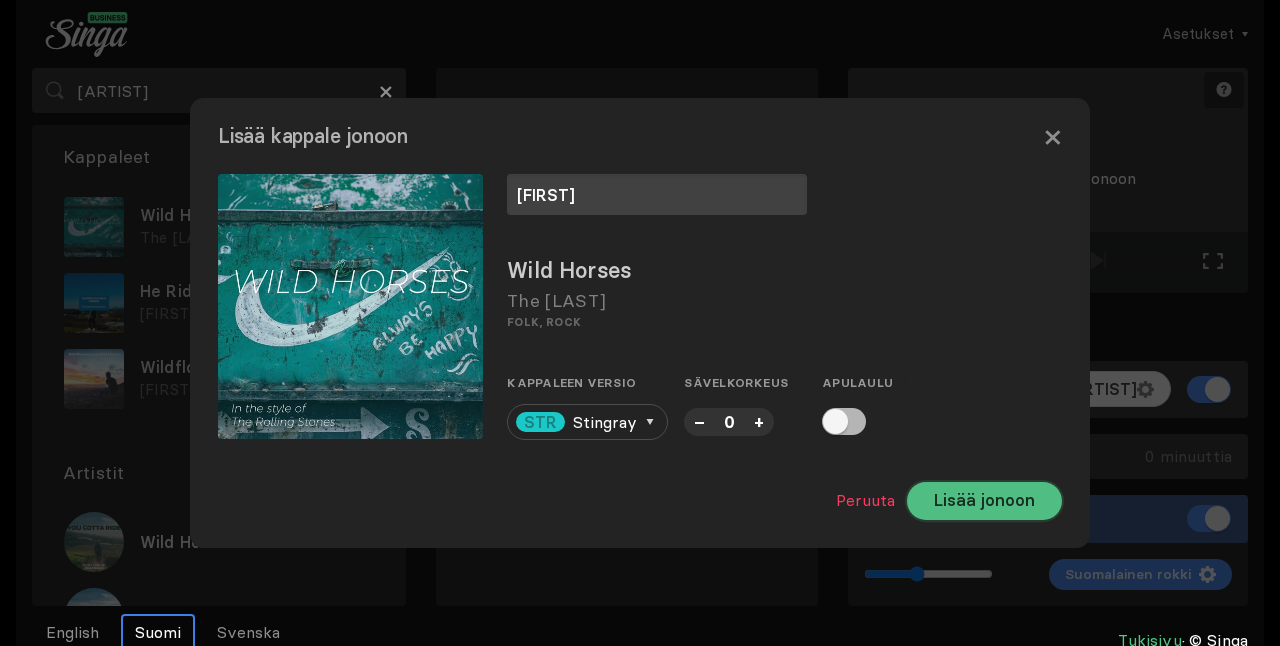 click on "Lisää jonoon" at bounding box center [984, 501] 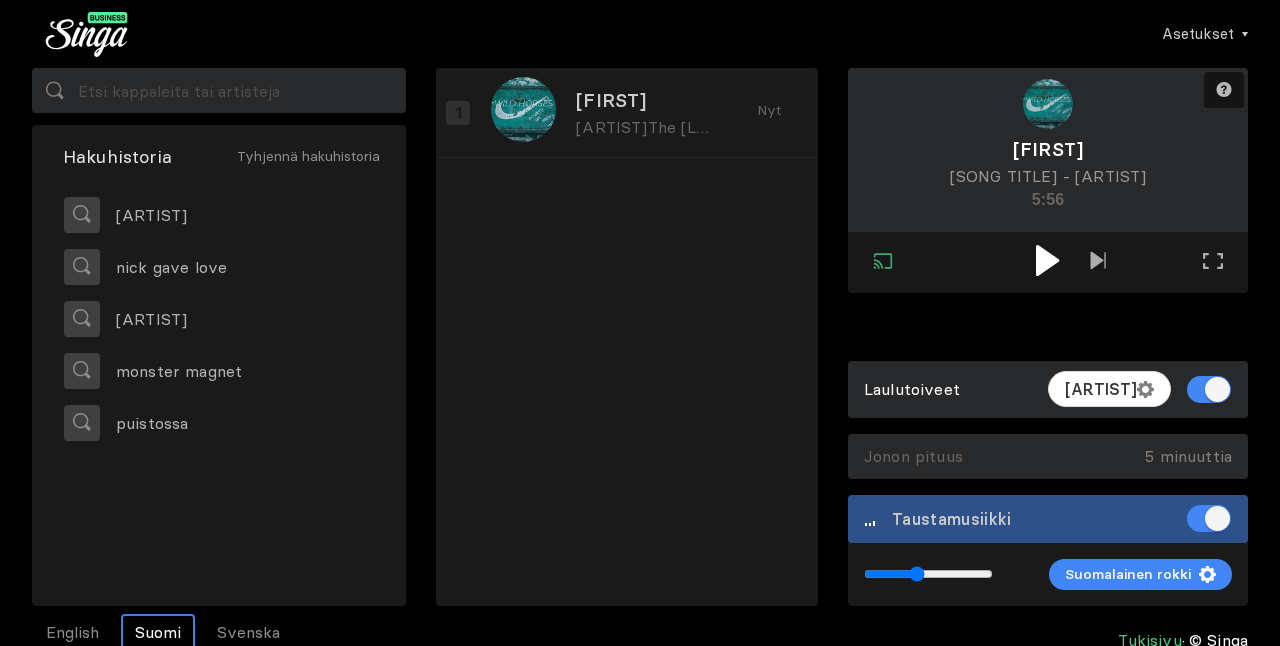 click at bounding box center (1048, 262) 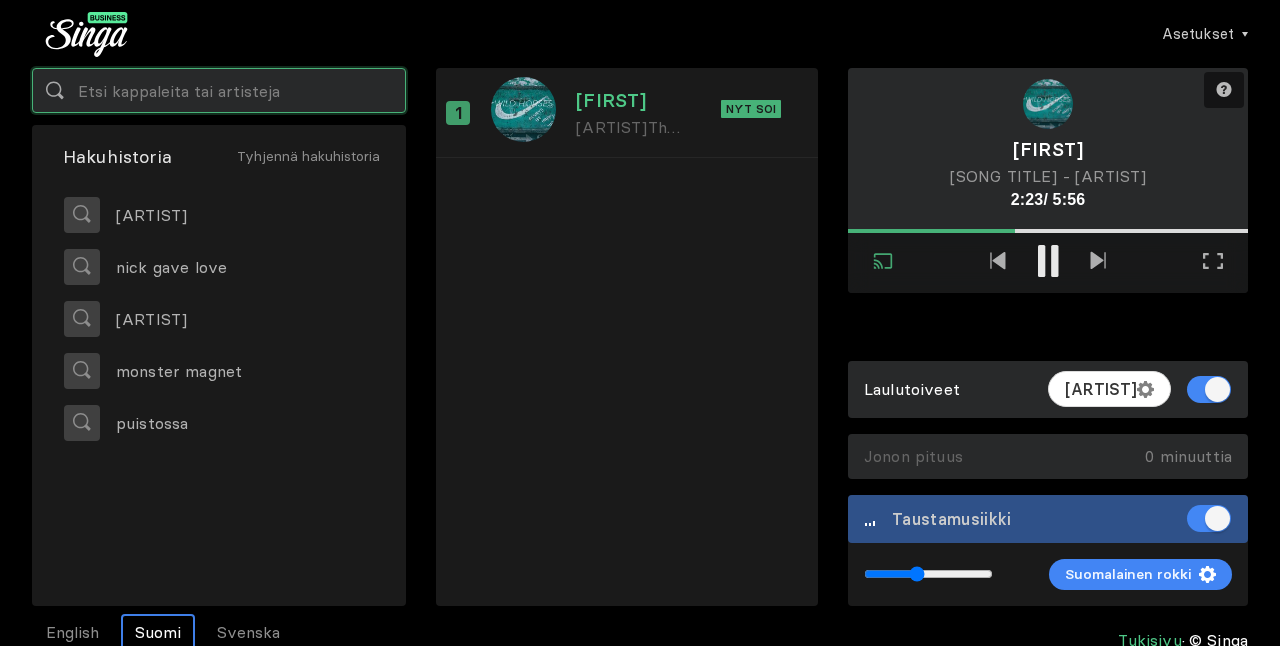click at bounding box center (219, 90) 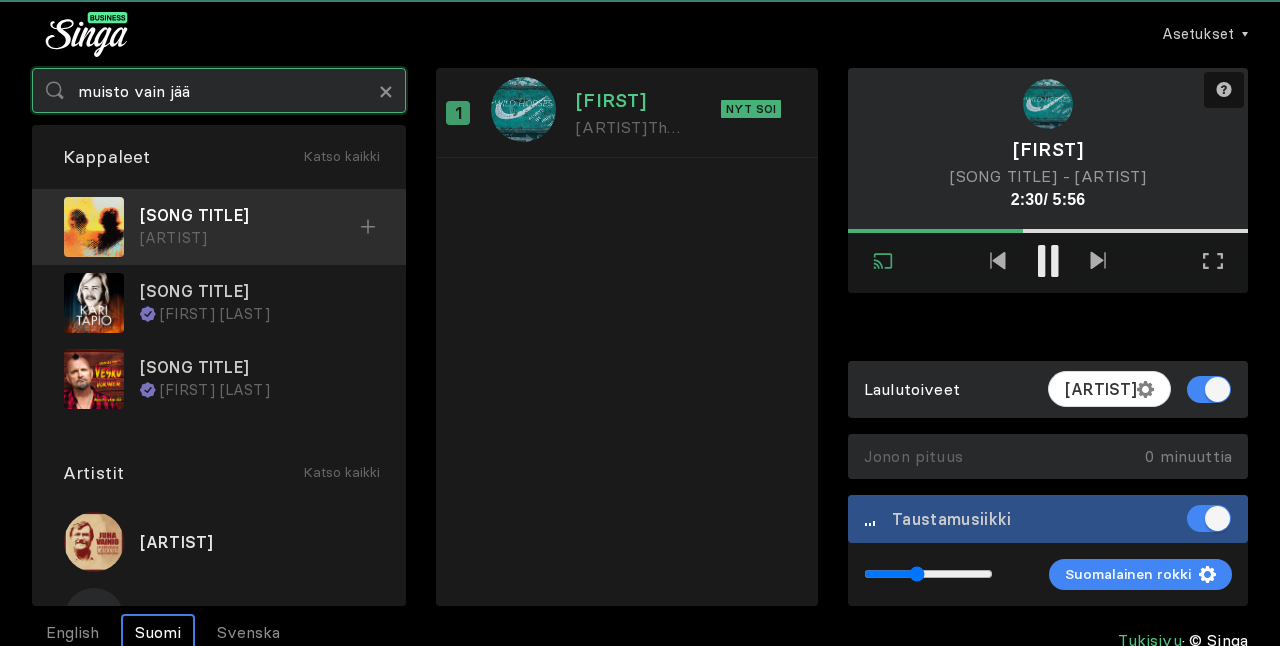 type on "muisto vain jää" 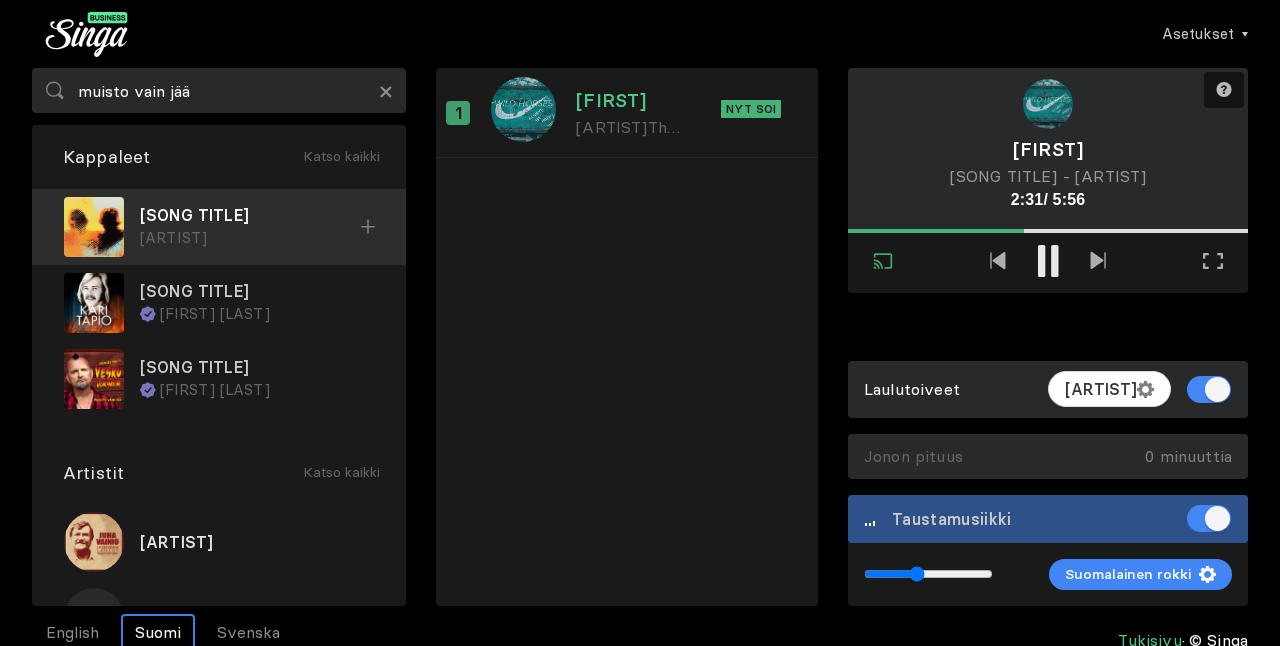 click on "[SONG TITLE]" at bounding box center [250, 215] 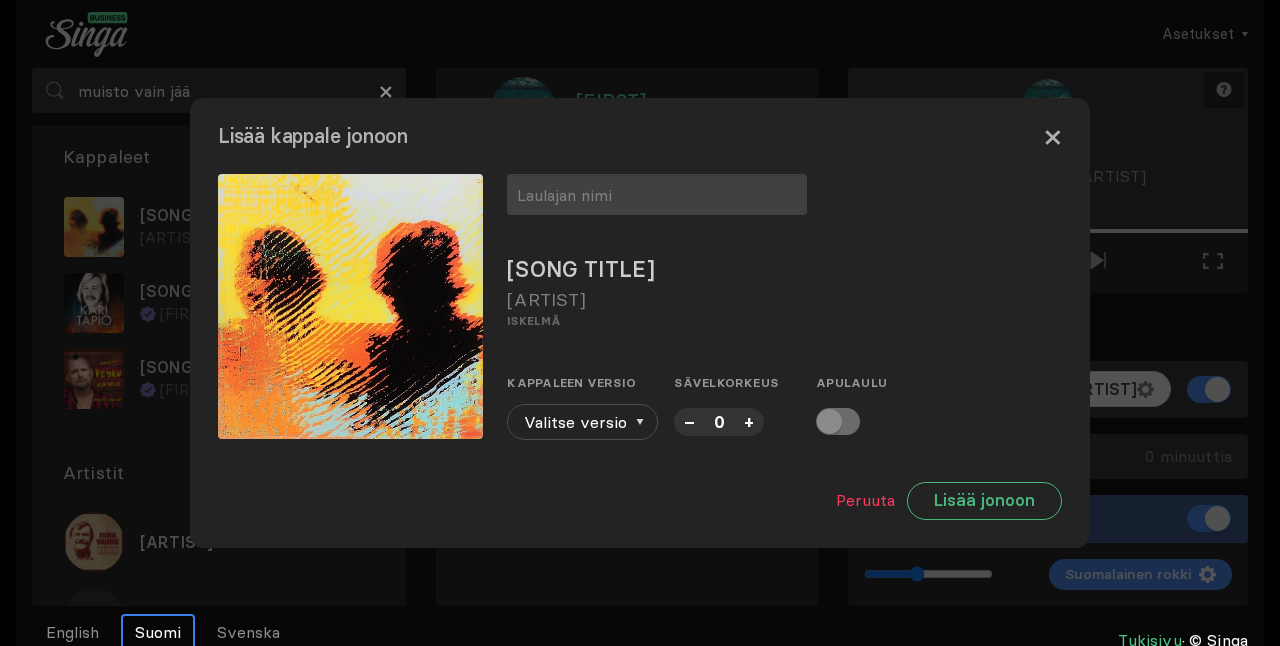 click on "×" at bounding box center [1052, 136] 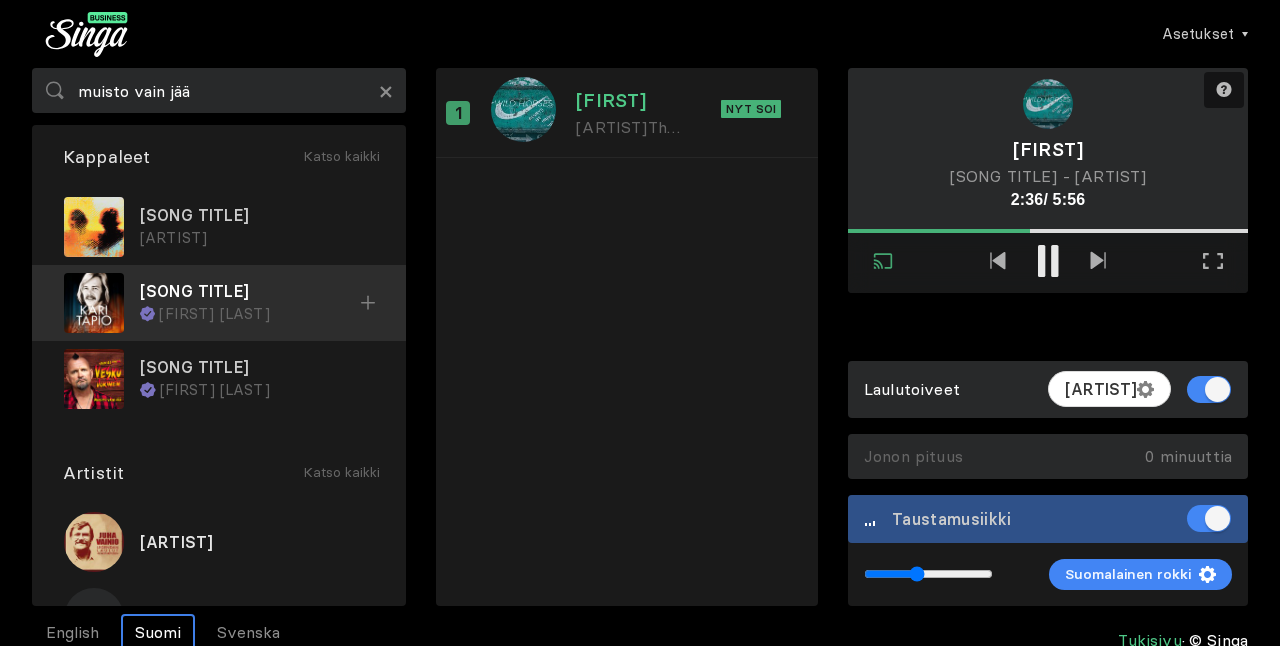 click on "[SONG TITLE]" at bounding box center (257, 215) 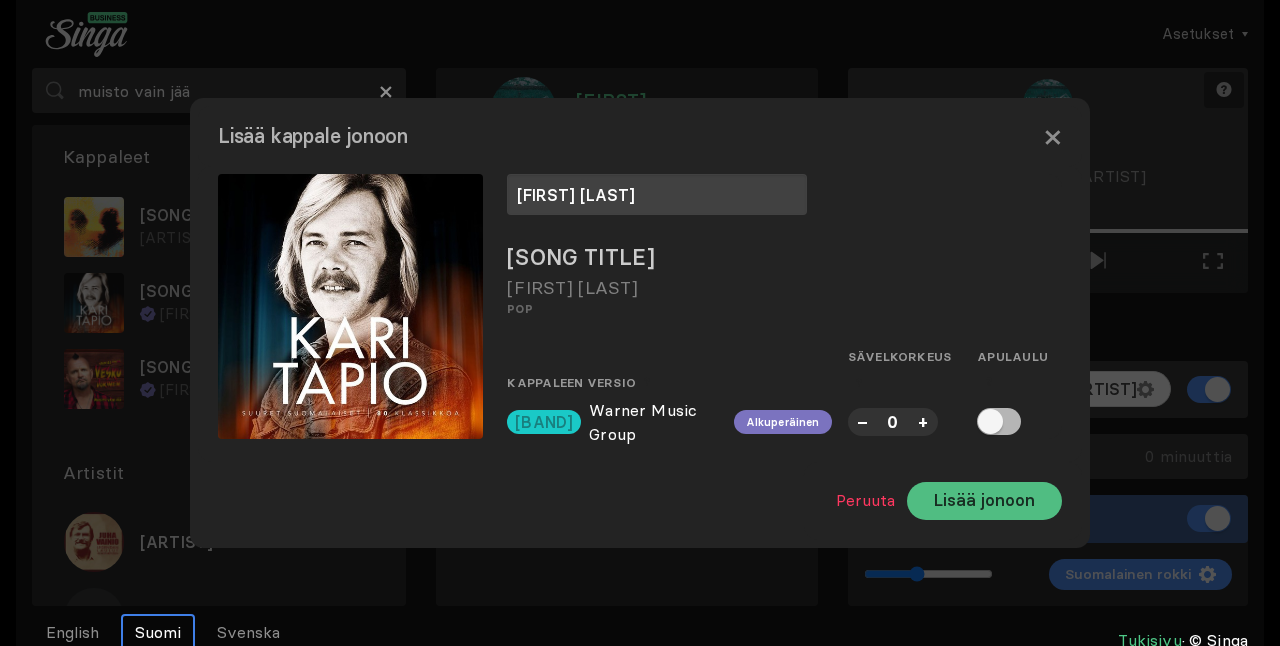 type on "[FIRST] [LAST]" 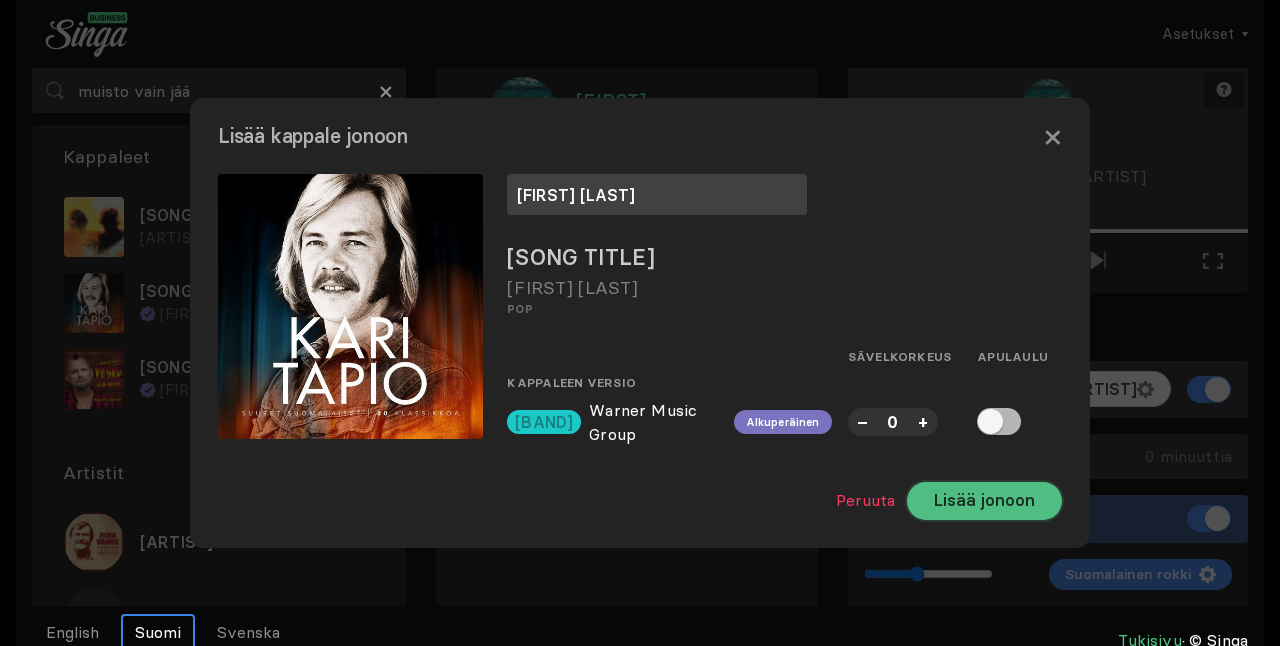 click on "Lisää jonoon" at bounding box center [984, 501] 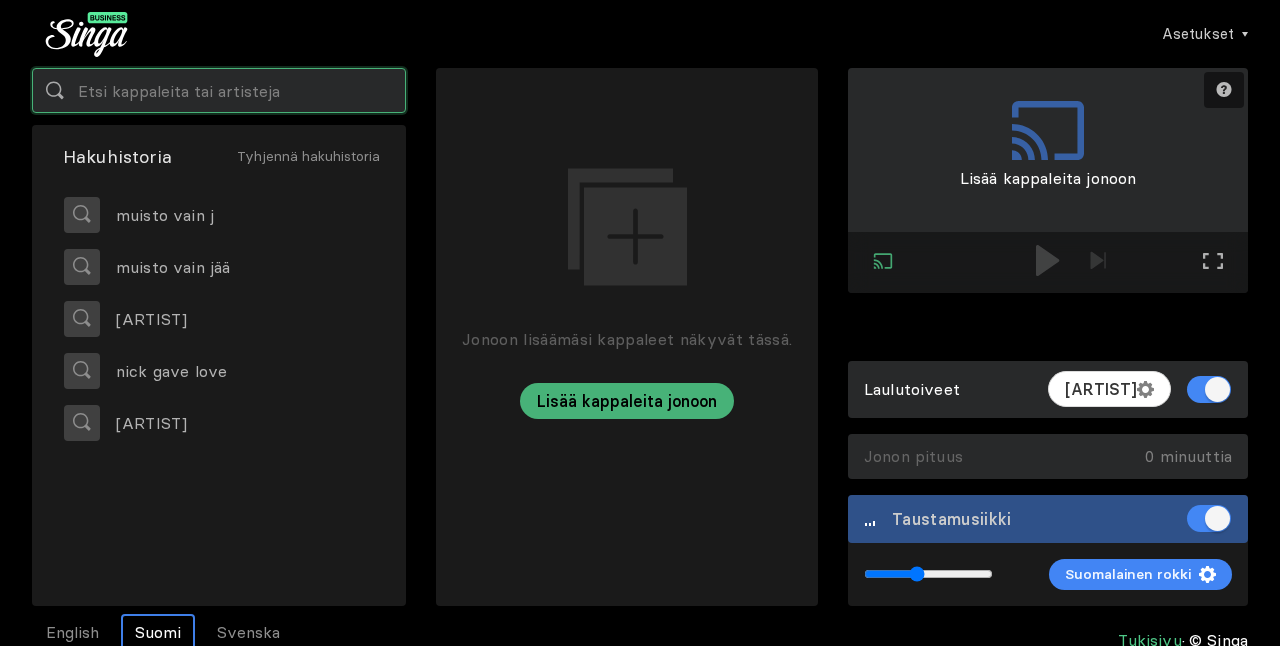click at bounding box center (219, 90) 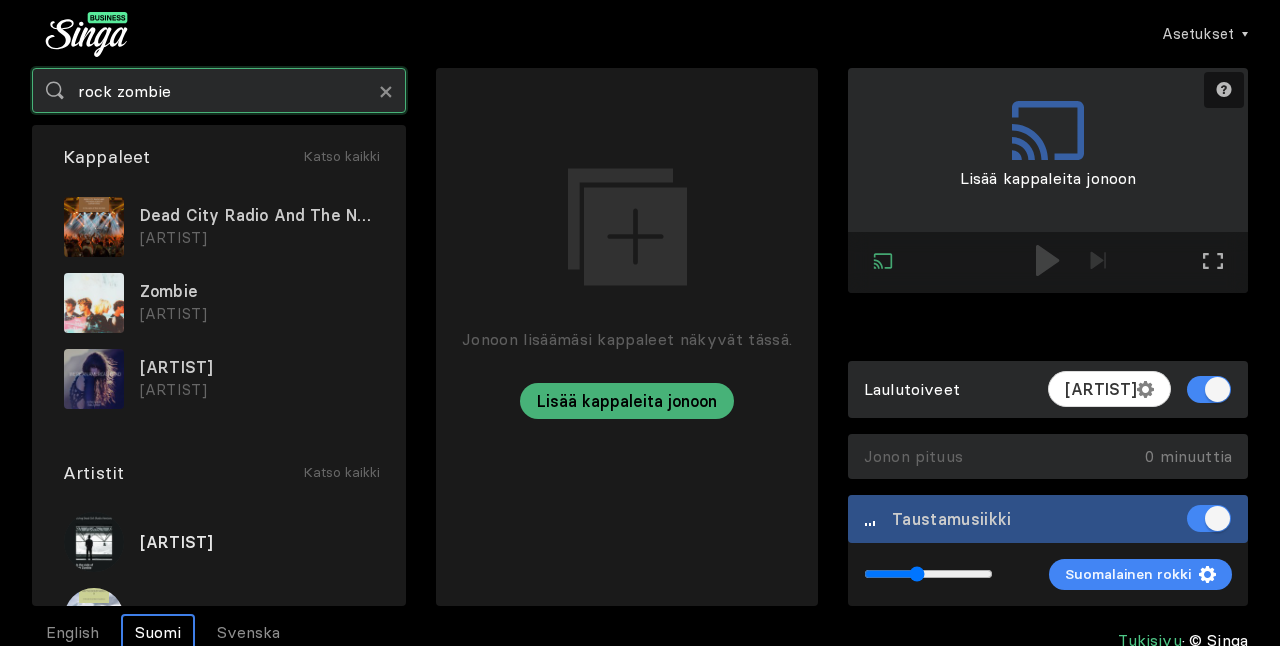 click on "rock zombie" at bounding box center [219, 90] 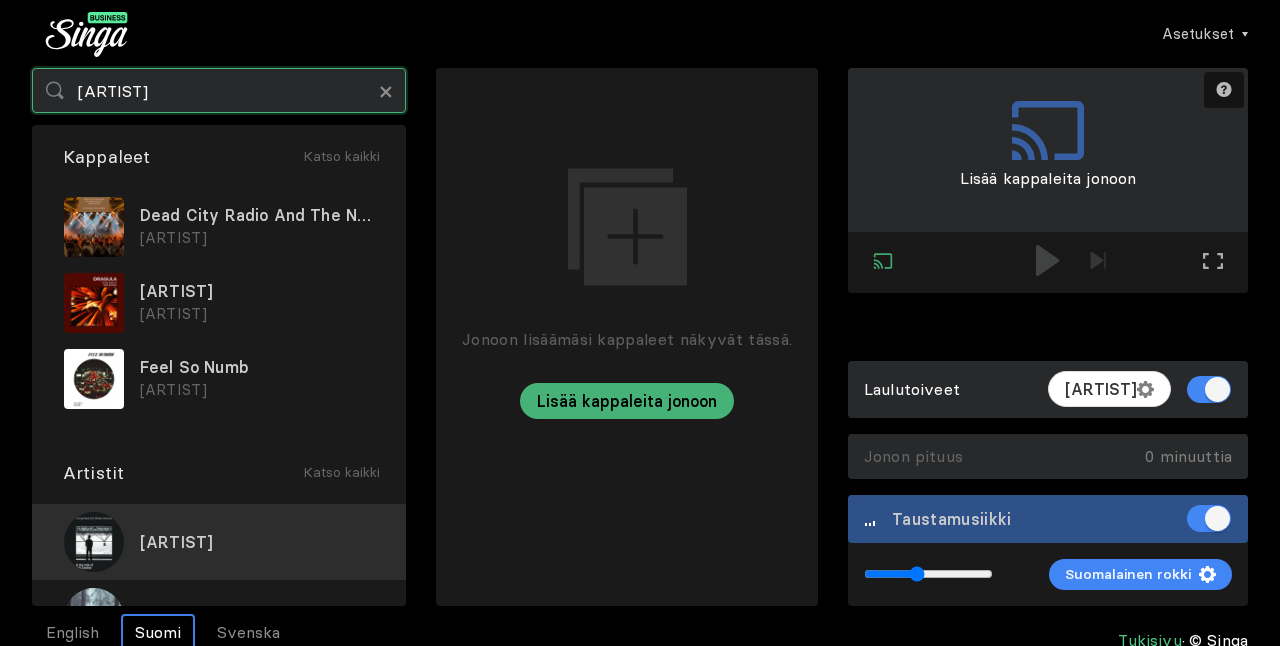 type on "[ARTIST]" 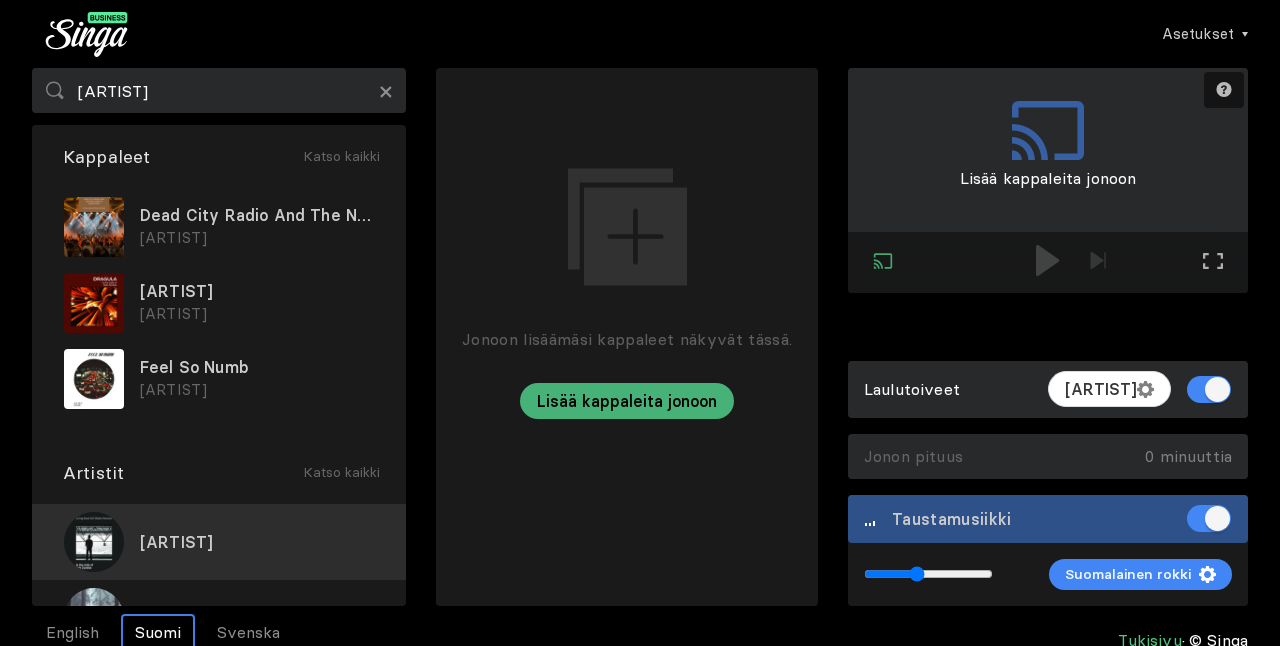 click on "[ARTIST]" at bounding box center [219, 542] 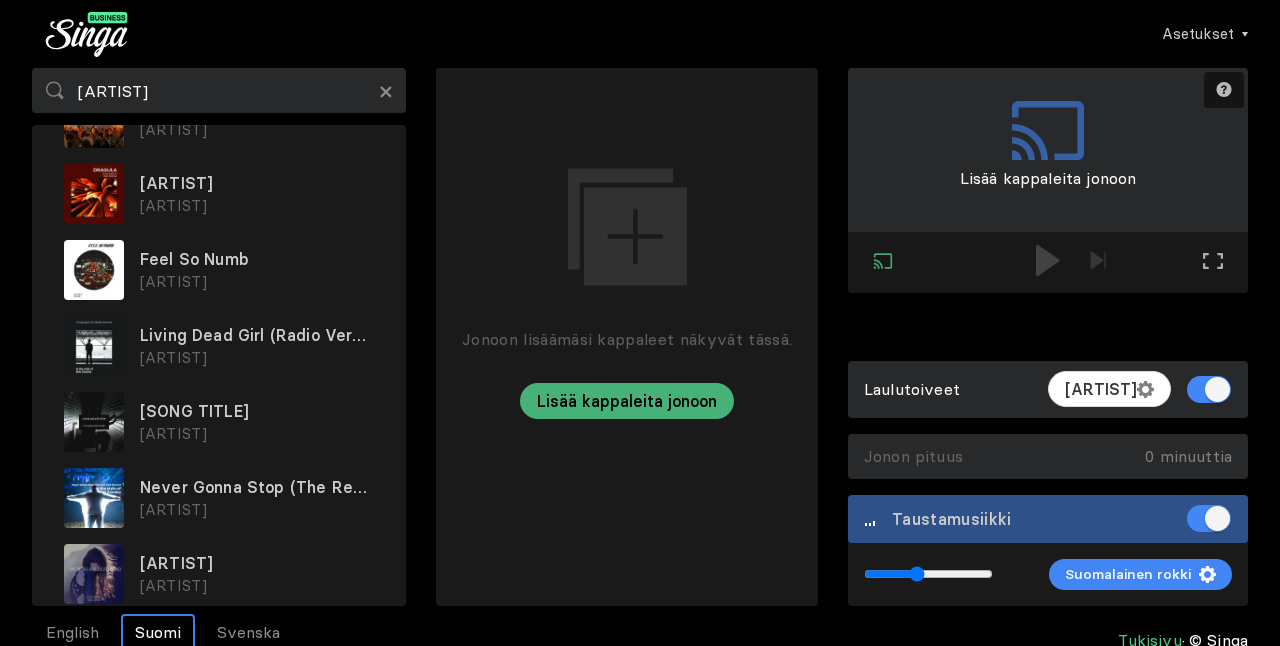 scroll, scrollTop: 106, scrollLeft: 0, axis: vertical 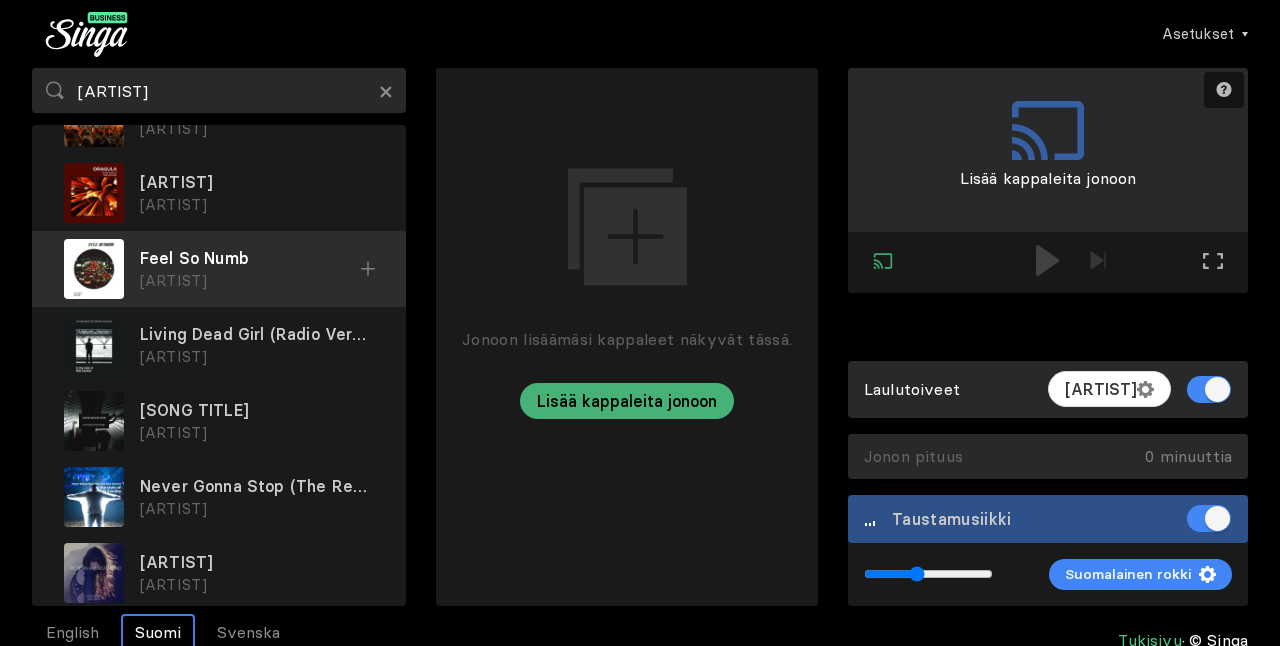 click on "Feel So Numb [FIRST] [LAST]" at bounding box center (219, 269) 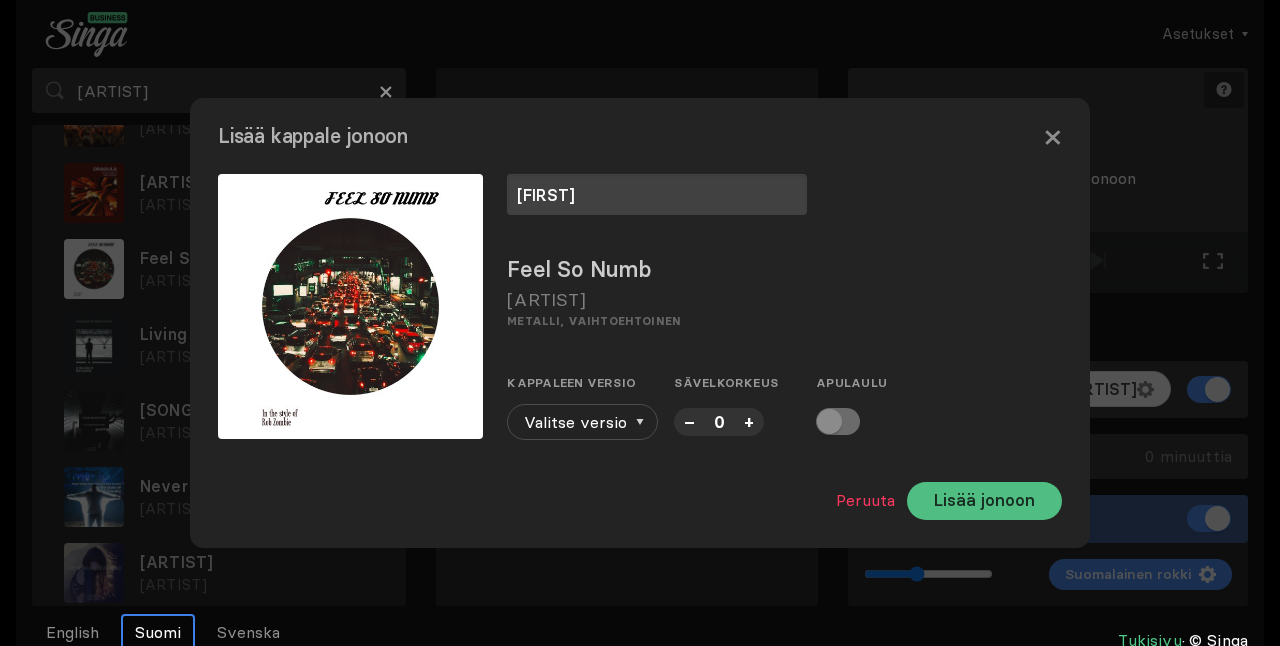type on "[FIRST]" 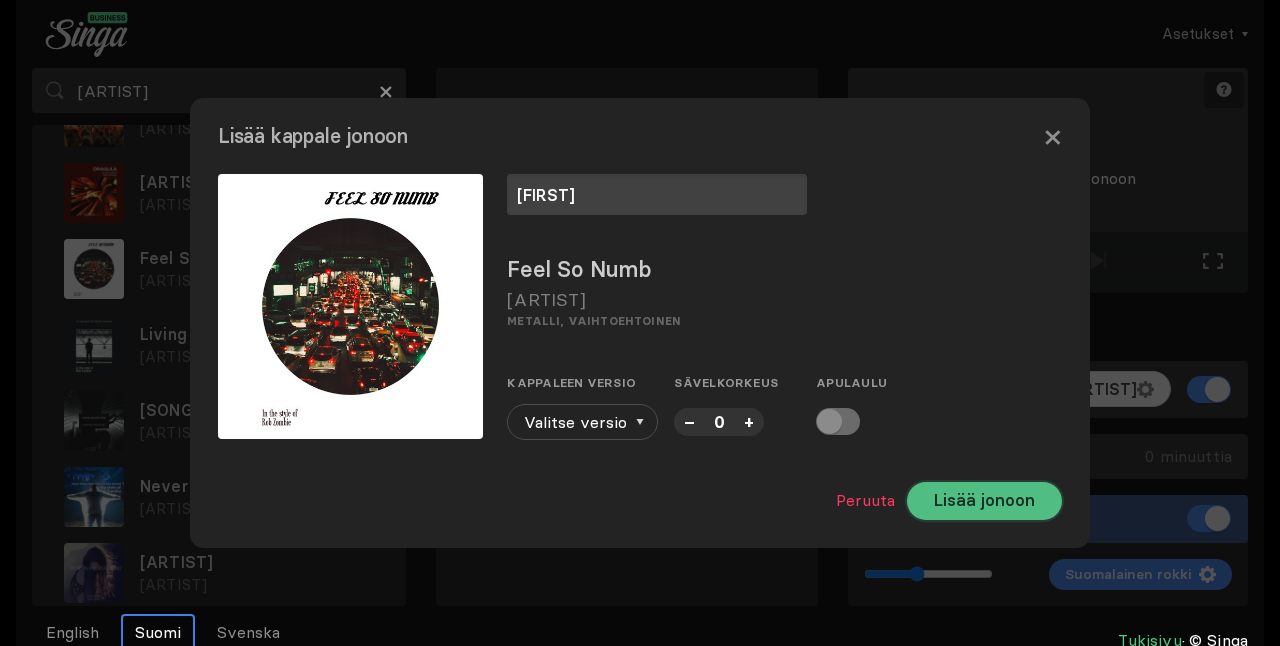 click on "Lisää jonoon" at bounding box center (984, 501) 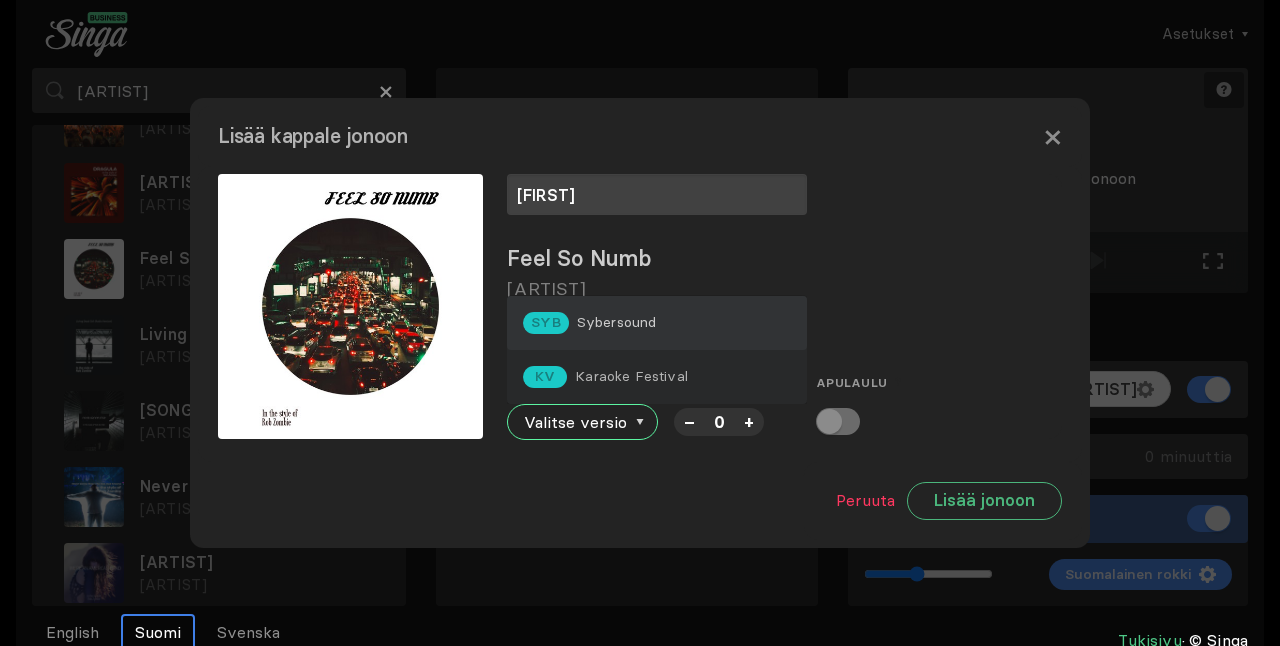 click on "SYB Sybersound" at bounding box center [657, 323] 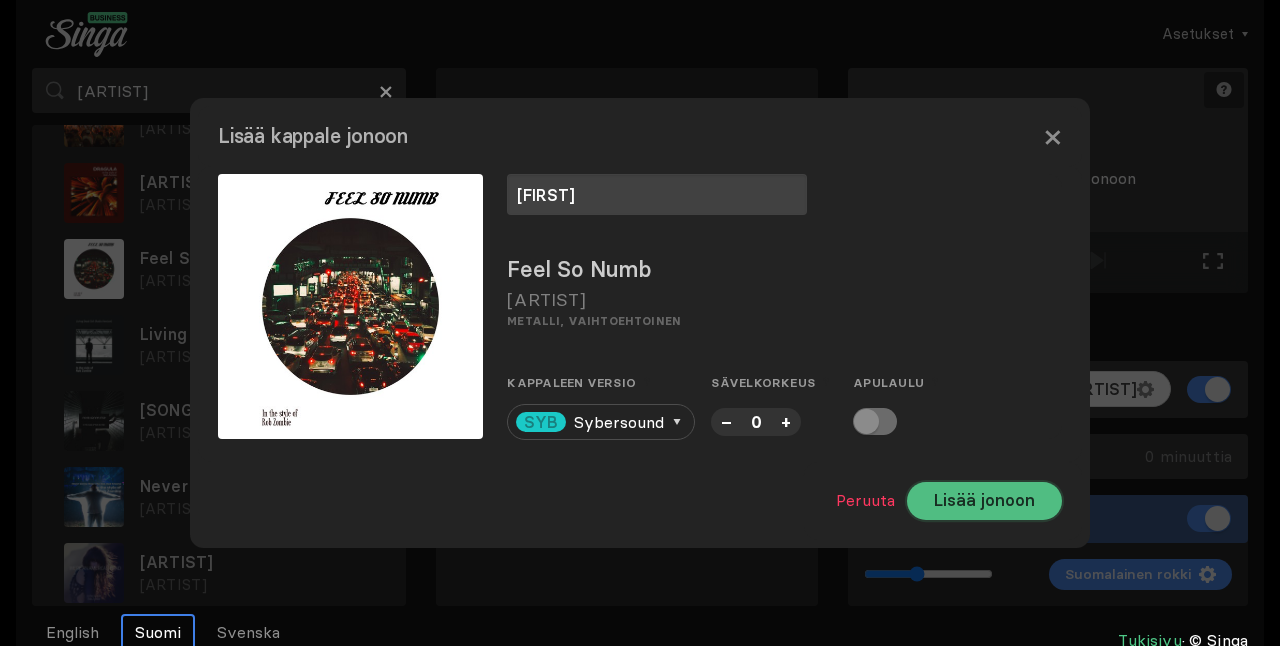 click on "Lisää jonoon" at bounding box center (984, 501) 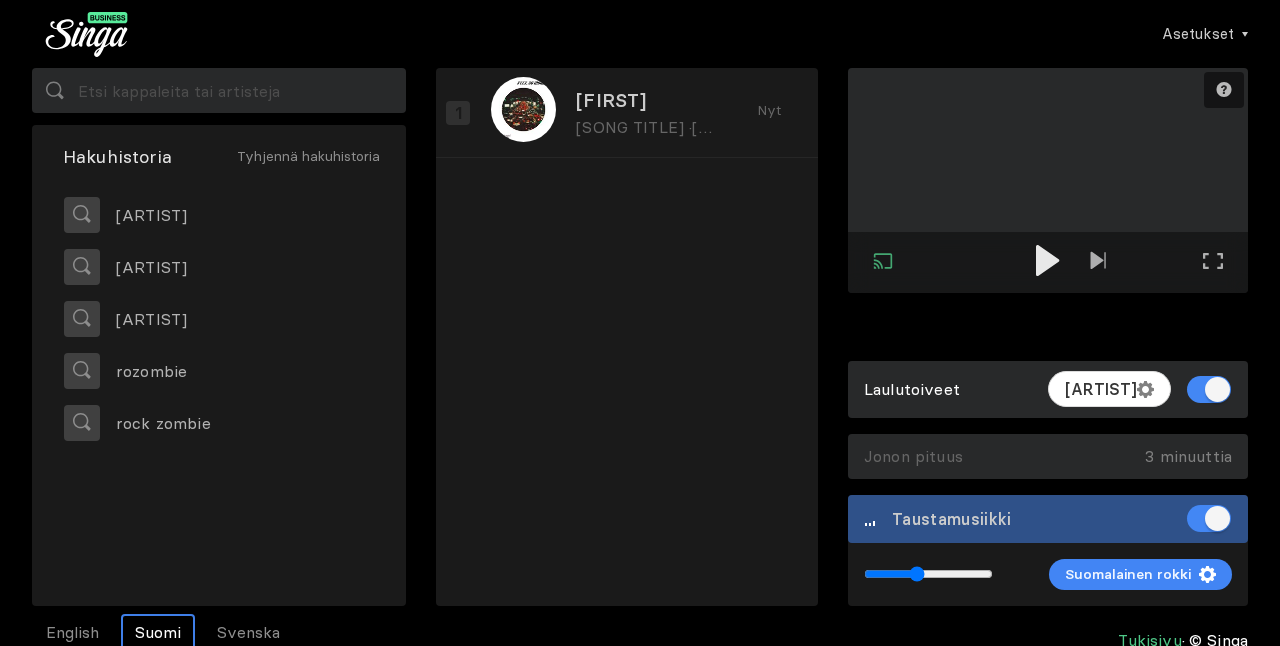 scroll, scrollTop: 0, scrollLeft: 0, axis: both 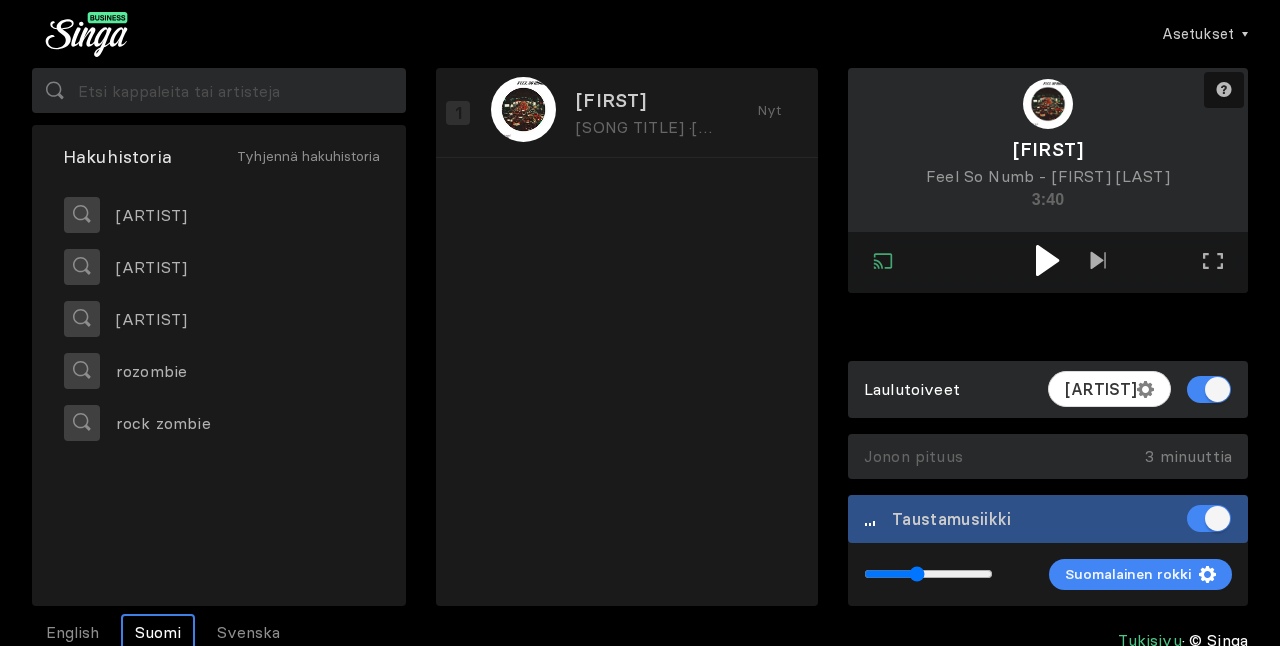 click at bounding box center (1048, 260) 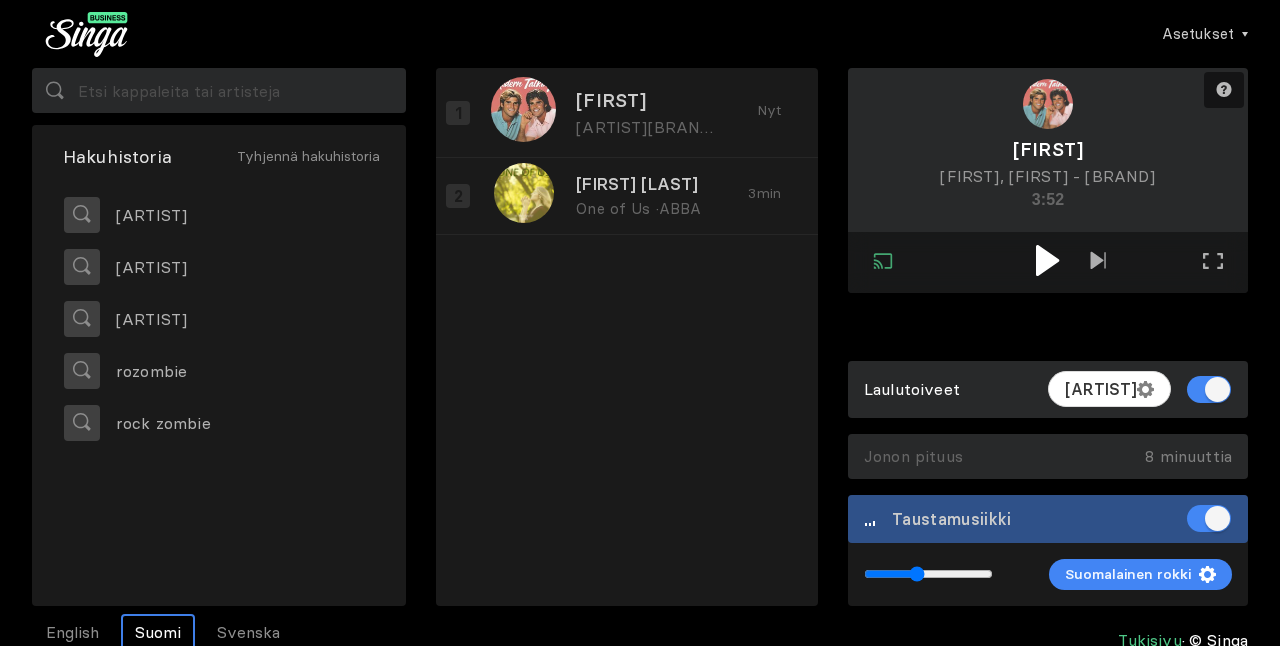 click at bounding box center [1047, 260] 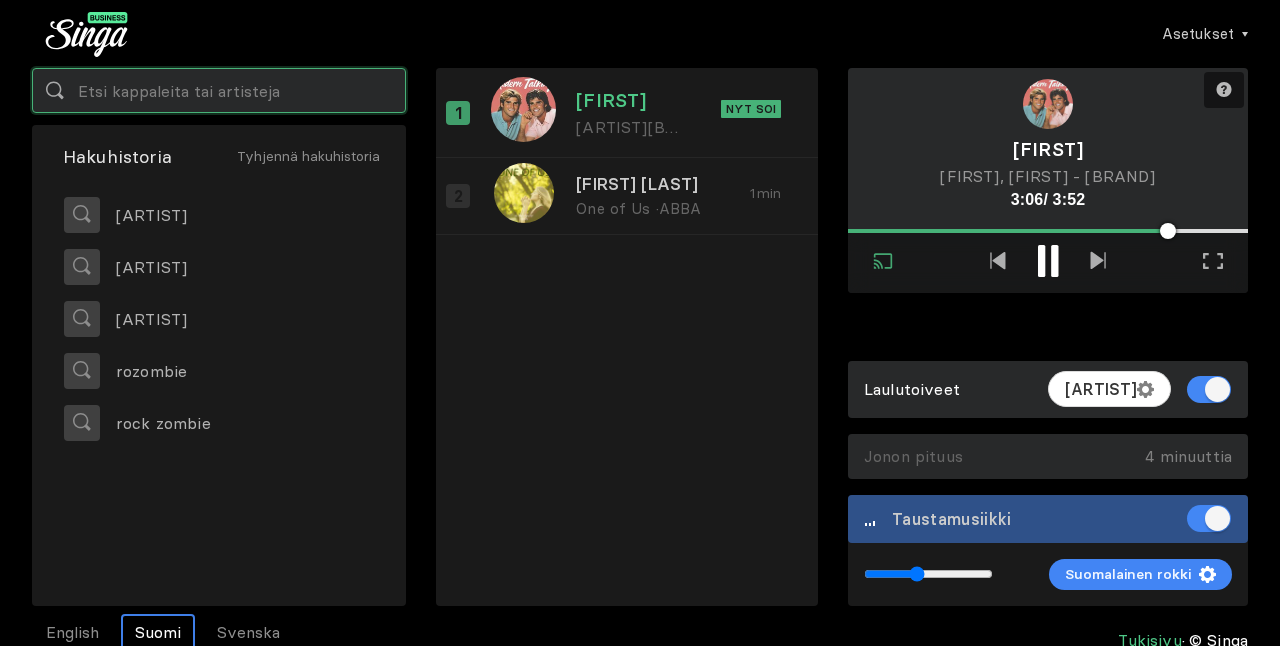 click at bounding box center [219, 90] 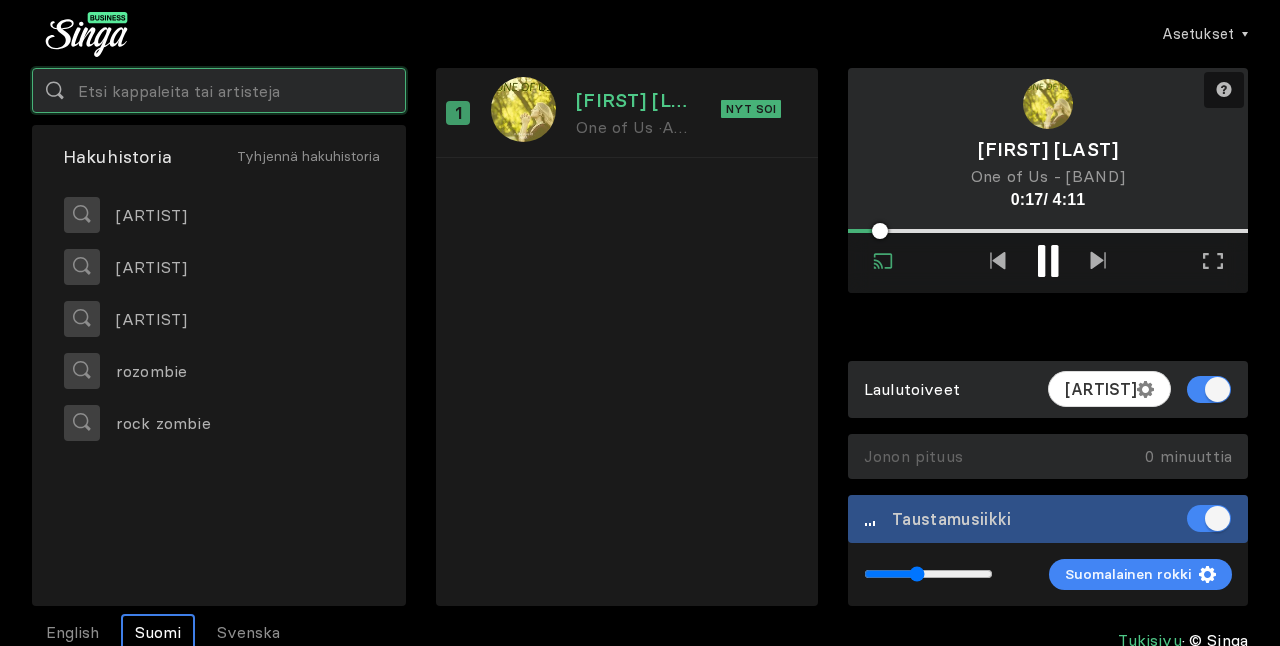 drag, startPoint x: 348, startPoint y: 90, endPoint x: 361, endPoint y: 84, distance: 14.3178215 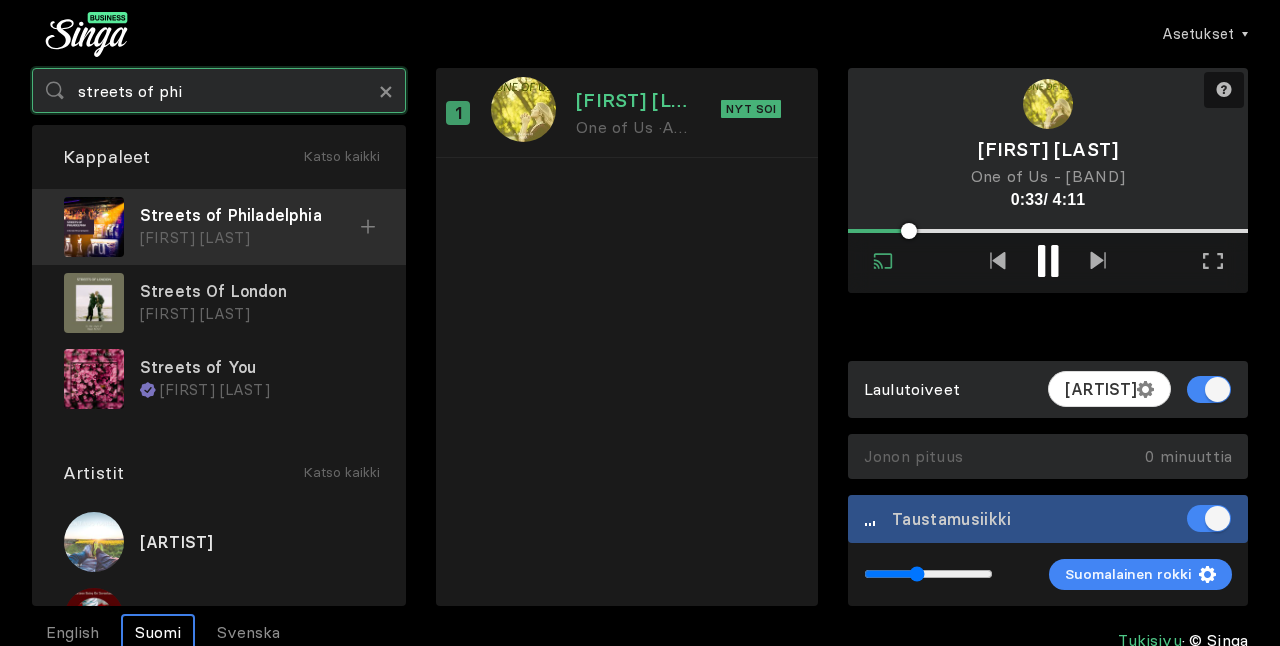 type on "streets of phi" 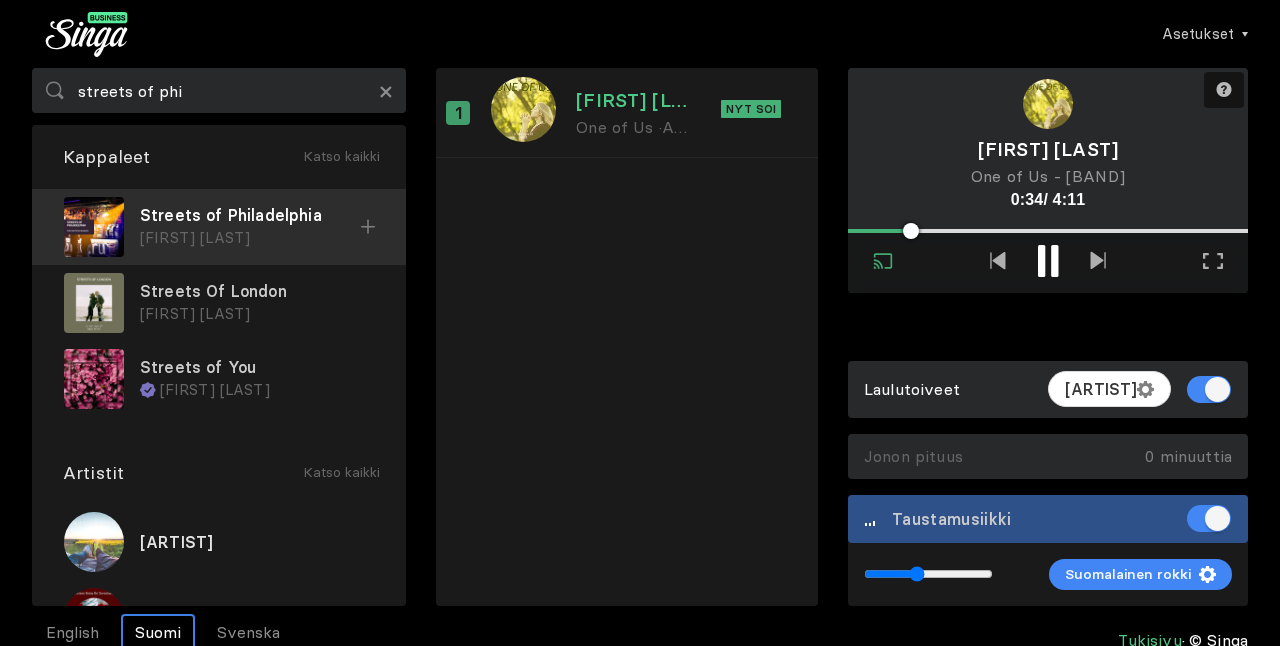 click on "Streets of Philadelphia" at bounding box center [250, 215] 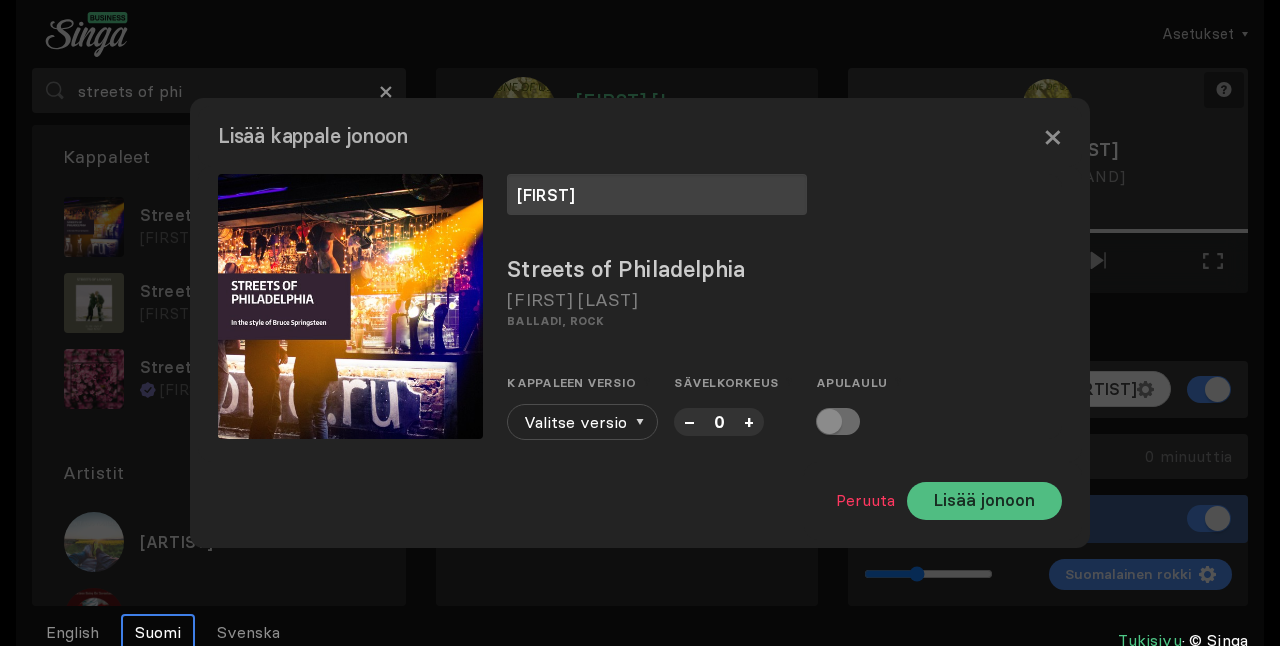 type on "[FIRST]" 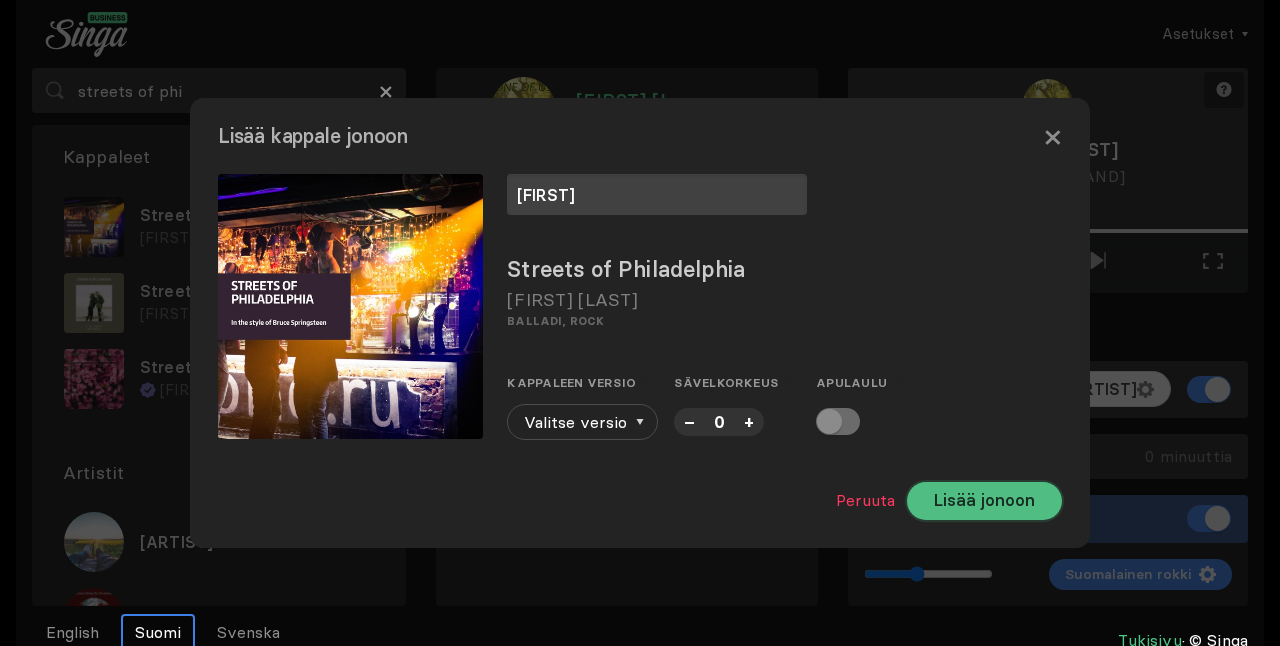 click on "Lisää jonoon" at bounding box center (984, 501) 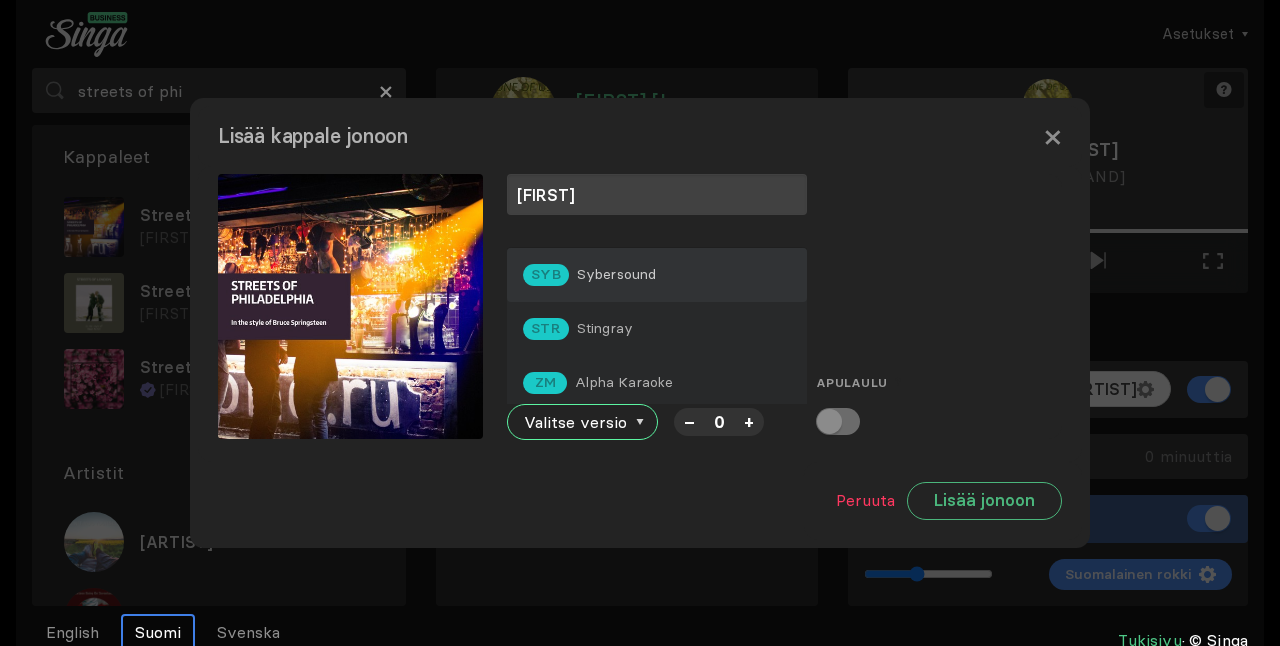 click on "SYB Sybersound" at bounding box center [657, 275] 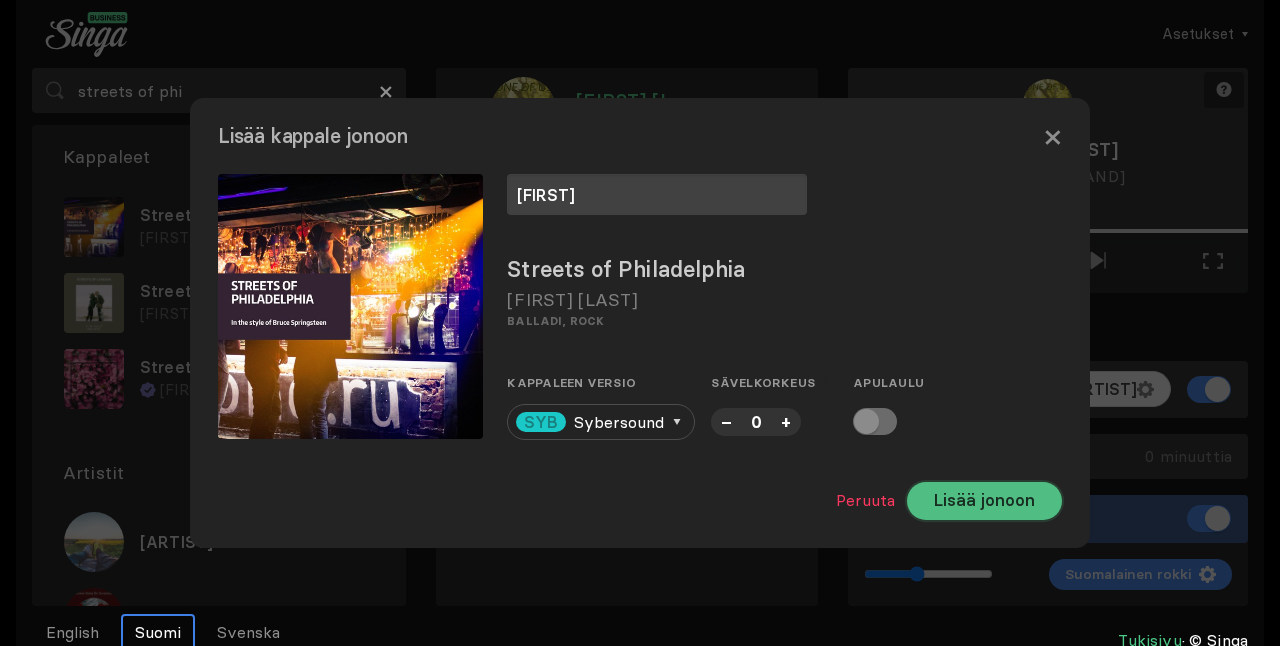 click on "Lisää jonoon" at bounding box center (984, 501) 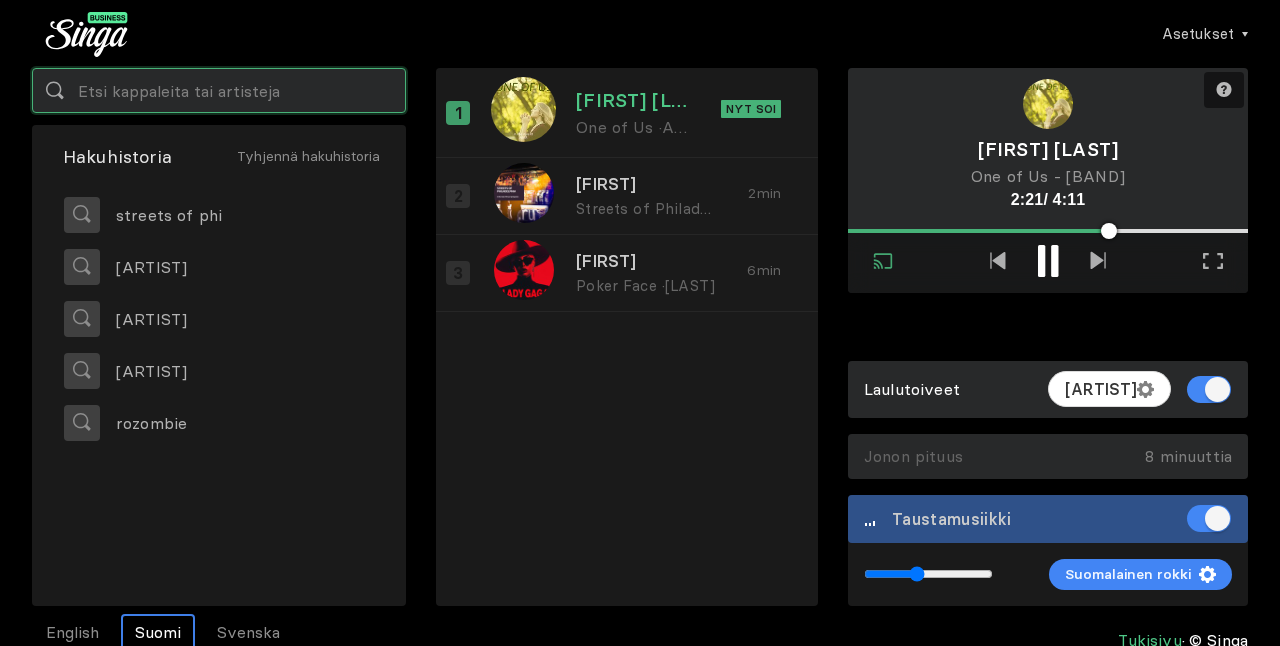 click at bounding box center [219, 90] 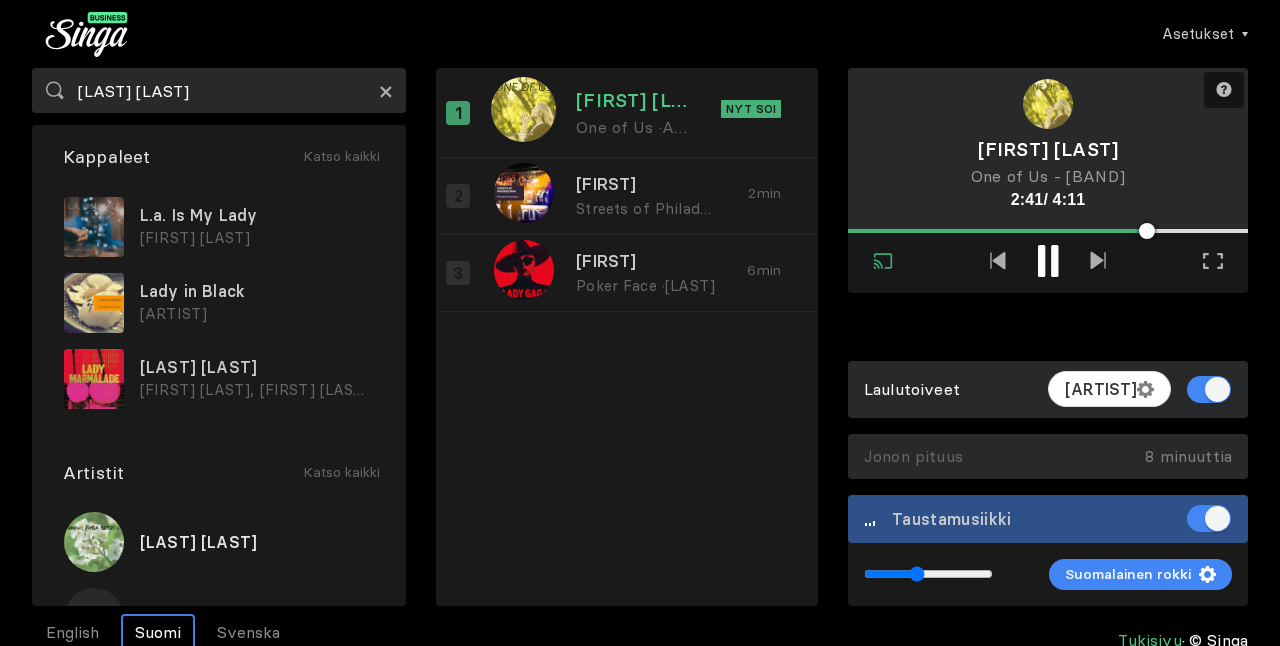click on "×" at bounding box center (386, 91) 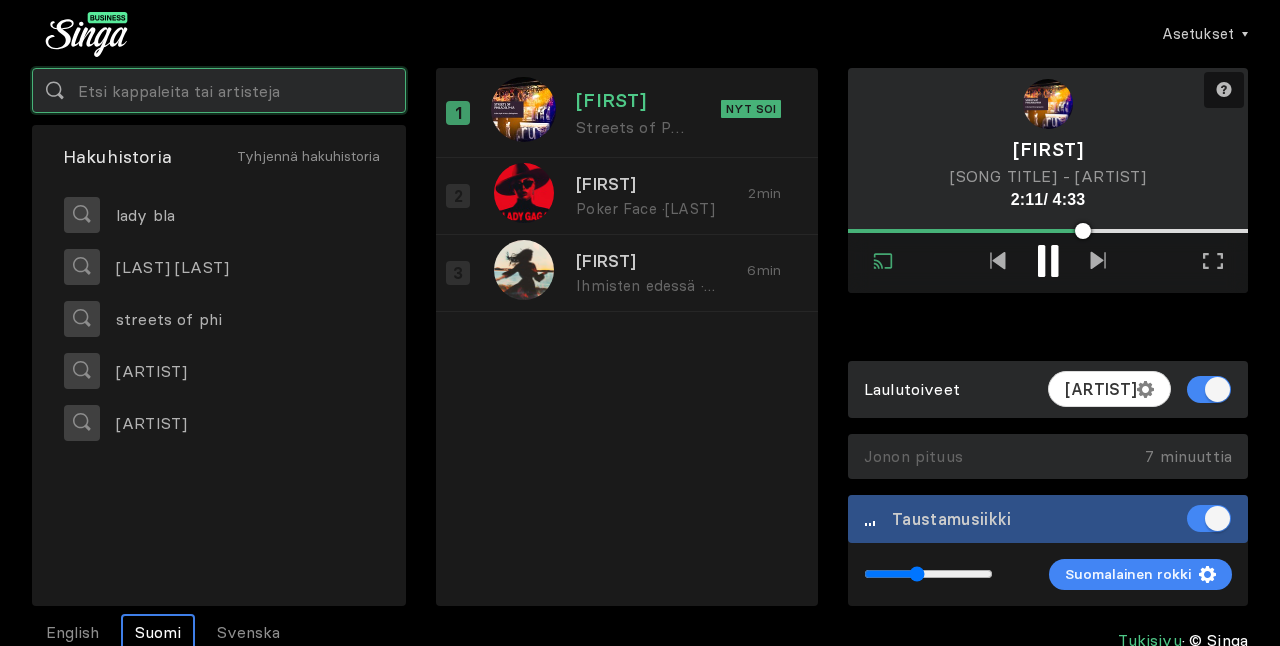 click at bounding box center [219, 90] 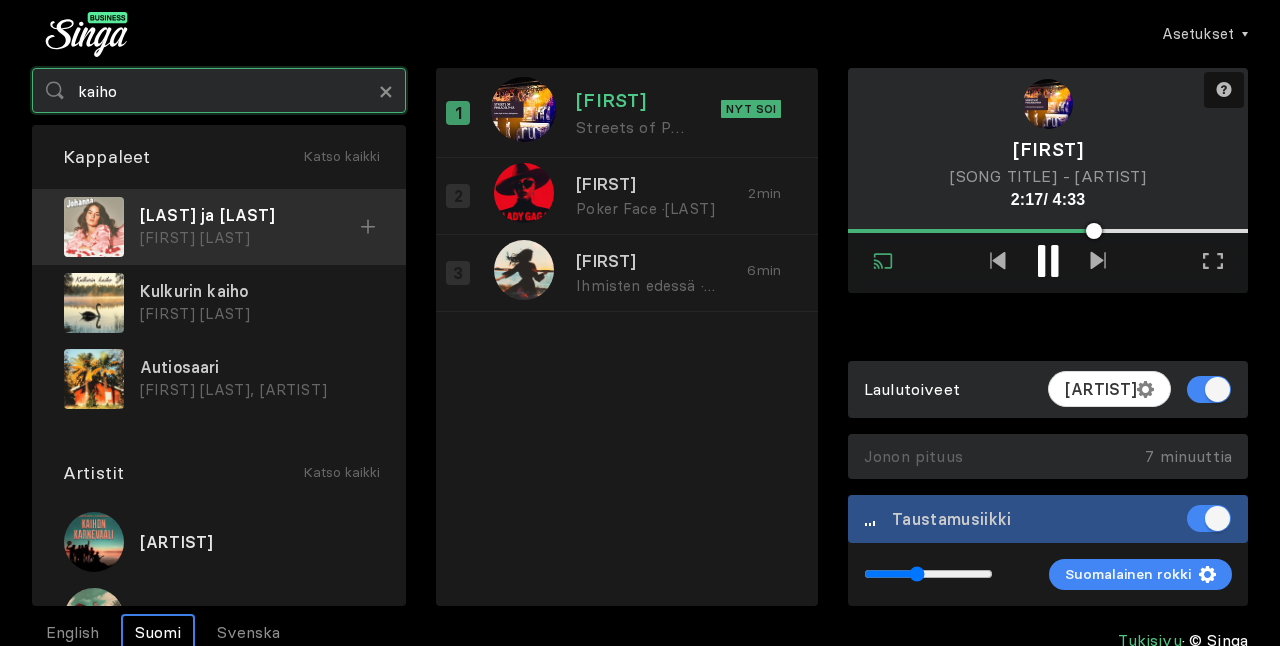 type on "kaiho" 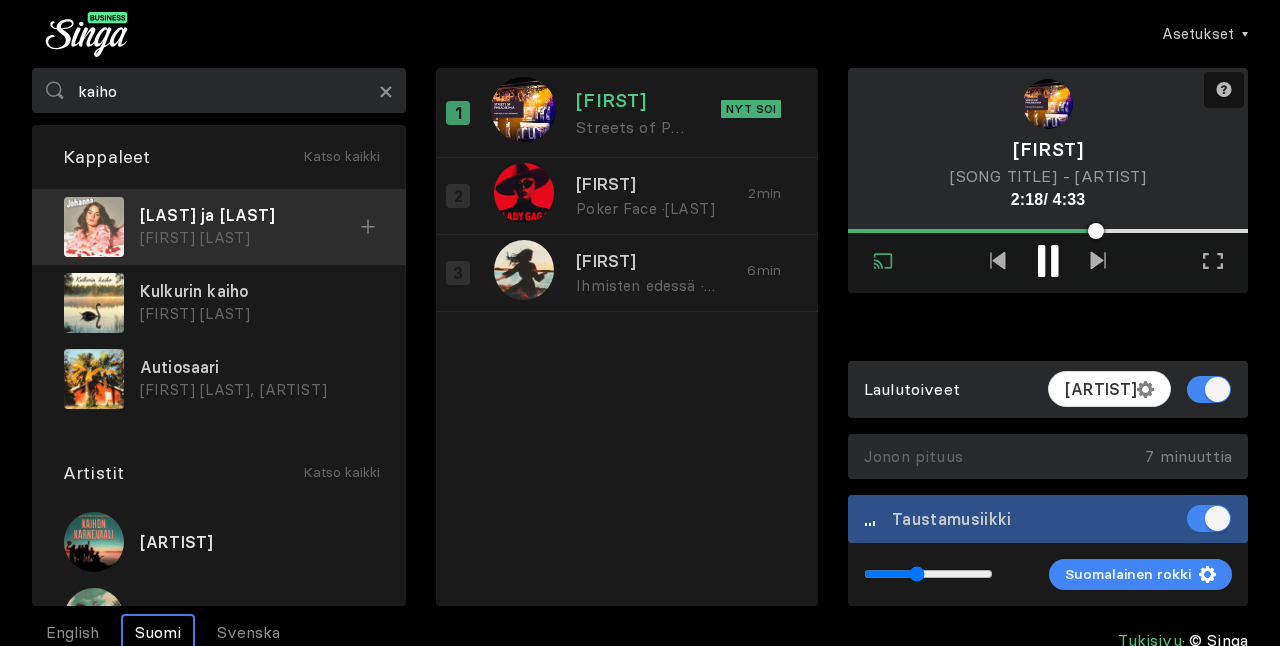 click on "[FIRST] [LAST]" at bounding box center (250, 238) 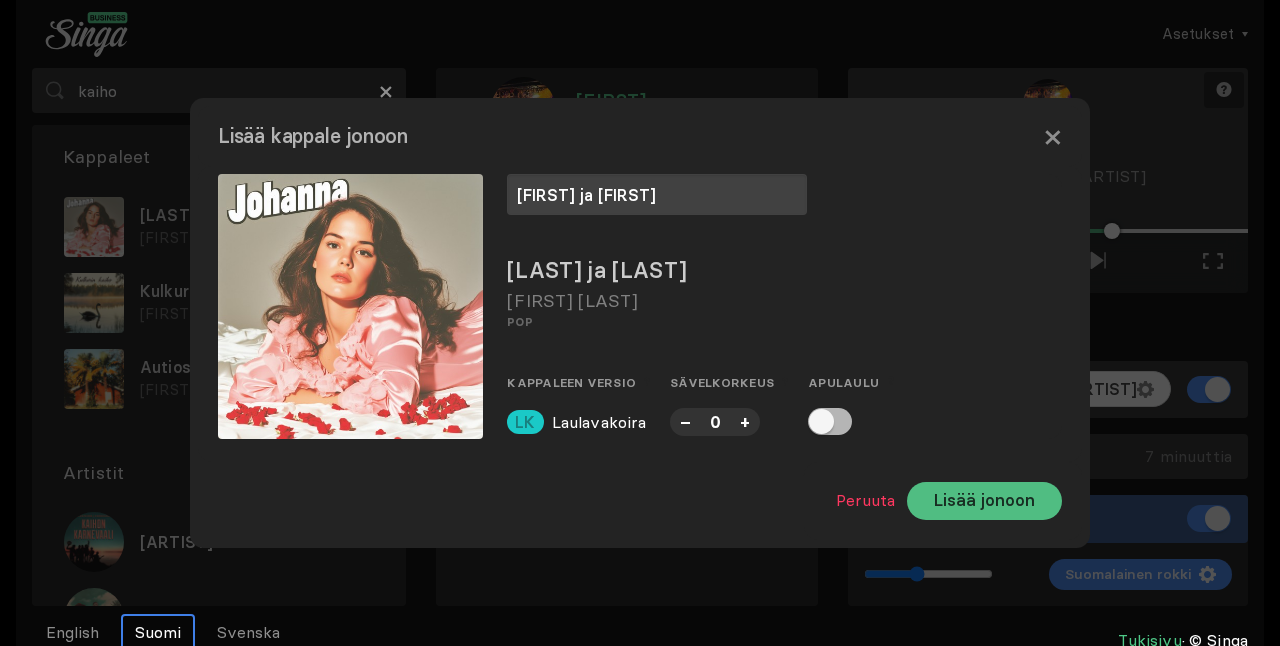 type on "[FIRST] ja [FIRST]" 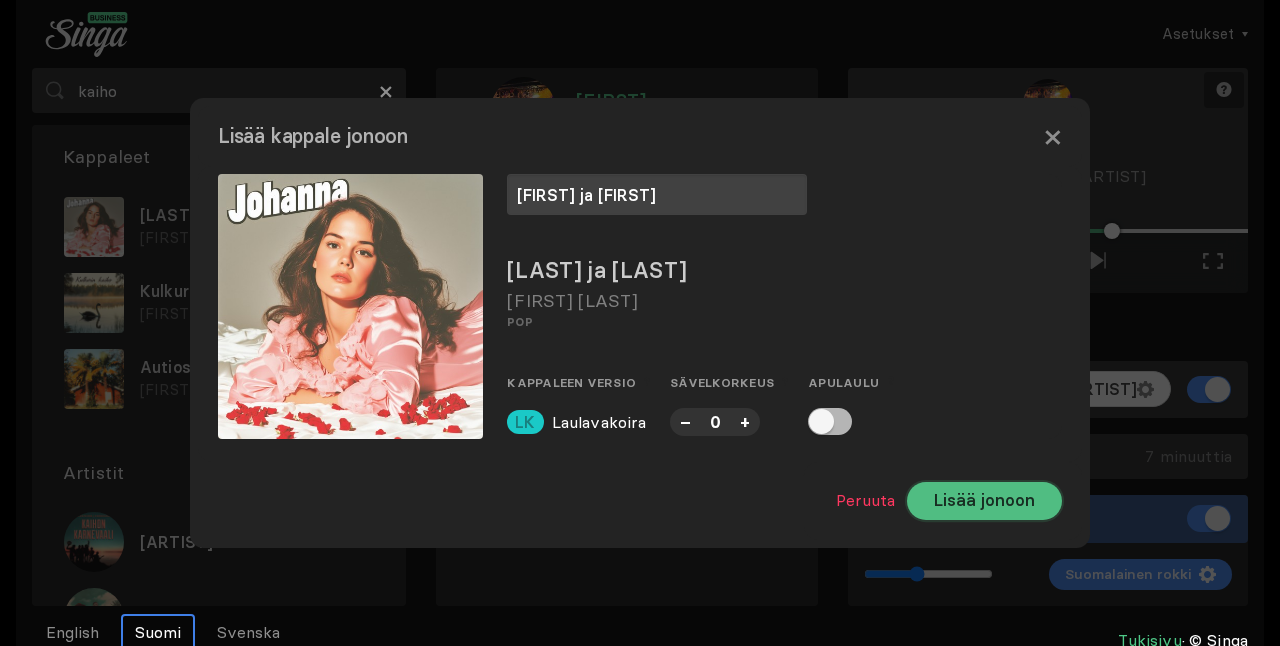 click on "Lisää jonoon" at bounding box center (984, 501) 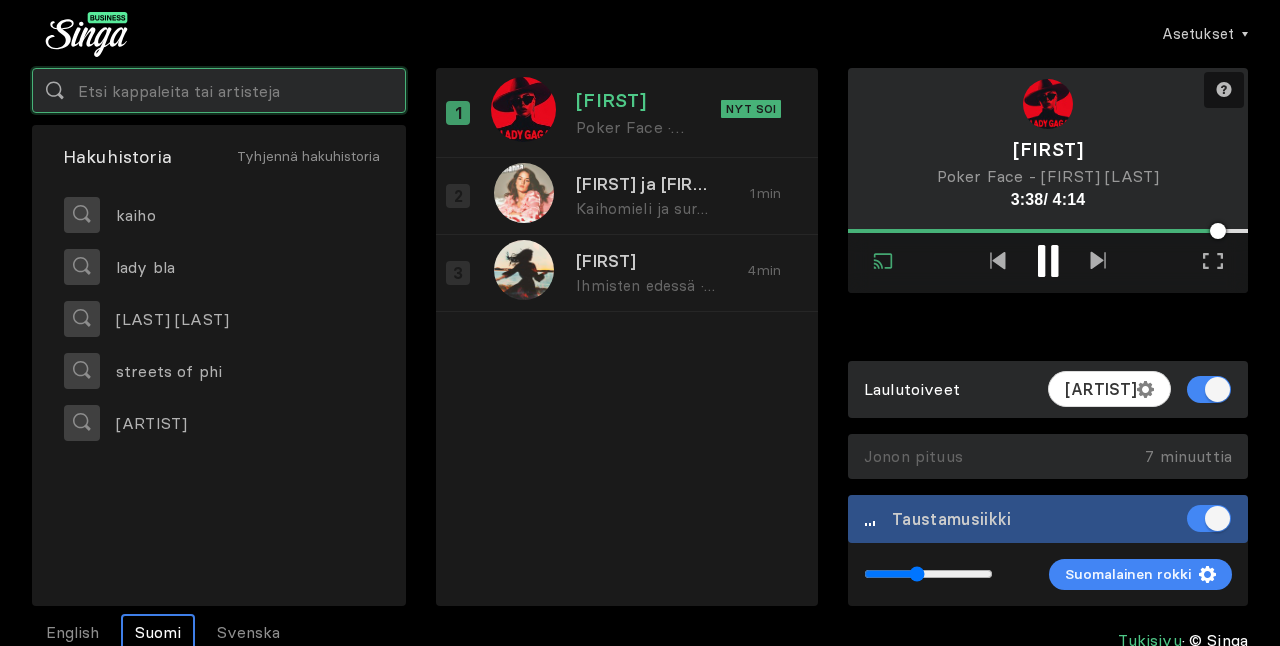 click at bounding box center [219, 90] 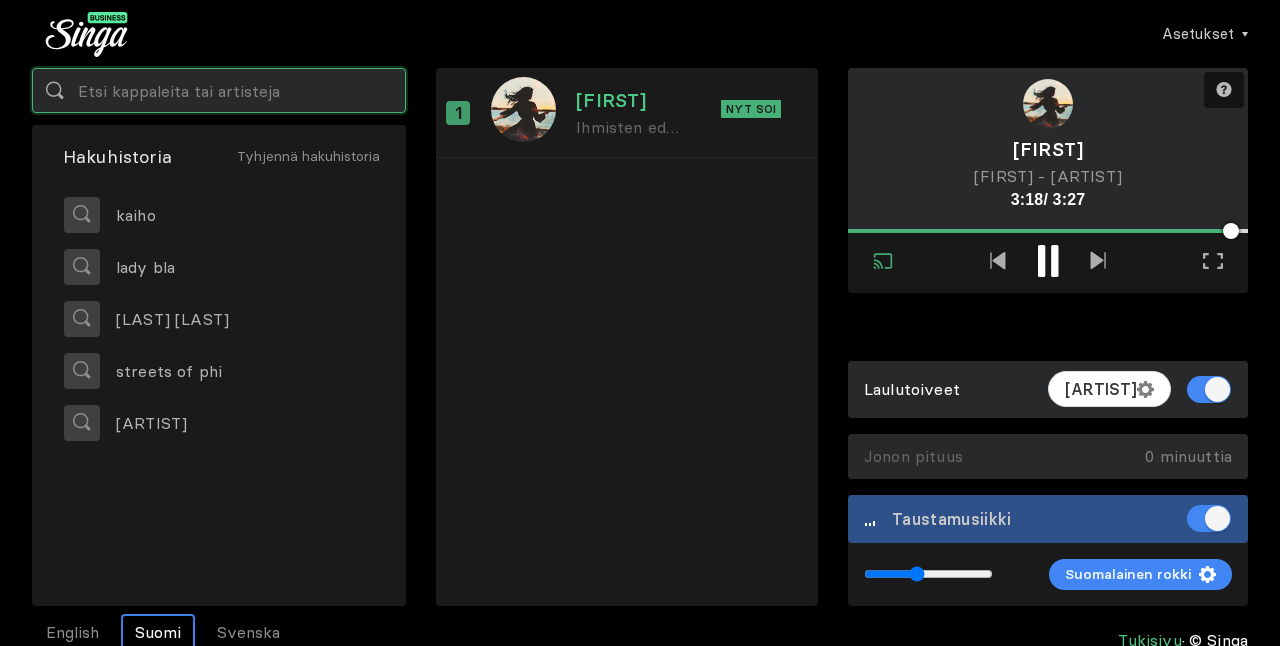 click at bounding box center [219, 90] 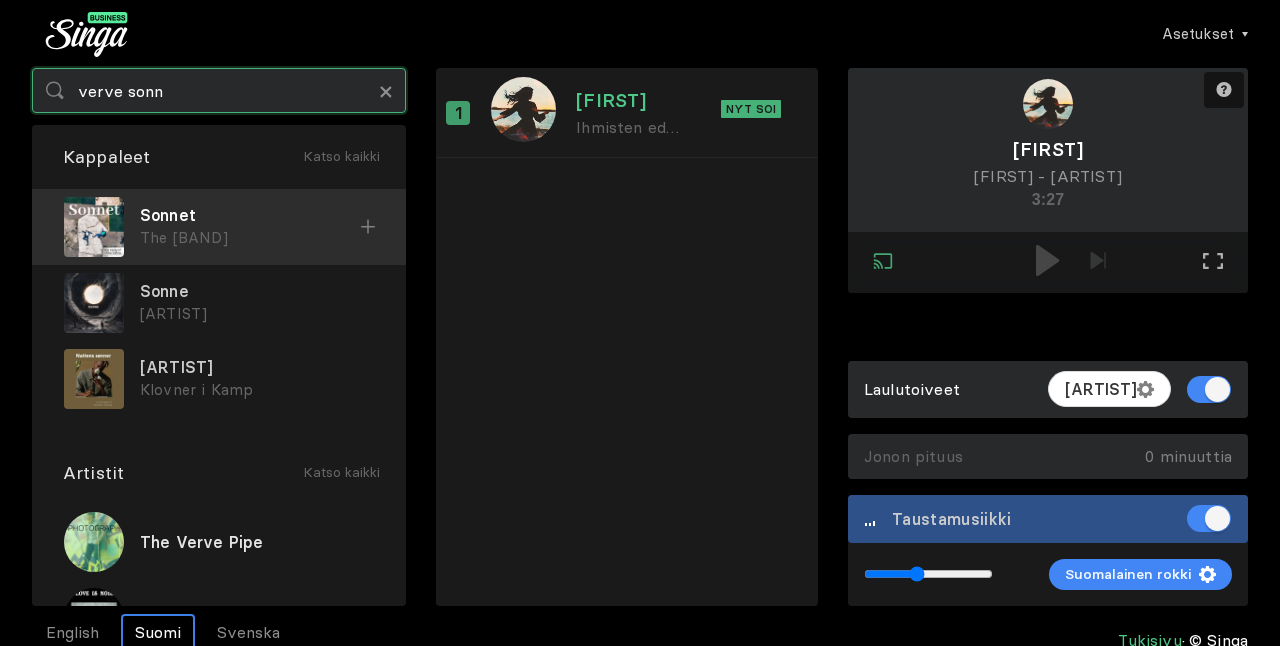 type on "verve sonn" 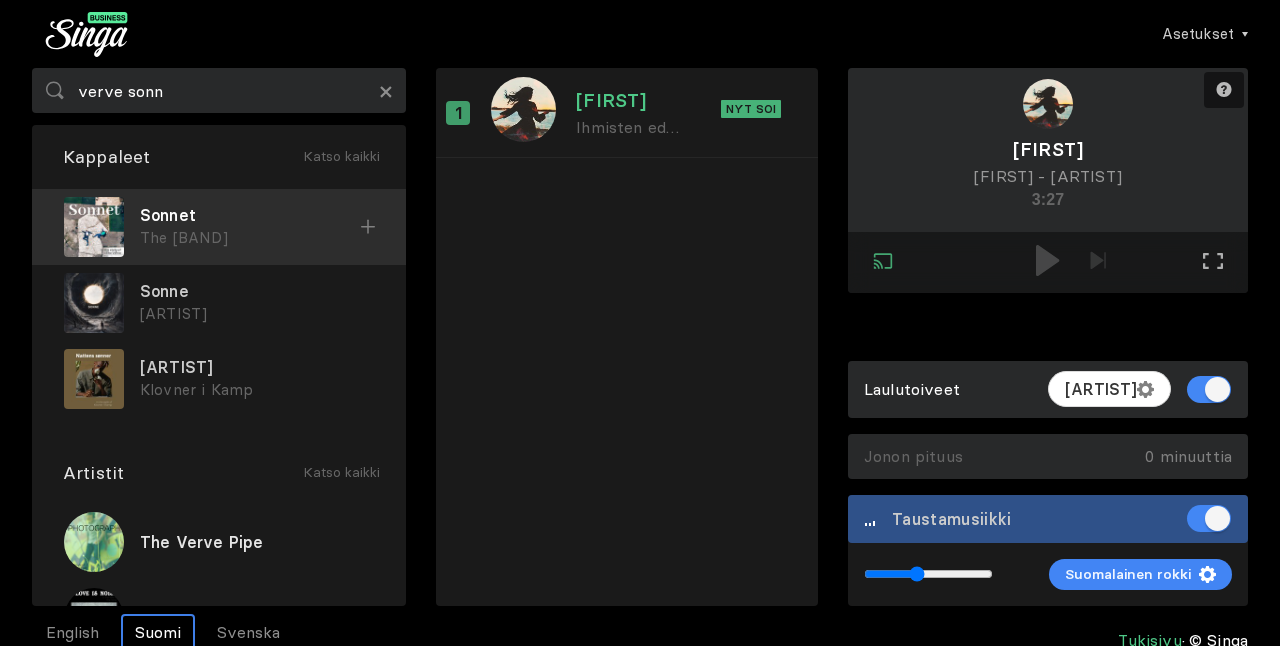 click on "Sonnet" at bounding box center [250, 215] 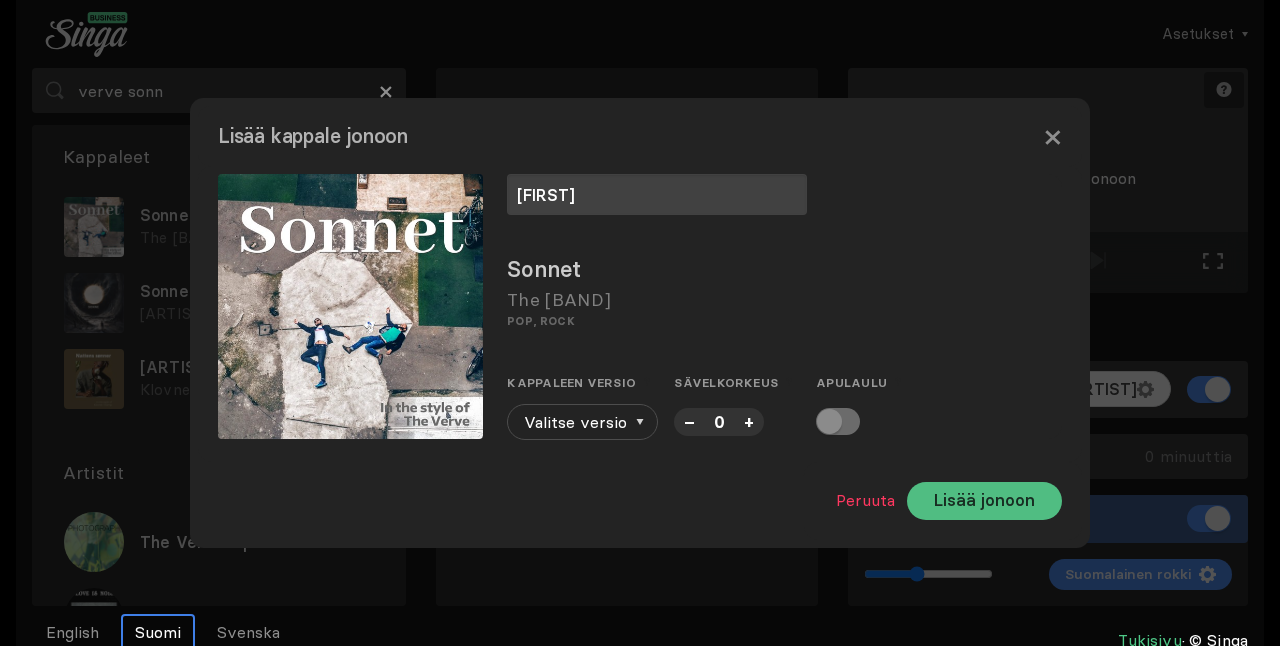 type on "[FIRST]" 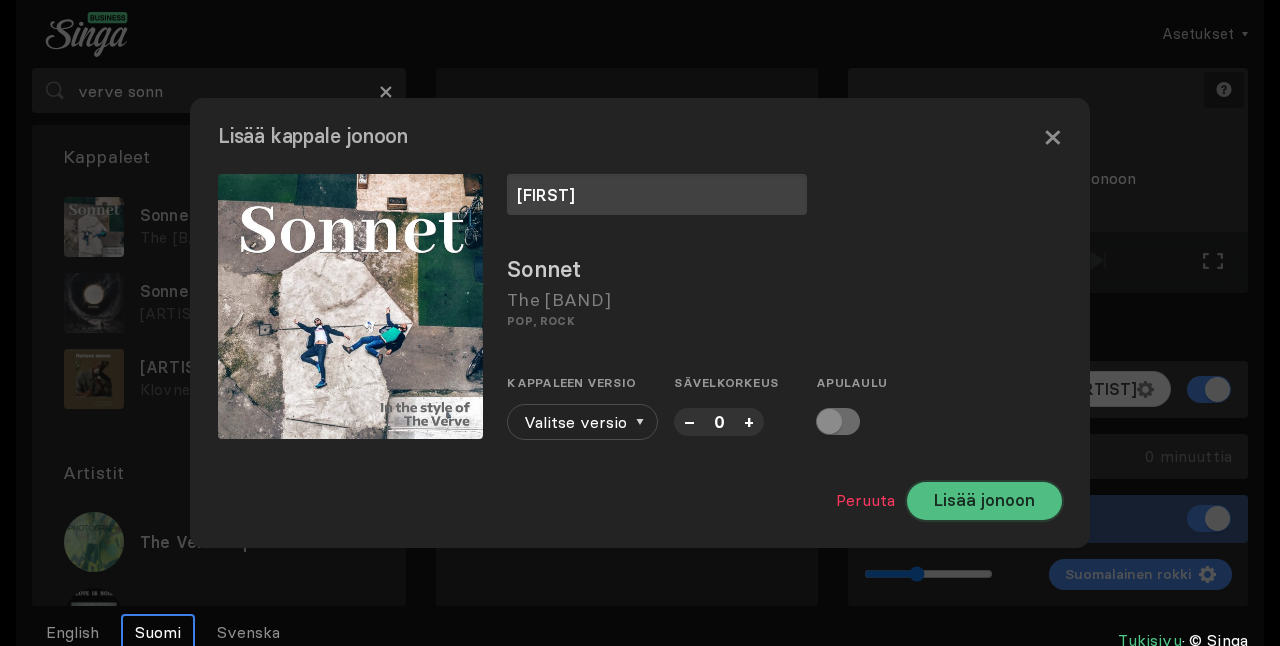 click on "Lisää jonoon" at bounding box center [984, 501] 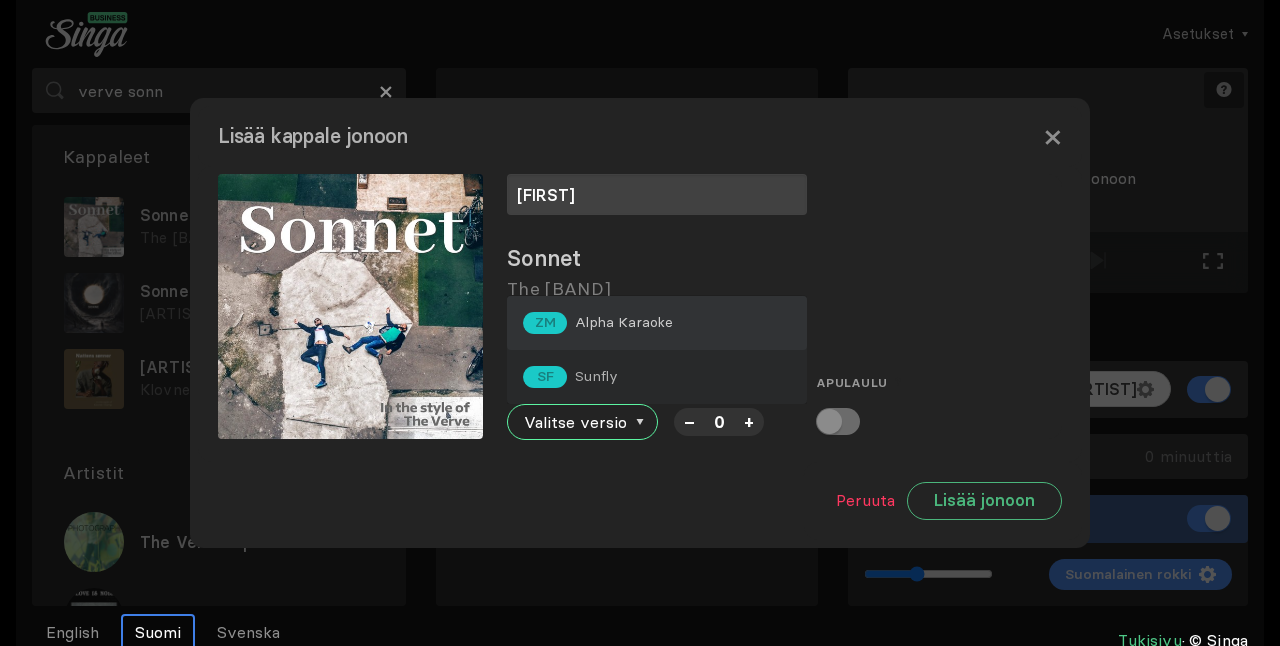 click on "ZM Alpha Karaoke" at bounding box center (657, 323) 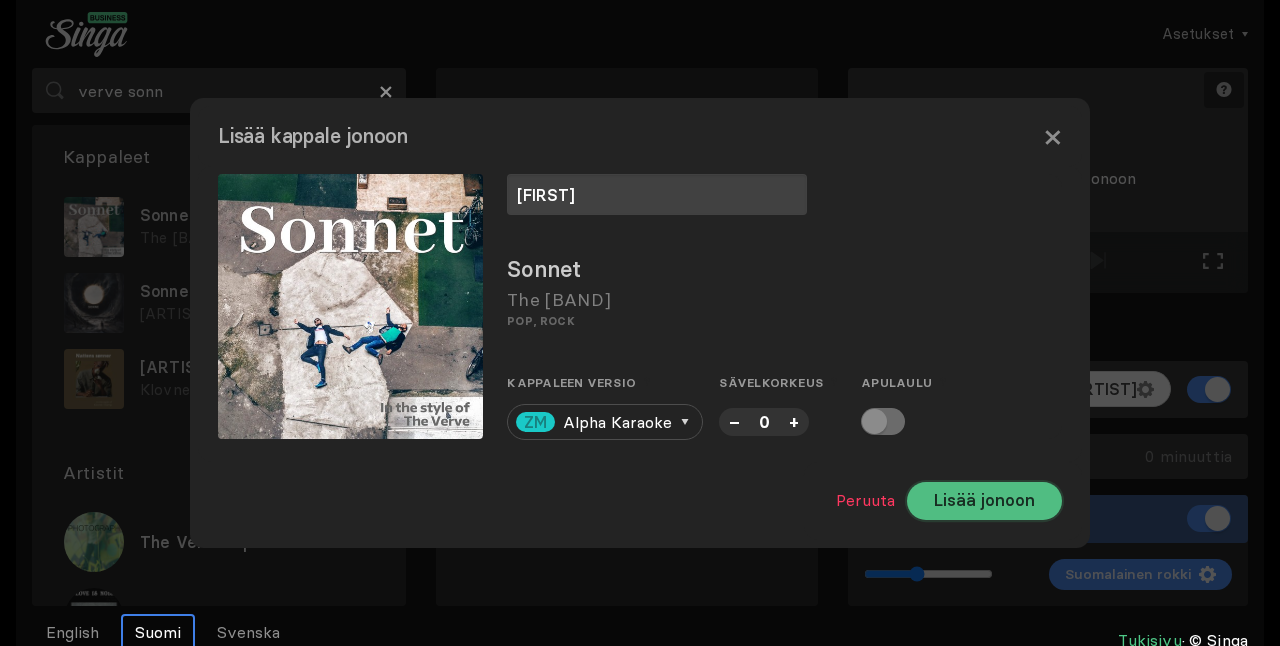 click on "Lisää jonoon" at bounding box center [984, 501] 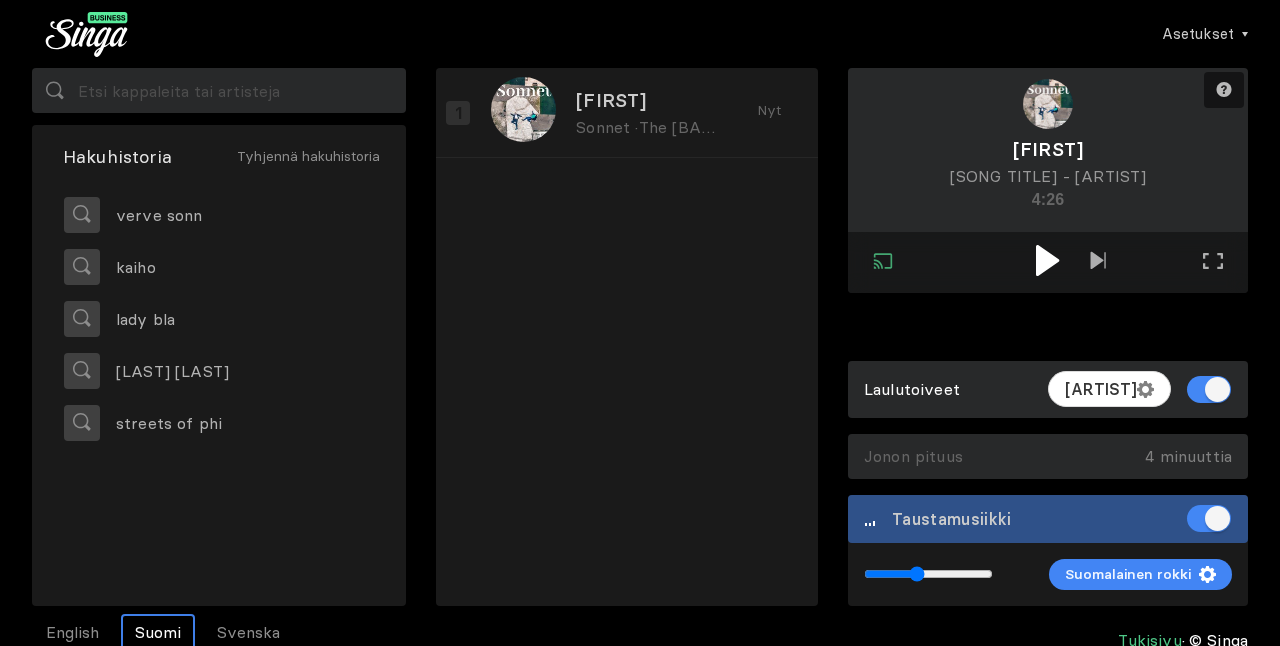 click at bounding box center [1048, 262] 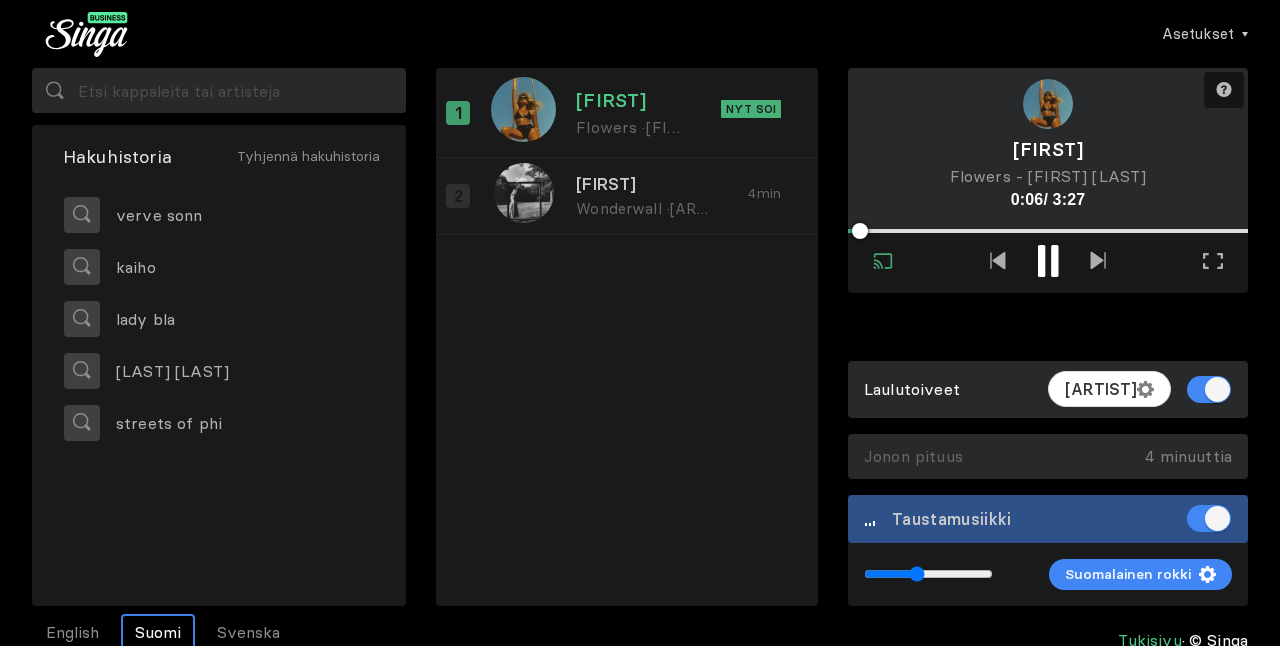 click at bounding box center (1048, 263) 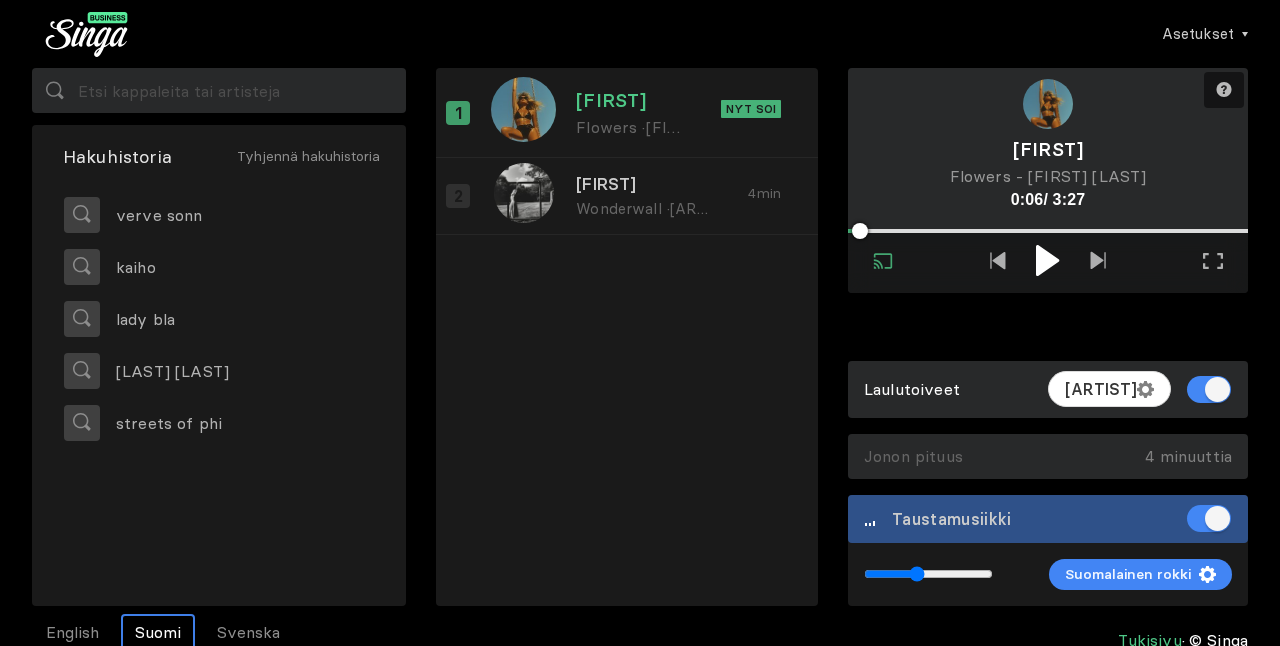 click at bounding box center (1048, 262) 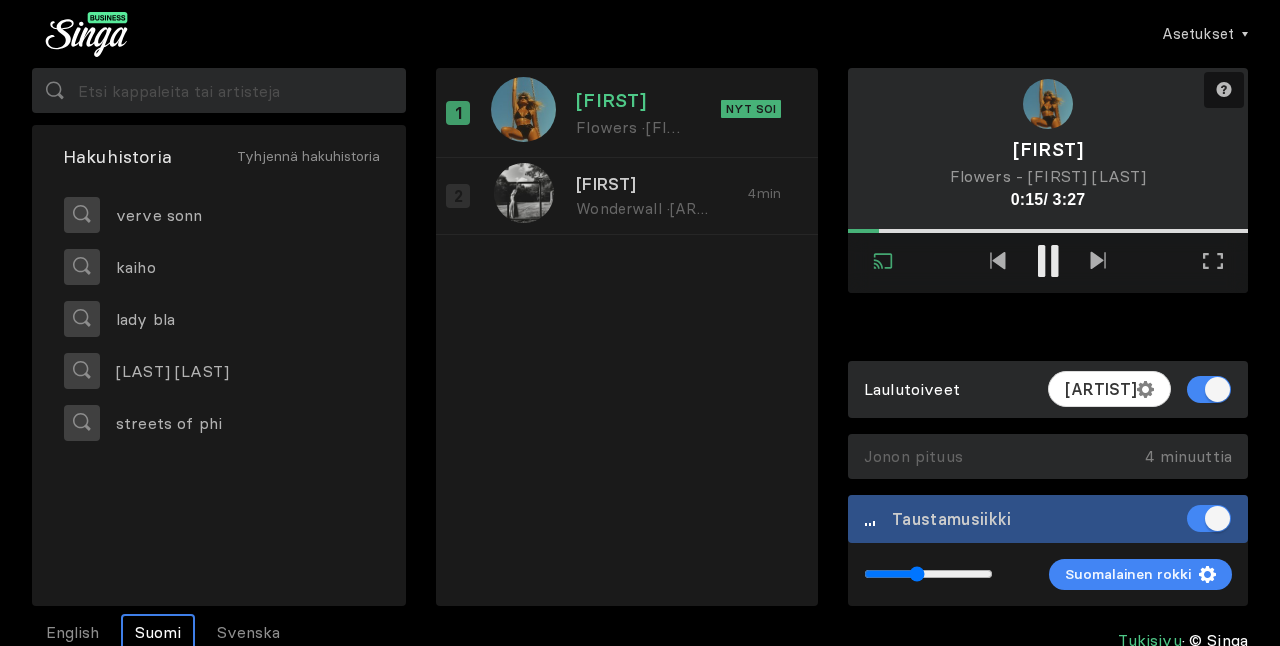 drag, startPoint x: 874, startPoint y: 233, endPoint x: 844, endPoint y: 234, distance: 30.016663 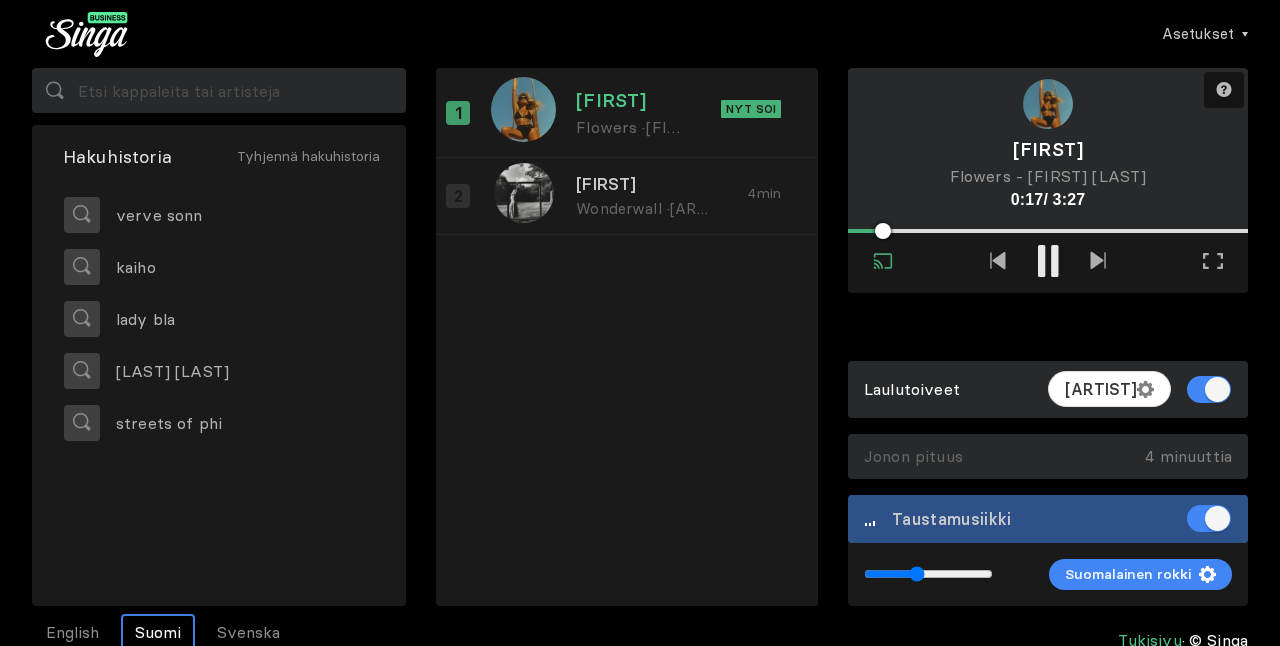 click at bounding box center (865, 231) 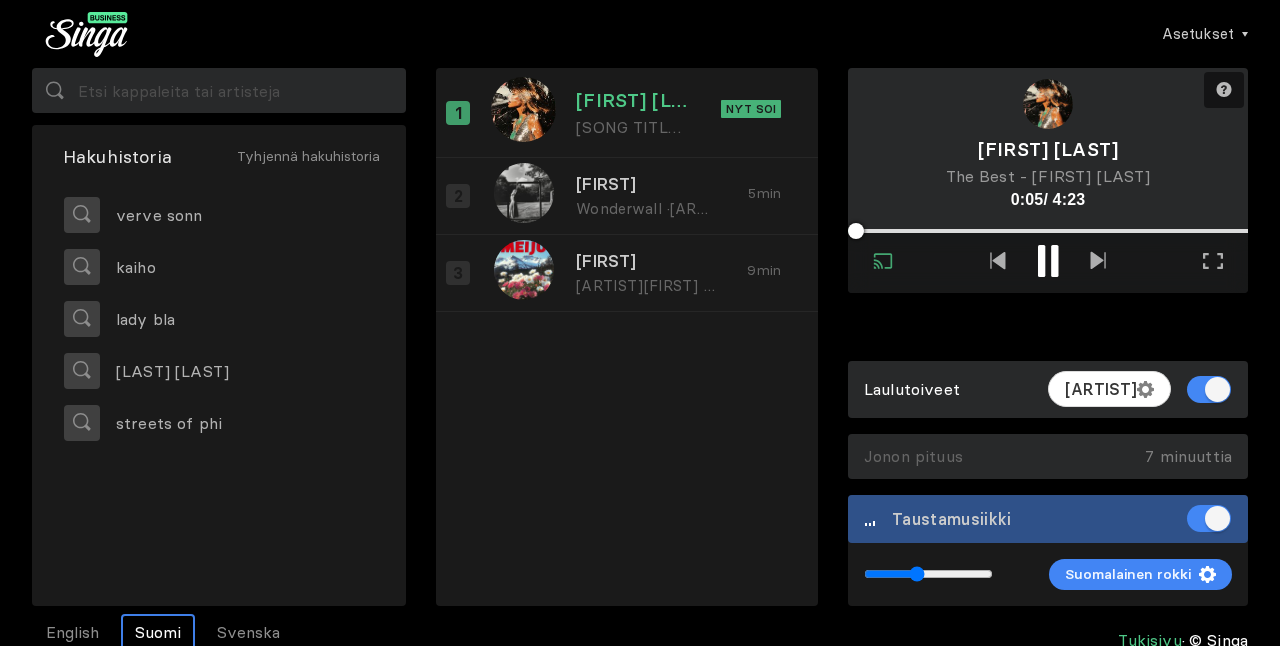click at bounding box center [1048, 261] 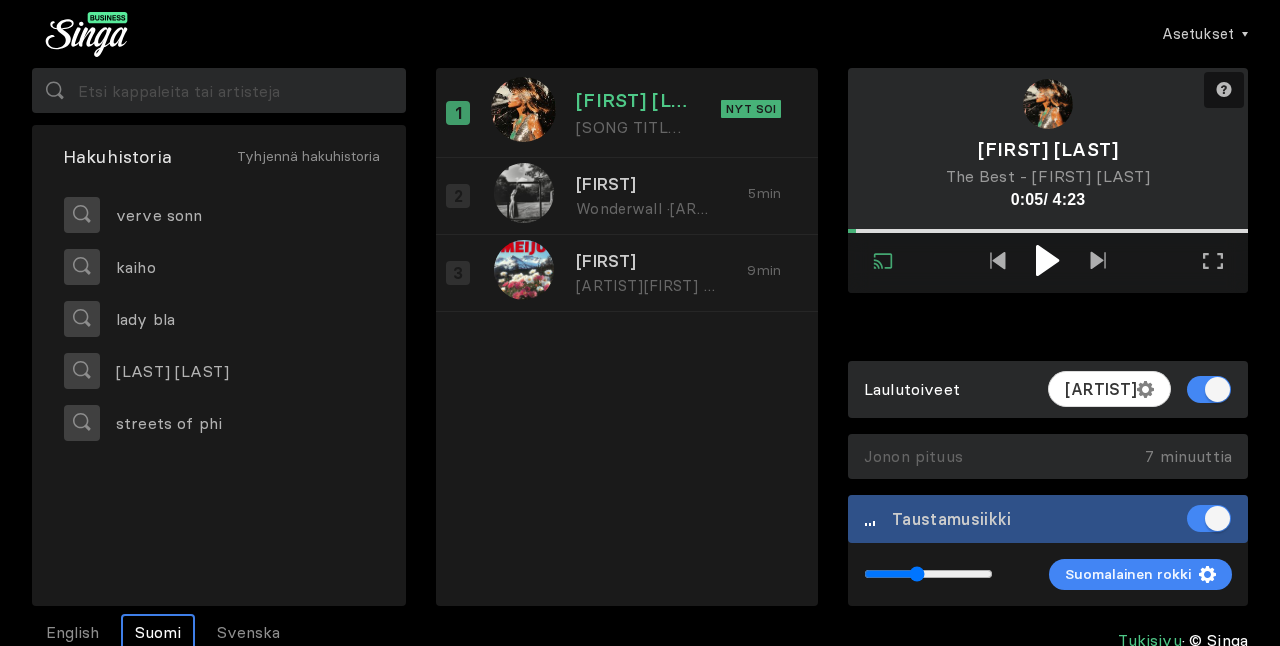 drag, startPoint x: 858, startPoint y: 237, endPoint x: 825, endPoint y: 230, distance: 33.734257 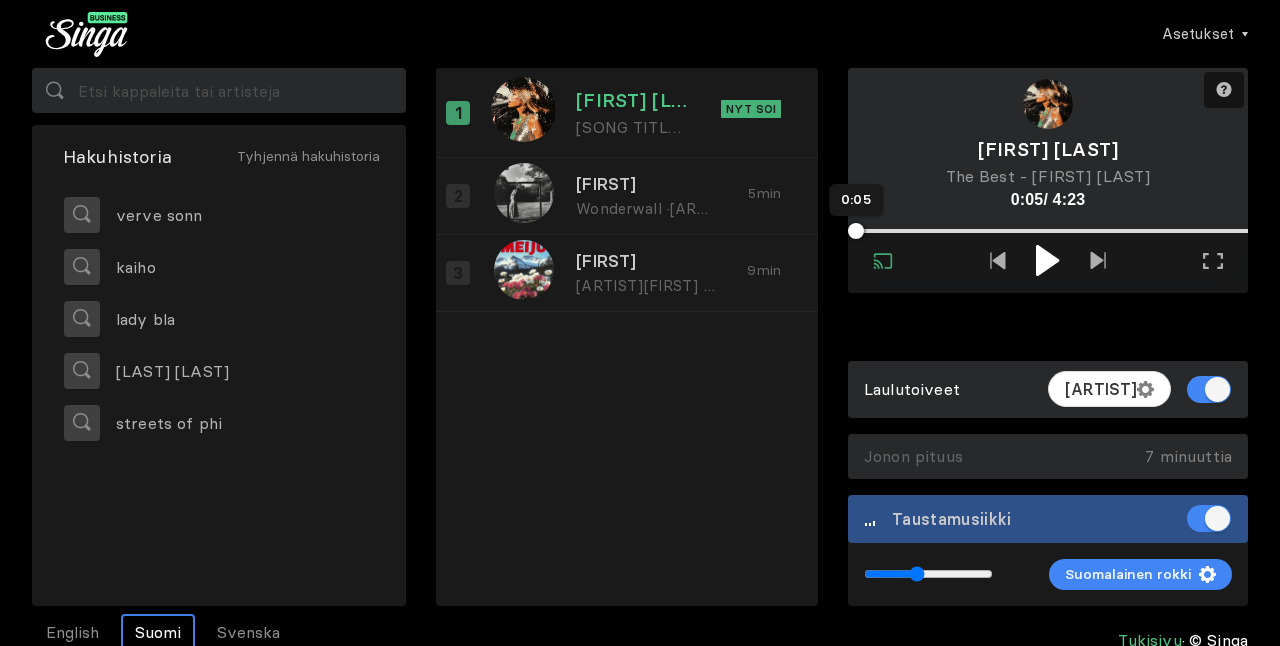 click at bounding box center (856, 231) 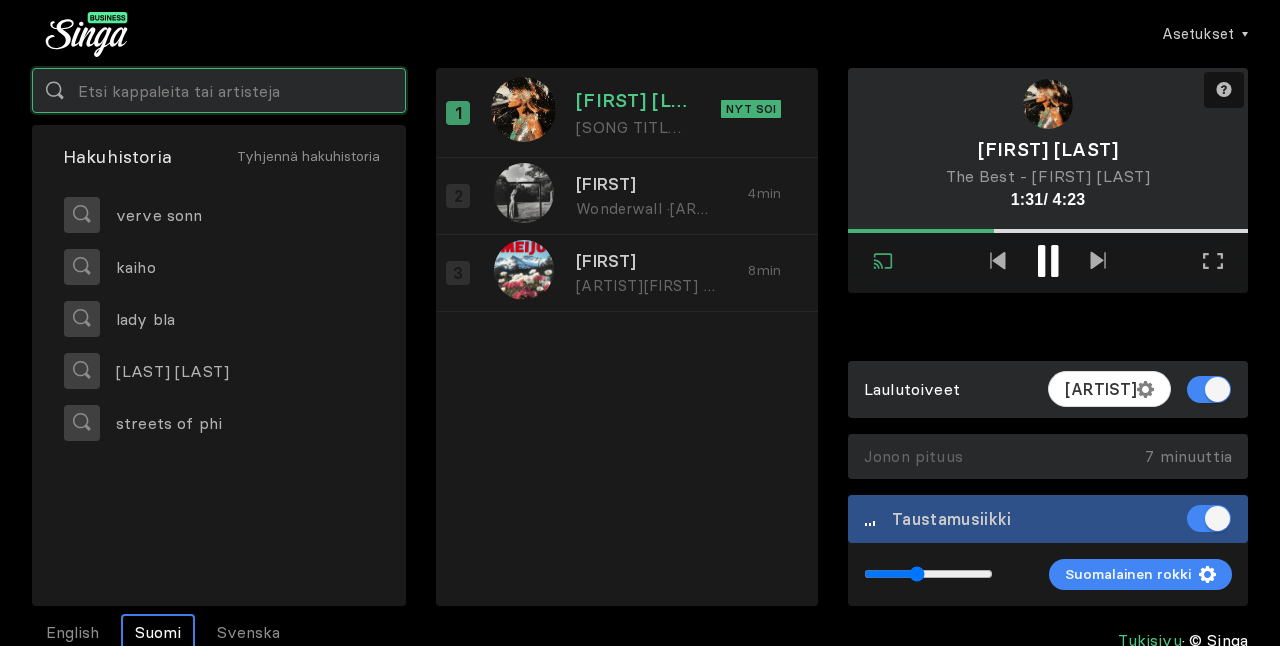 click at bounding box center [219, 90] 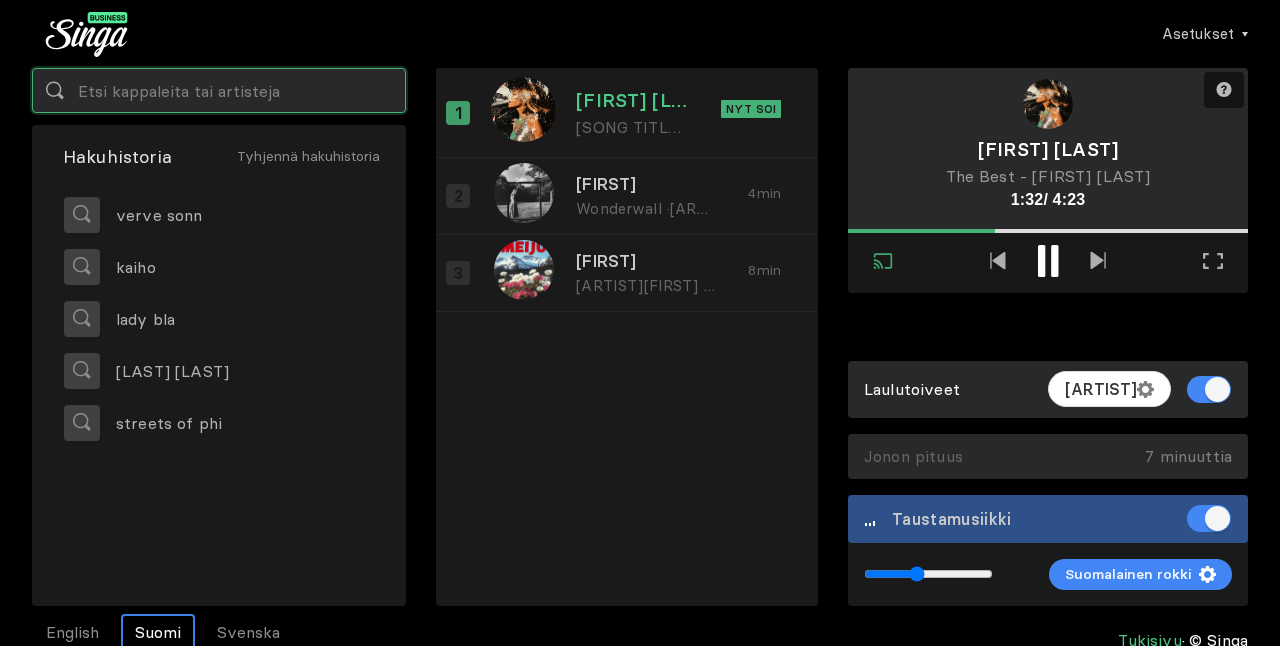 click at bounding box center (219, 90) 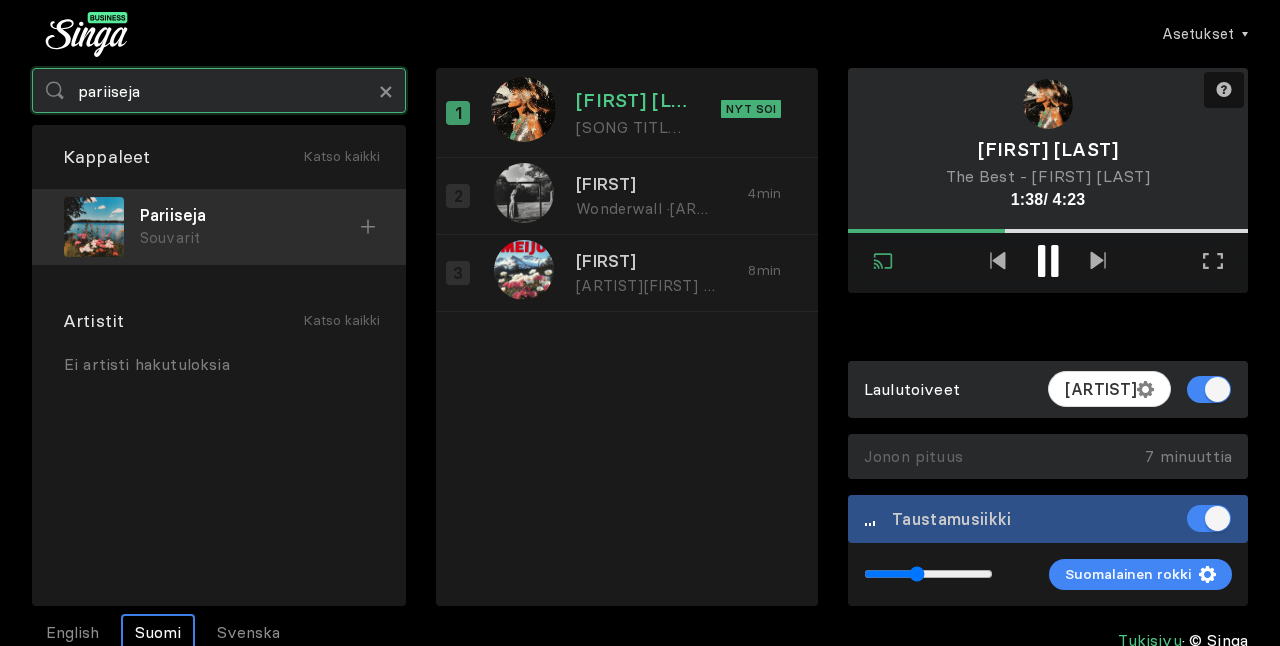 type on "pariiseja" 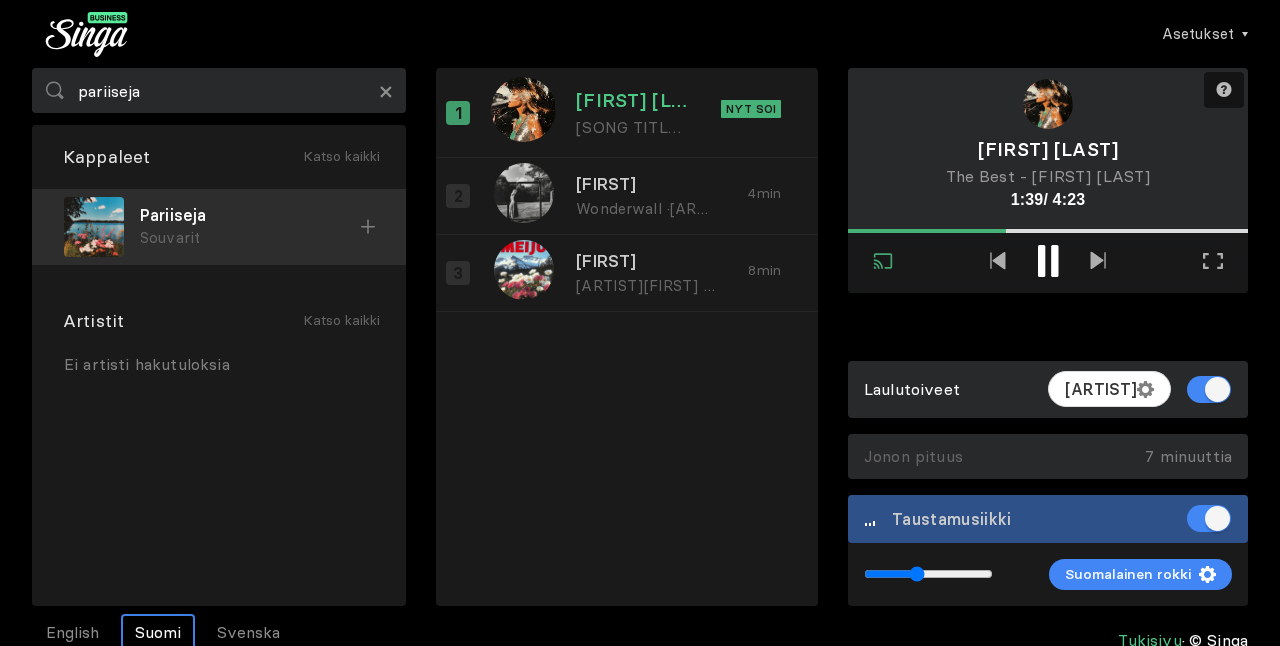 click on "Pariiseja" at bounding box center [250, 215] 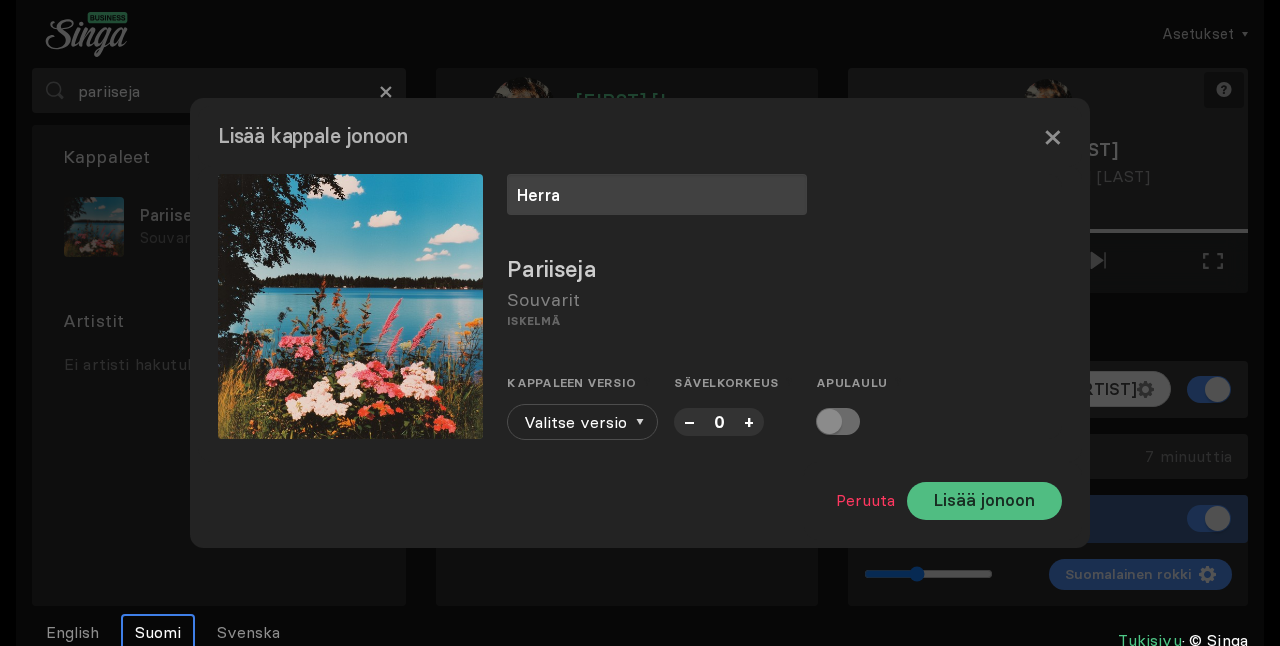 type on "Herra" 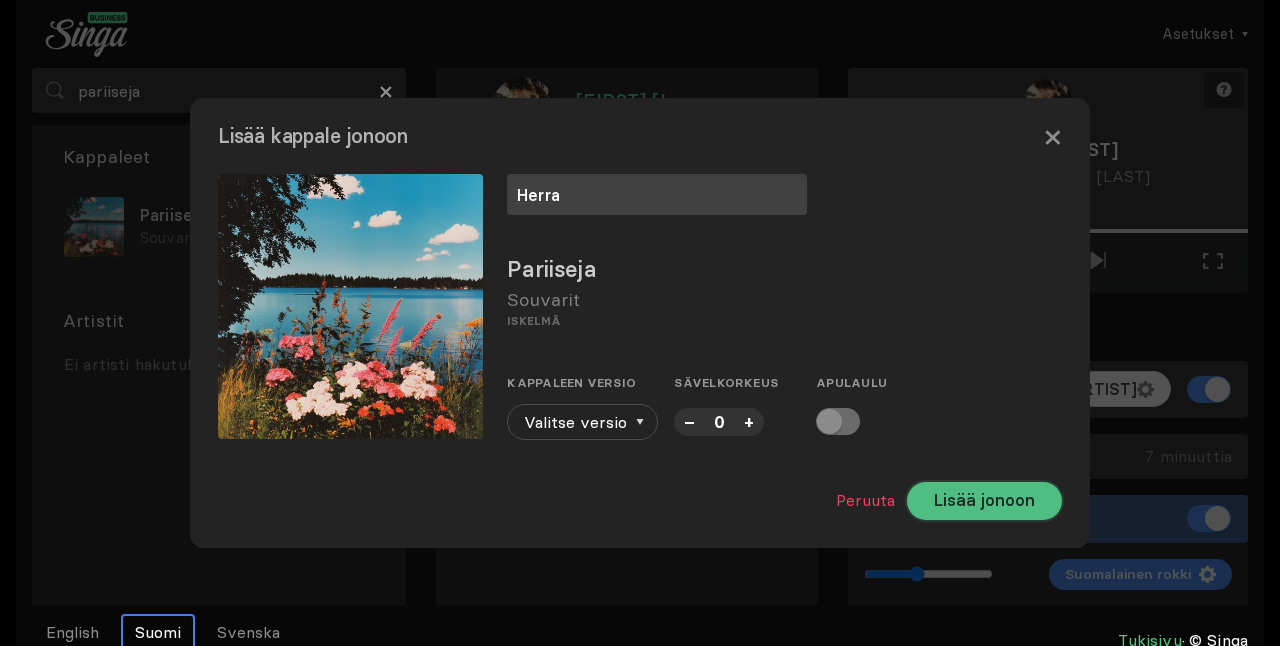 click on "Lisää jonoon" at bounding box center (984, 501) 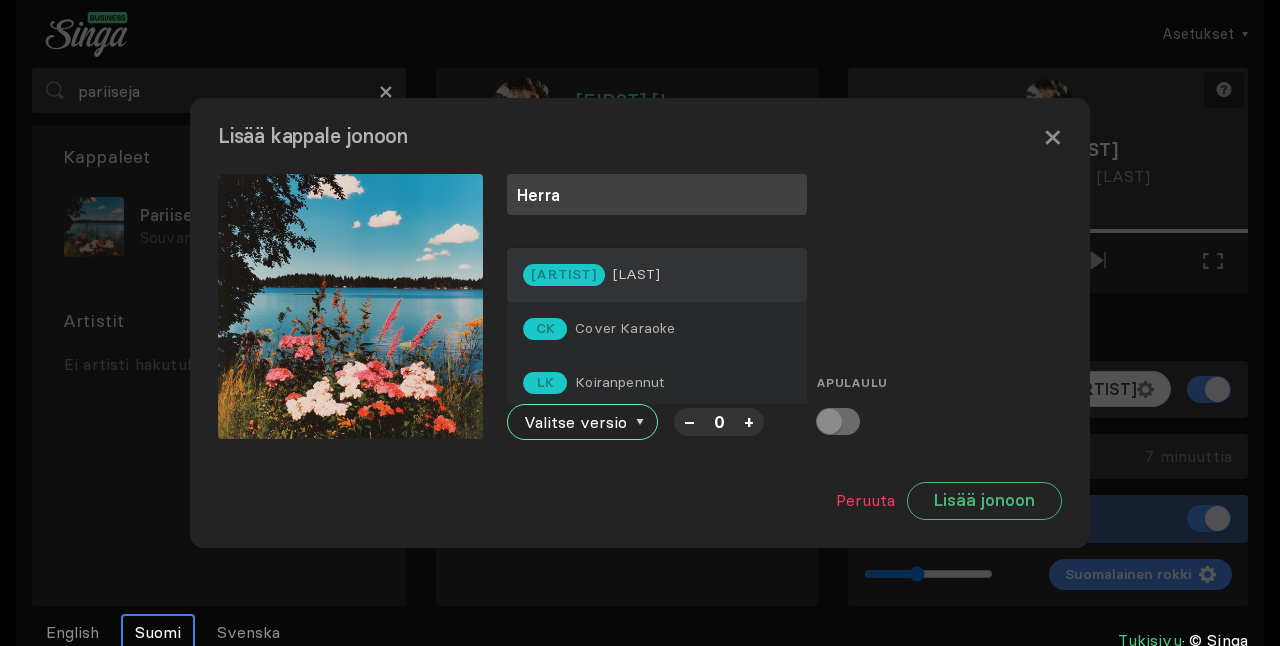 click on "[ARTIST]" at bounding box center (657, 275) 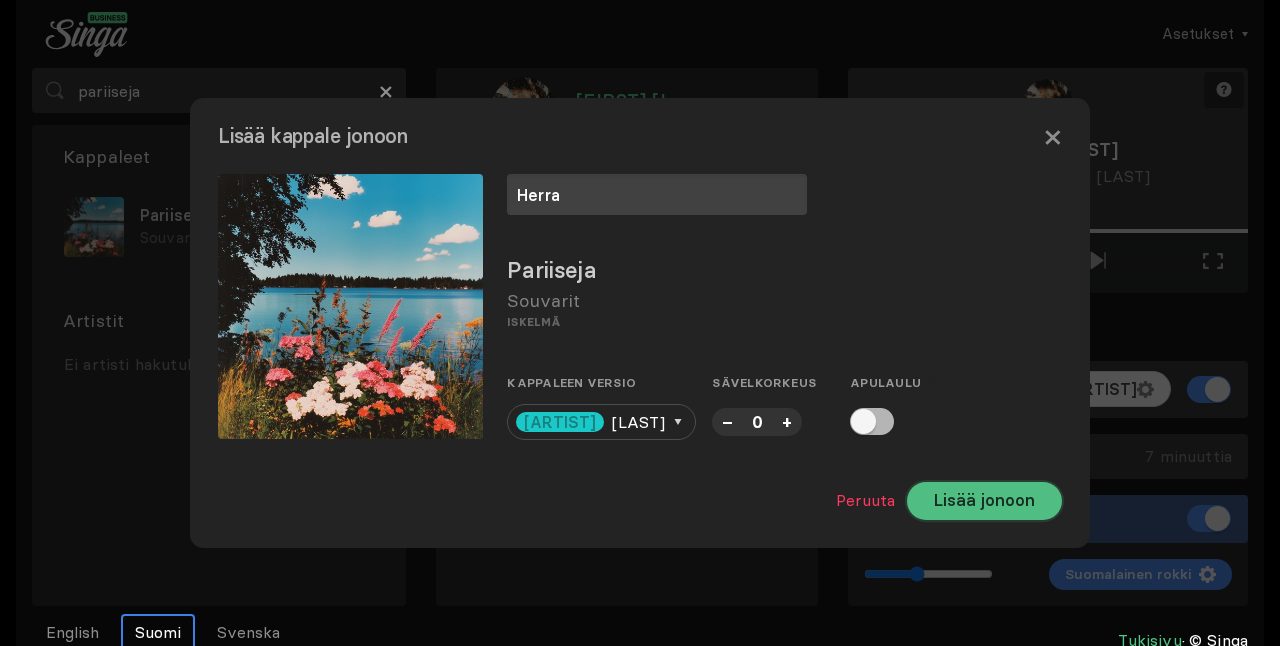 click on "Lisää jonoon" at bounding box center (984, 501) 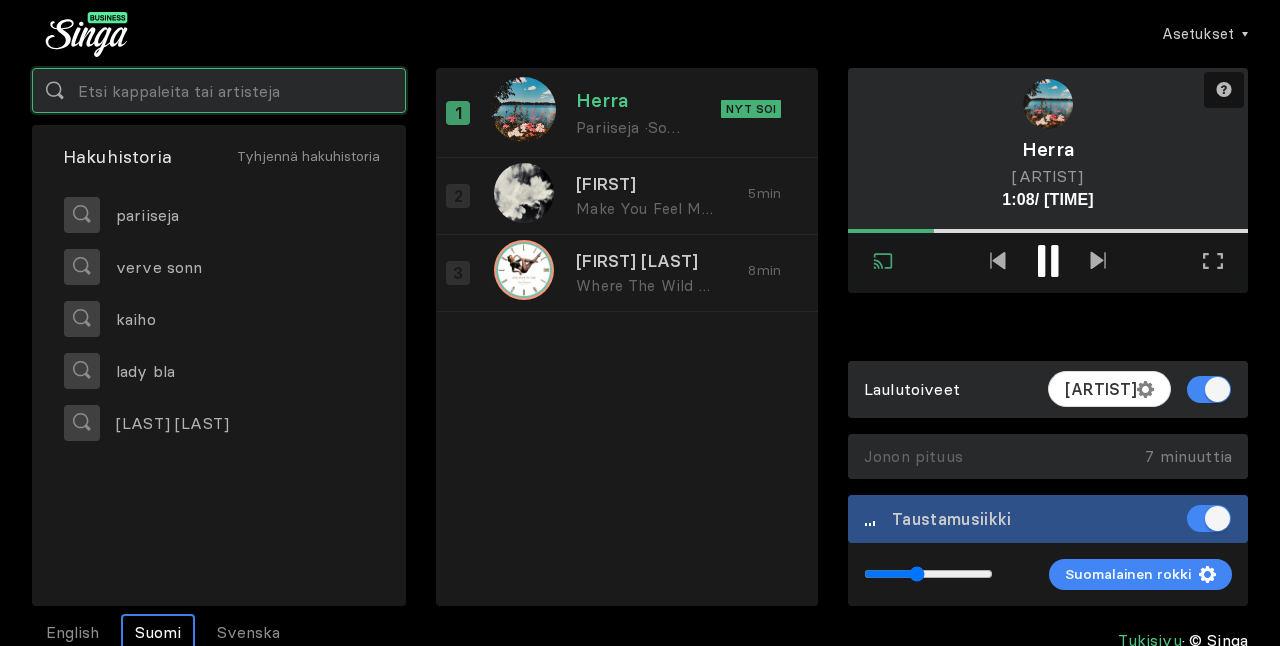click at bounding box center [219, 90] 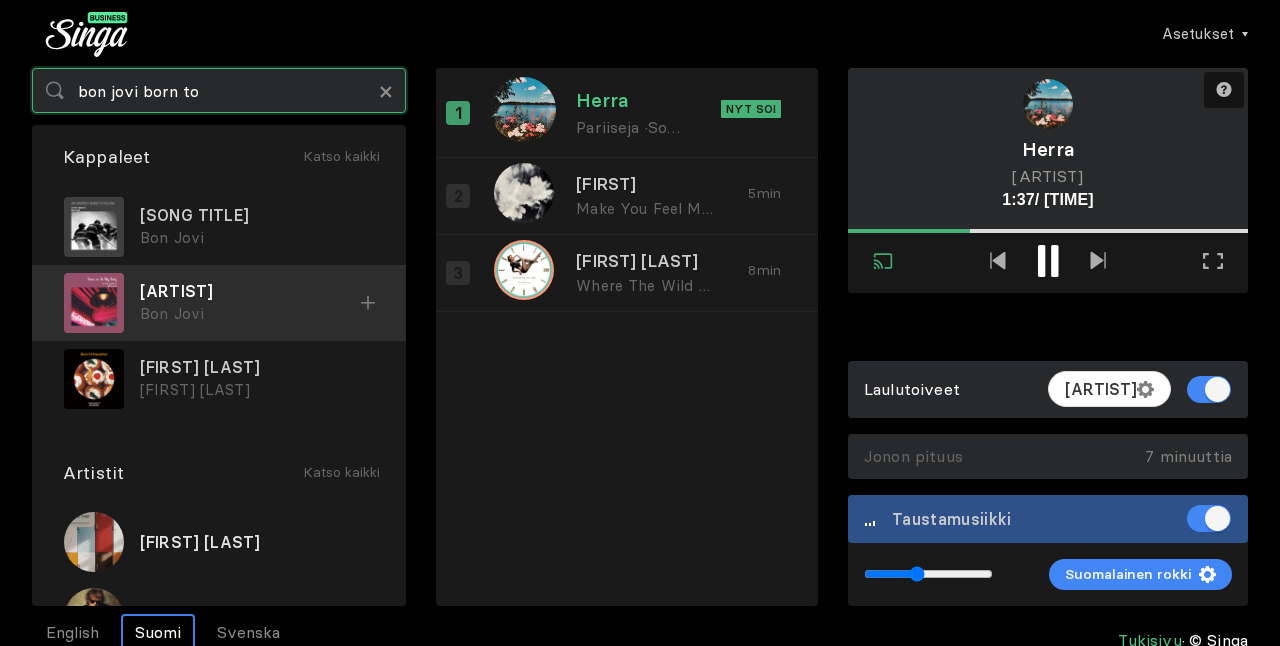 type on "bon jovi born to" 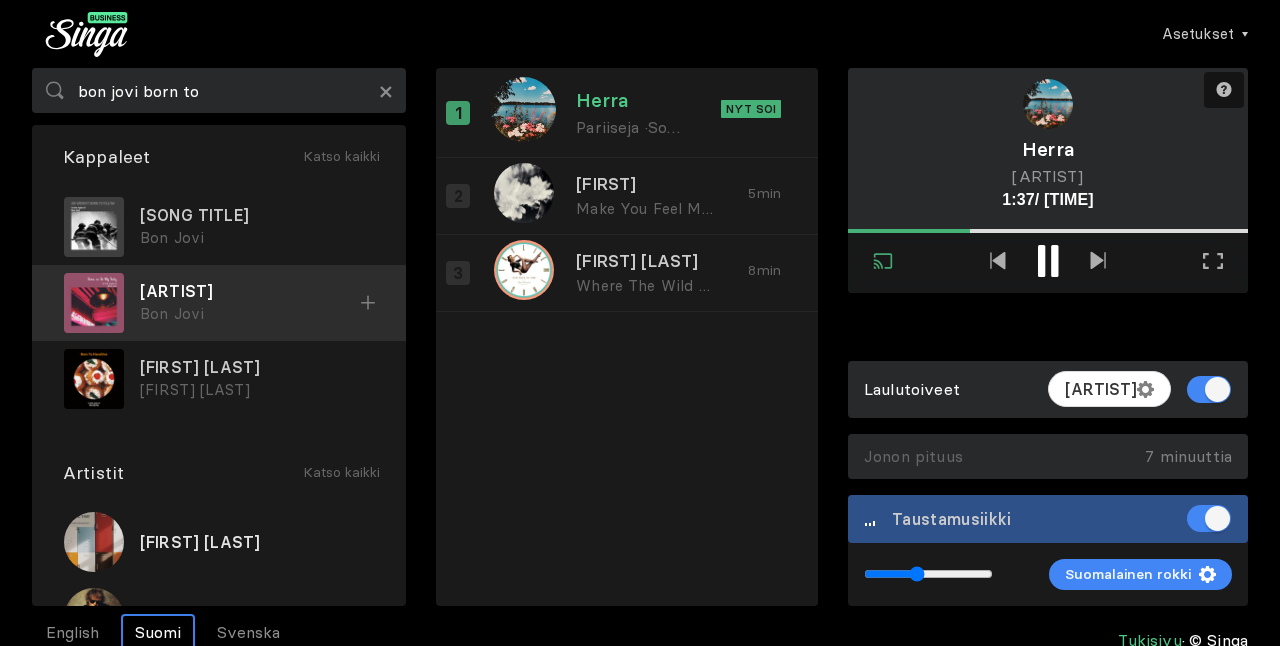 click on "[ARTIST]" at bounding box center [257, 215] 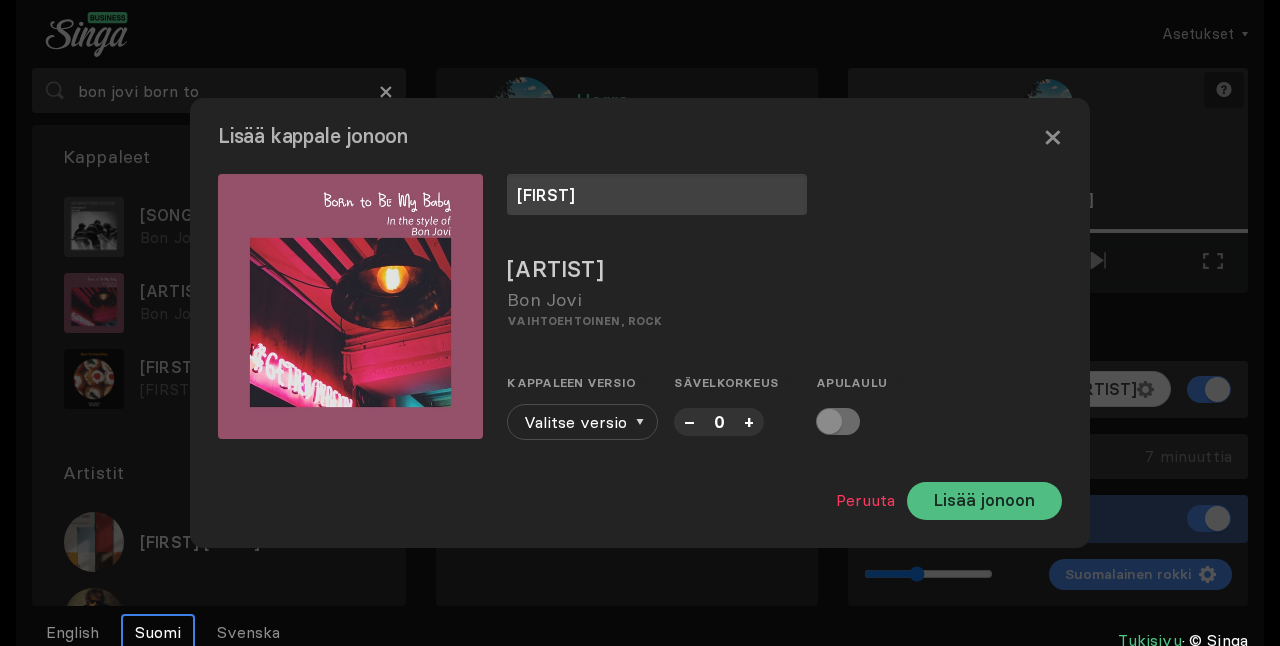 type on "[FIRST]" 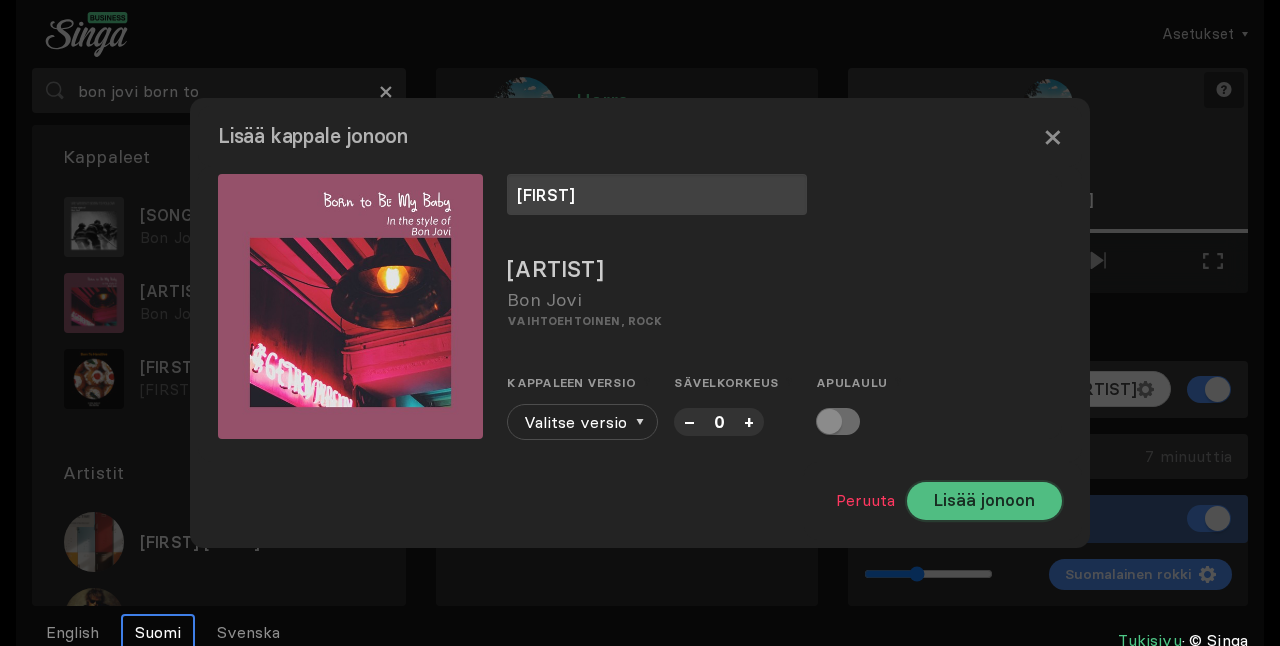 click on "Lisää jonoon" at bounding box center [984, 501] 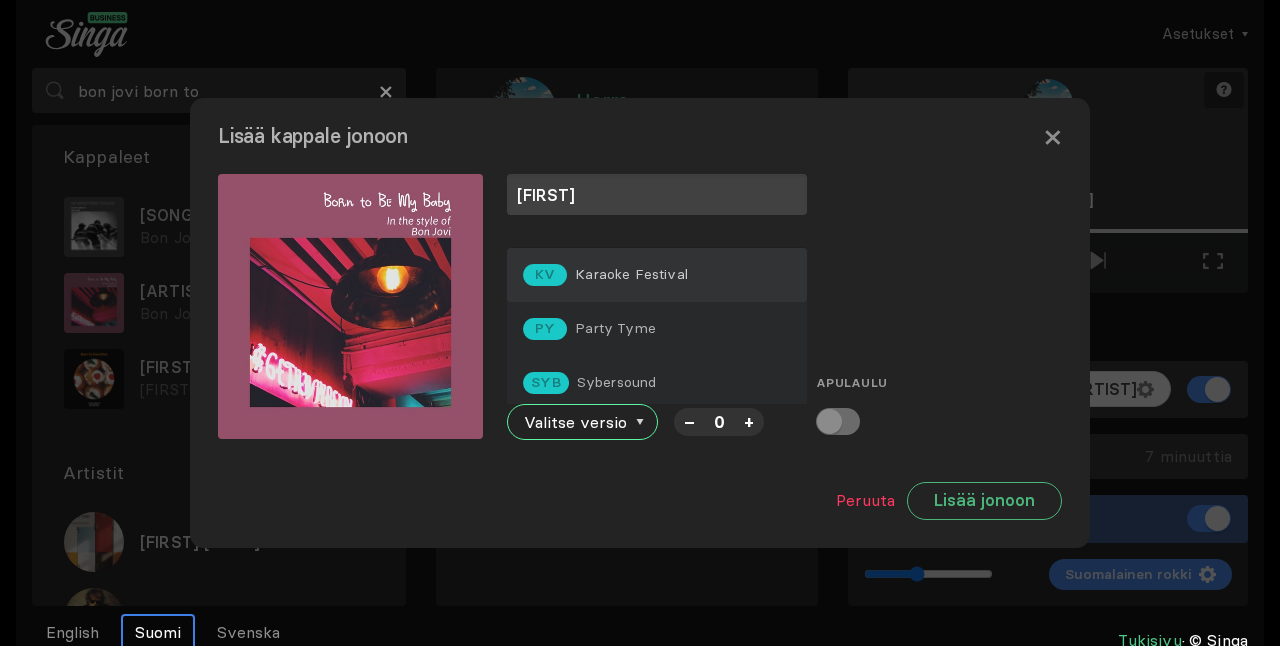 click on "[EVENT]" at bounding box center (657, 275) 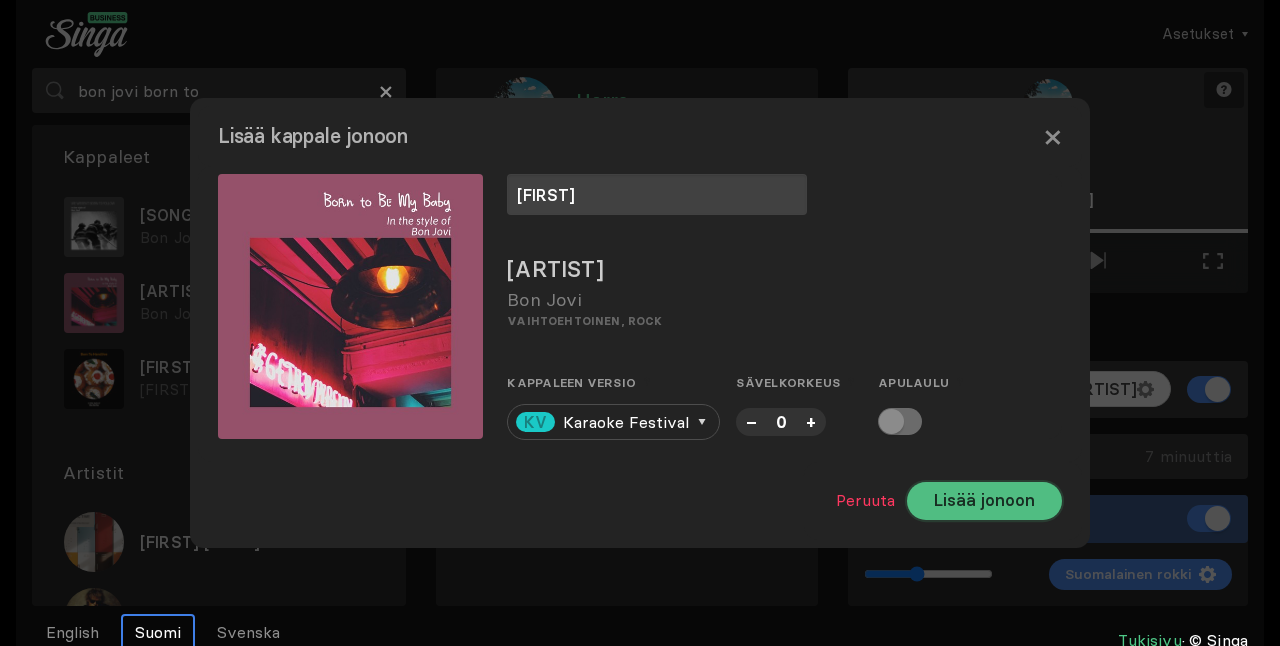 click on "Lisää jonoon" at bounding box center [984, 501] 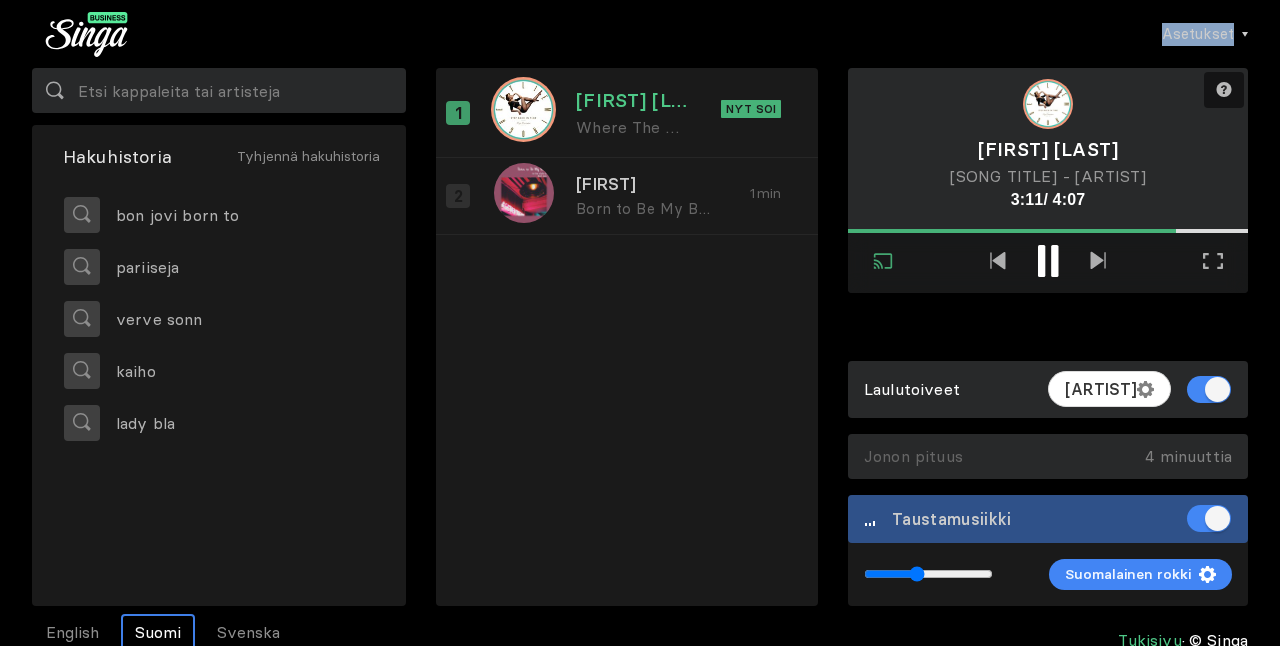 click on "Asetukset     Tili Asetukset Laulutoiveet Uusi Taustamusiikki Päivitä Singa Business Prohon Kirjaudu ulos             Hakuhistoria Tyhjennä hakuhistoria [FIRST] [LAST] [FIRST] [LAST] [BAND] [FIRST] [LAST] [BAND] [FIRST] [LAST] - [FIRST] [LAST], [FIRST] [LAST] Nyt soi [FIRST] [LAST] [BAND] ·   [FIRST] [LAST] 1  min Tarvitsetko apua?            Yhdistetty Poistu ulkoisen näytön tilasta Koko näytön tila Poistu koko näytön tilasta [FIRST] ja [FIRST] [BAND] - [FIRST] [LAST] & [FIRST] [LAST] 3:11  / 4:07 Laulutoiveet RTRC       Jonon pituus  4 minuuttia Tyhjennä jono Taustamusiikki     Äänenvoimakkuus Kanava Suomalainen rokki   English Suomi Svenska Tukisivu  © Singa" at bounding box center (640, 323) 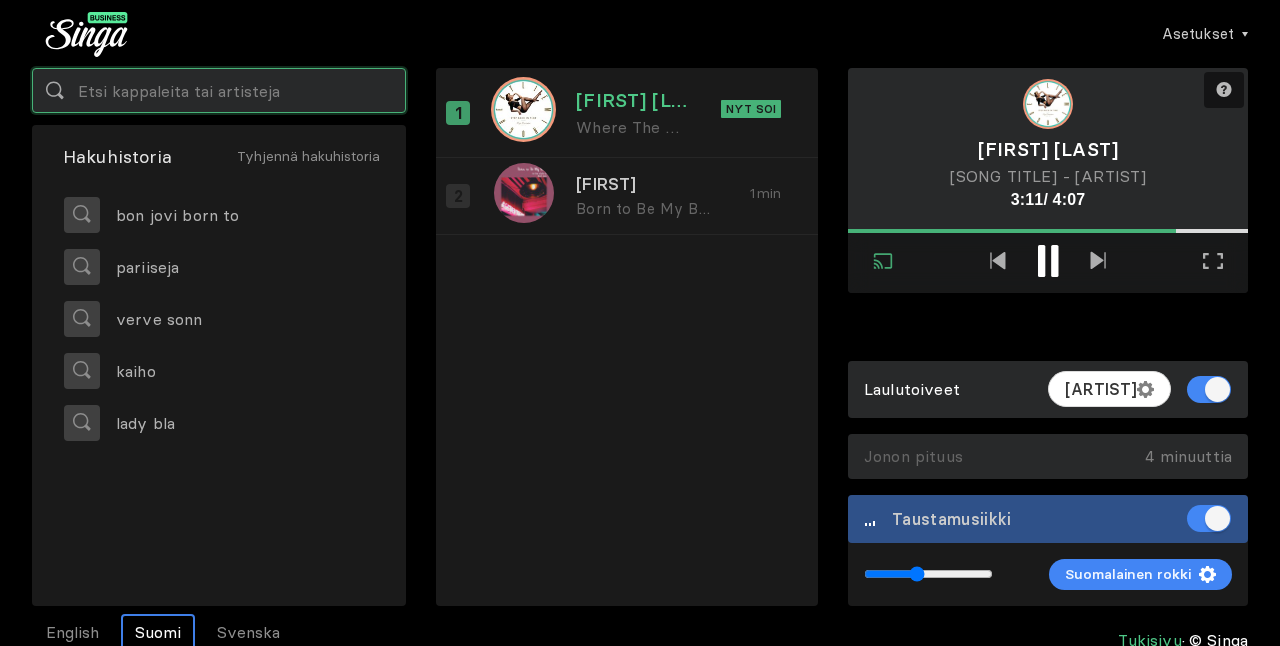 click at bounding box center (219, 90) 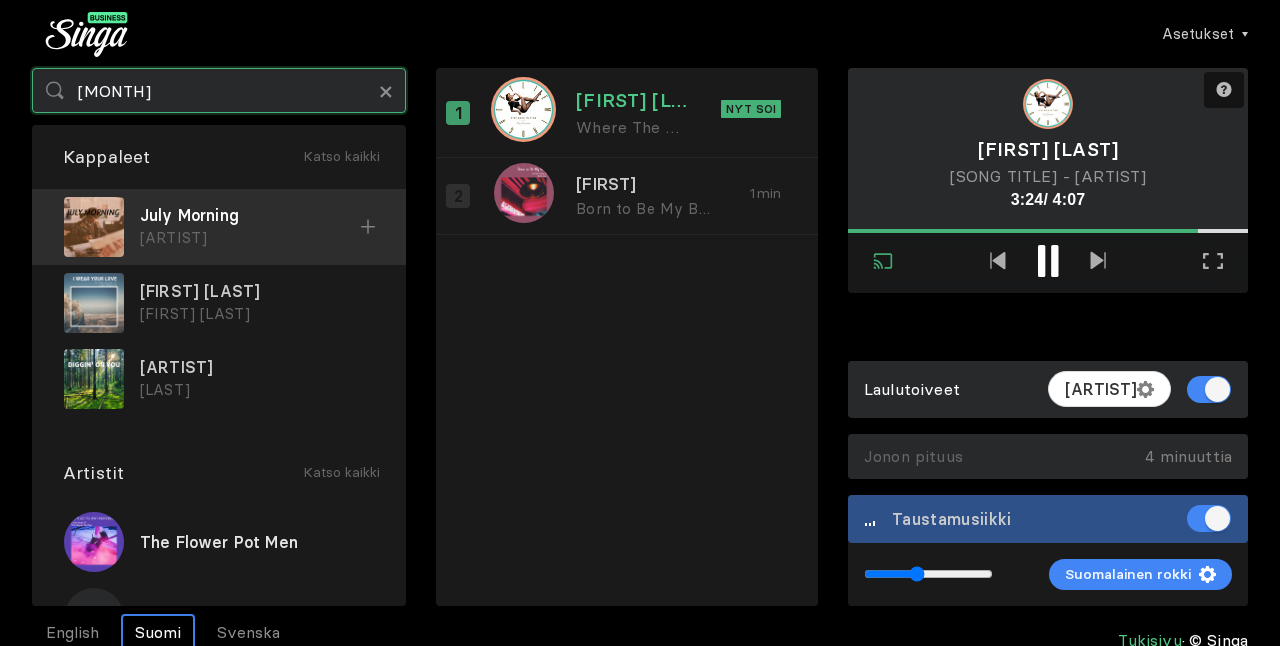 type on "[MONTH]" 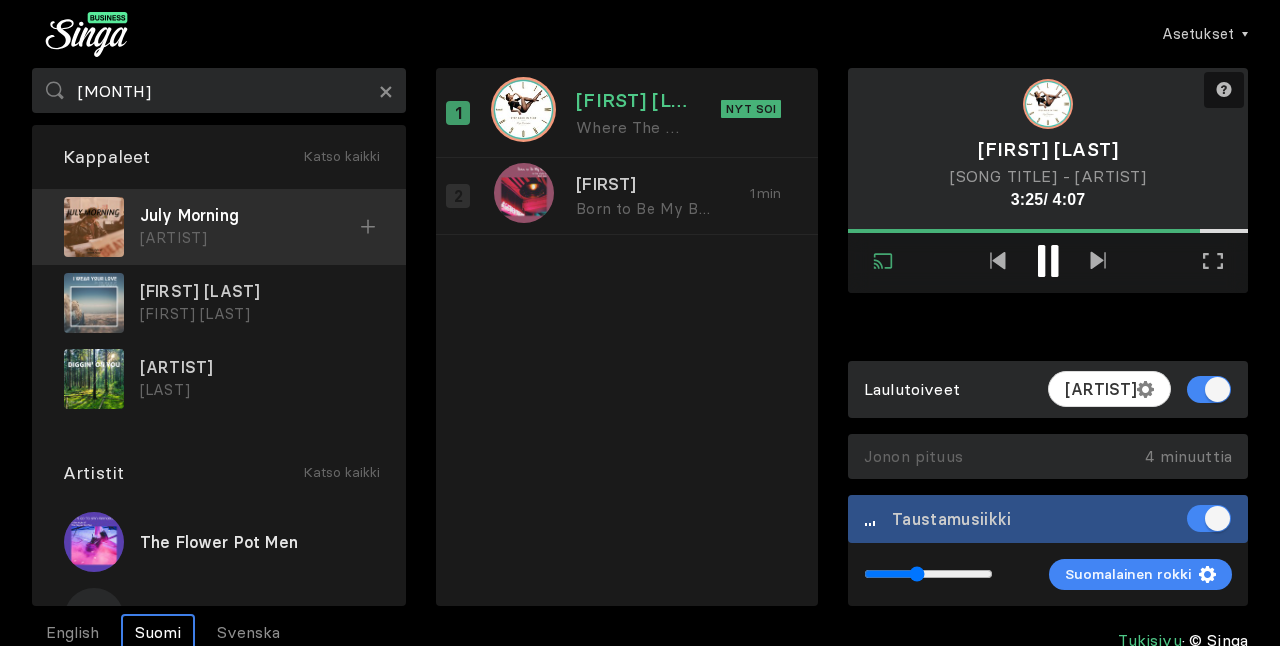 click on "July Morning" at bounding box center [250, 215] 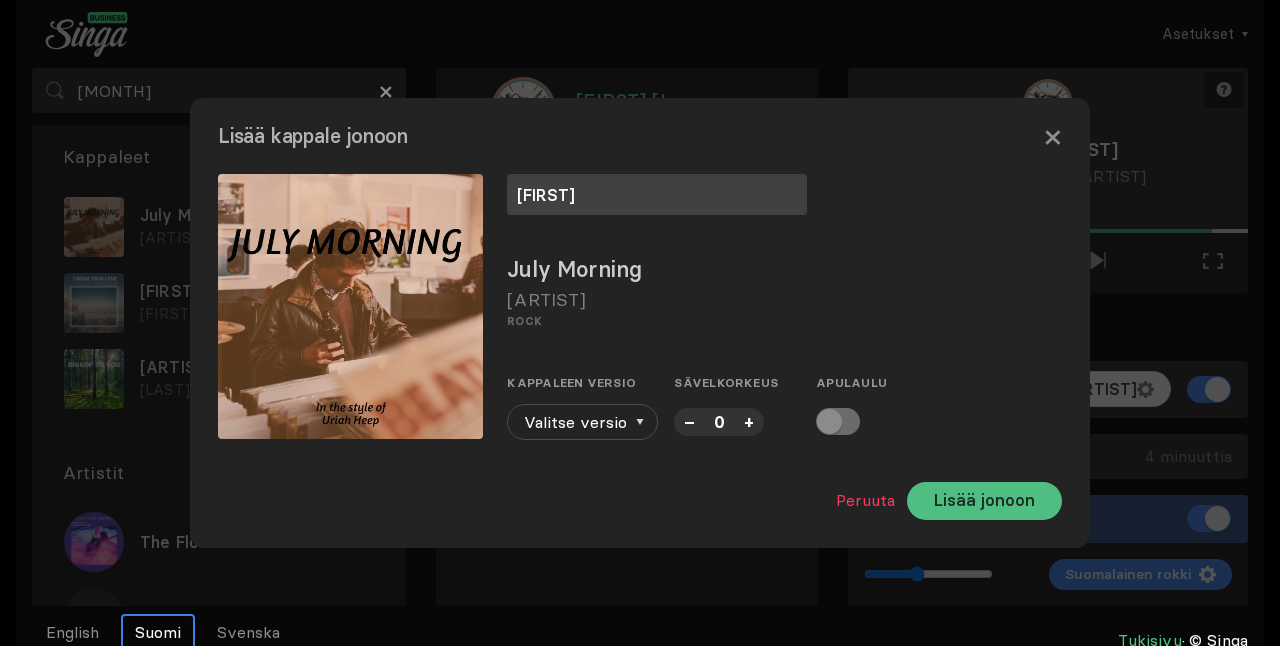 type on "[FIRST]" 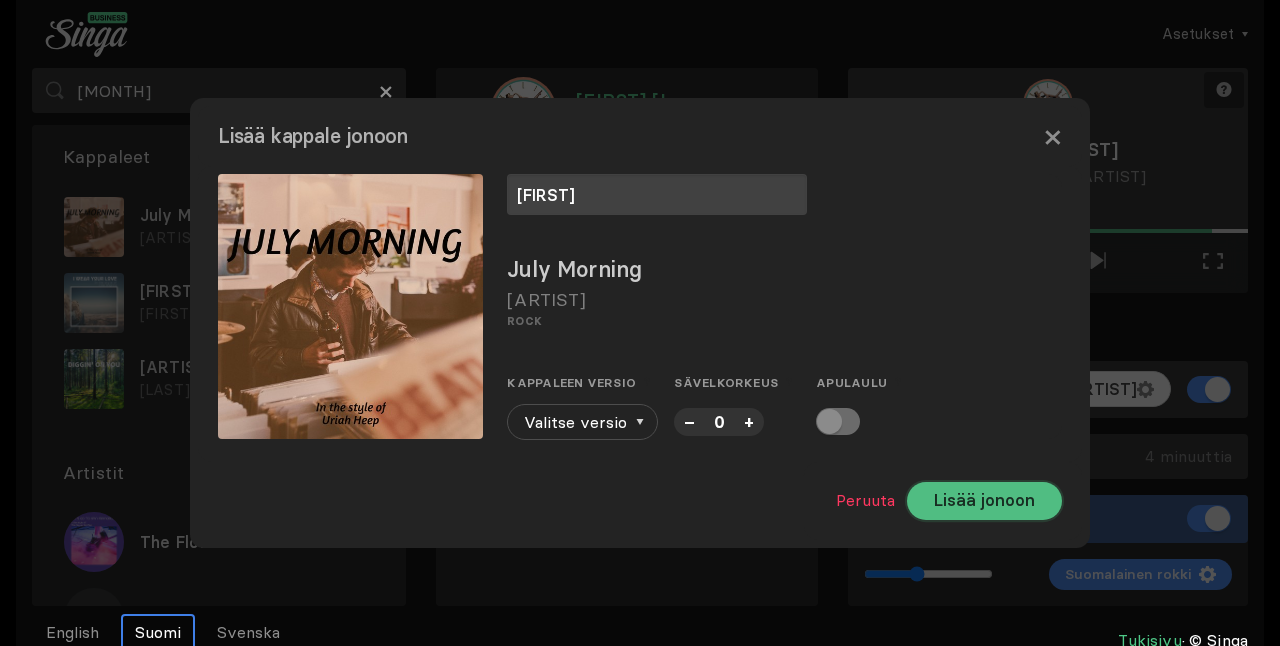 click on "Lisää jonoon" at bounding box center [984, 501] 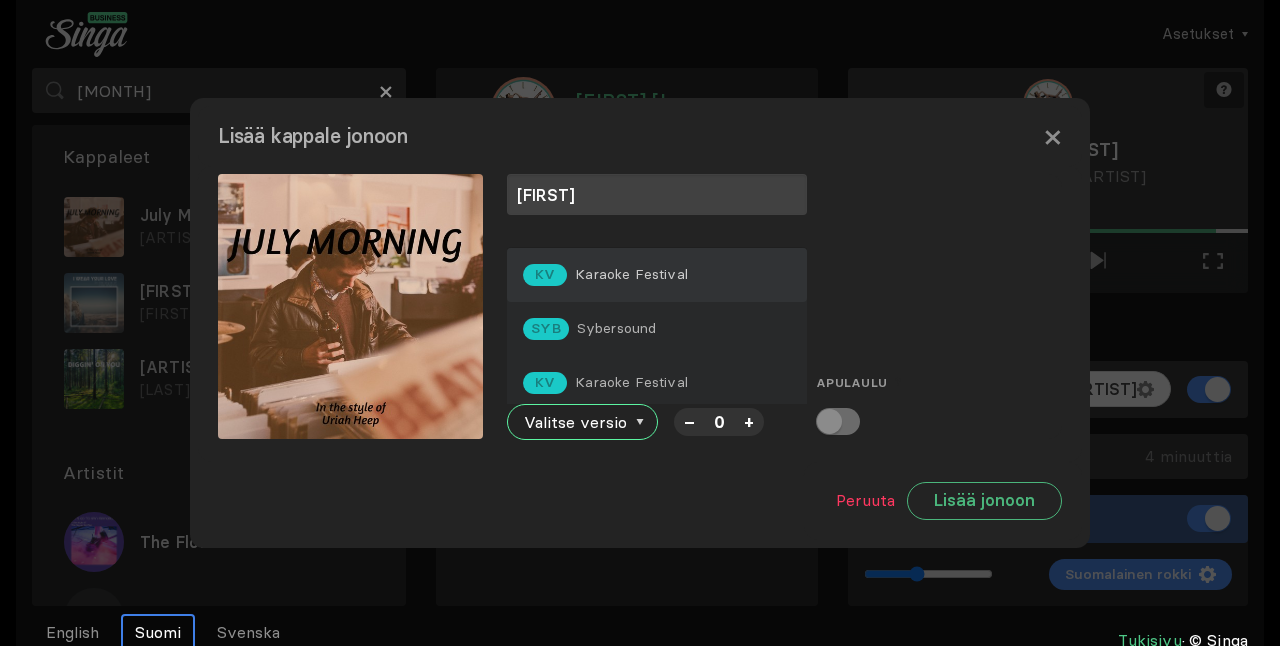 click on "[EVENT]" at bounding box center (657, 275) 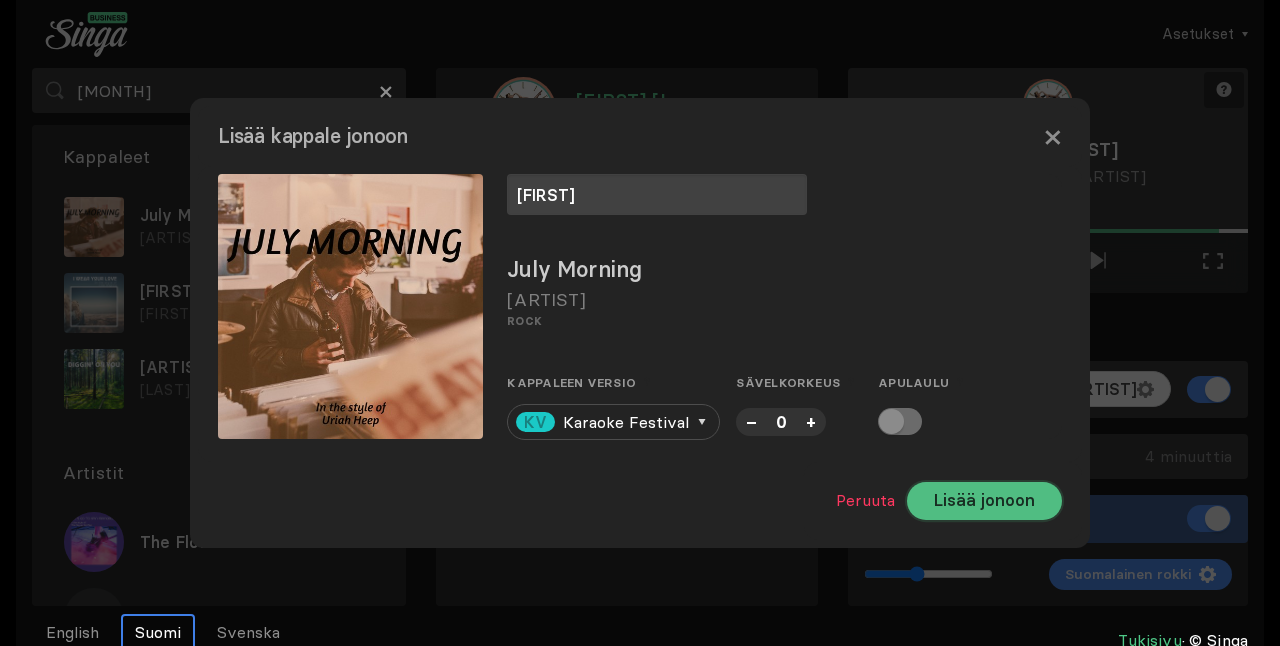 click on "Lisää jonoon" at bounding box center [984, 501] 